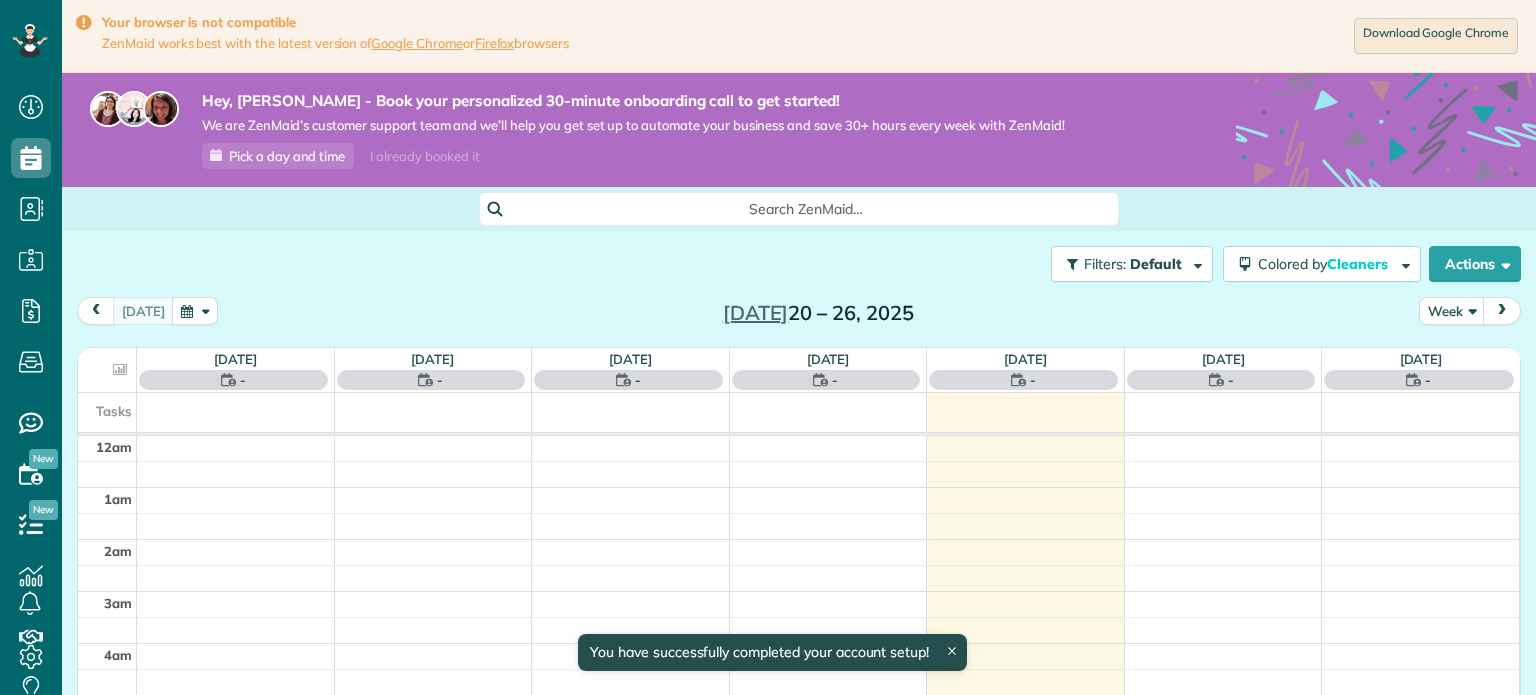scroll, scrollTop: 0, scrollLeft: 0, axis: both 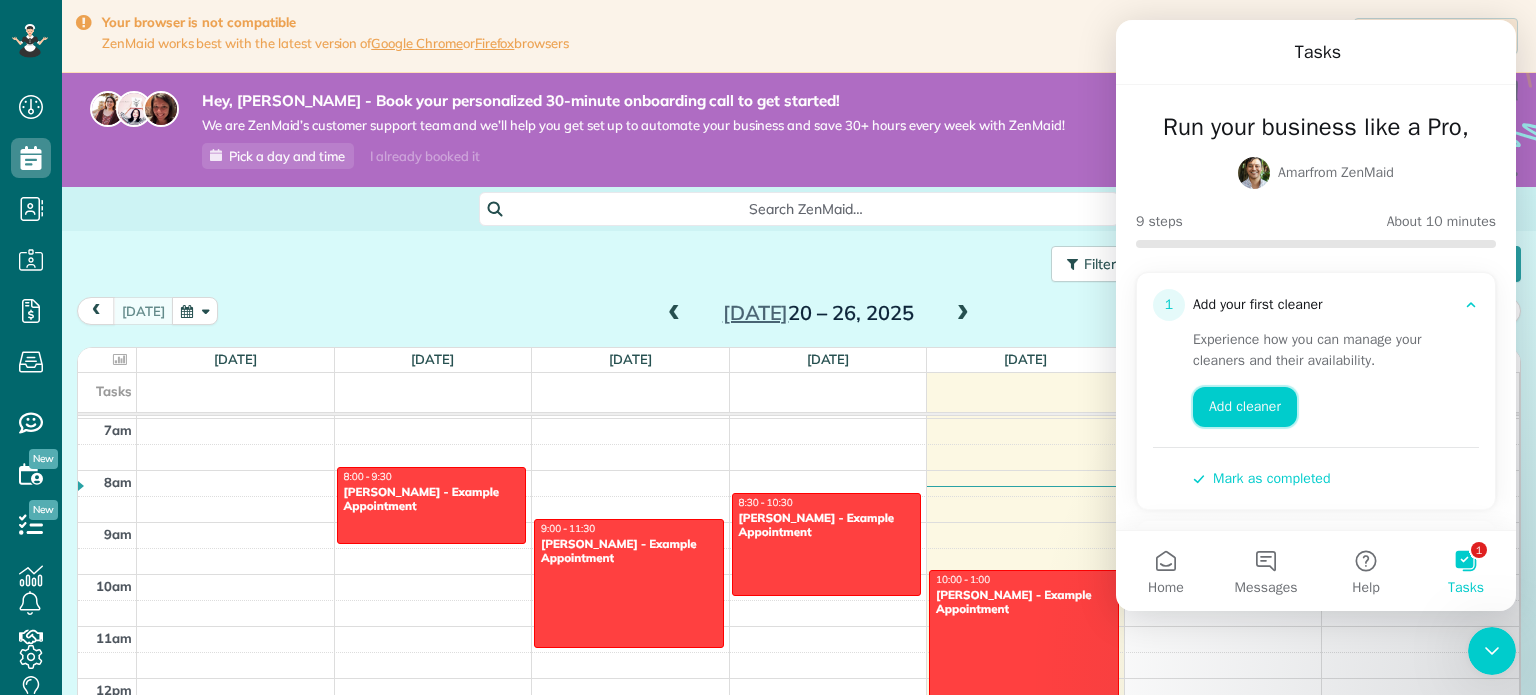 click on "Add cleaner" at bounding box center (1245, 407) 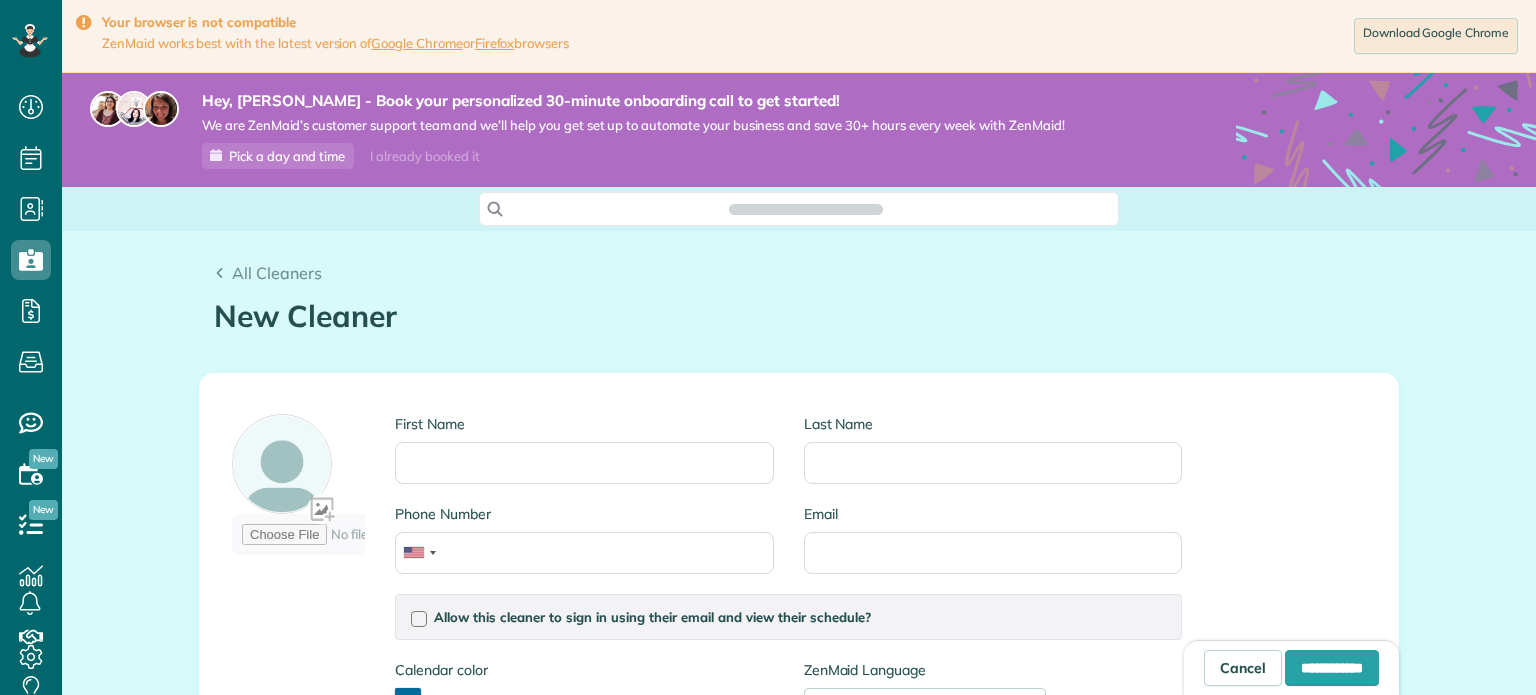scroll, scrollTop: 0, scrollLeft: 0, axis: both 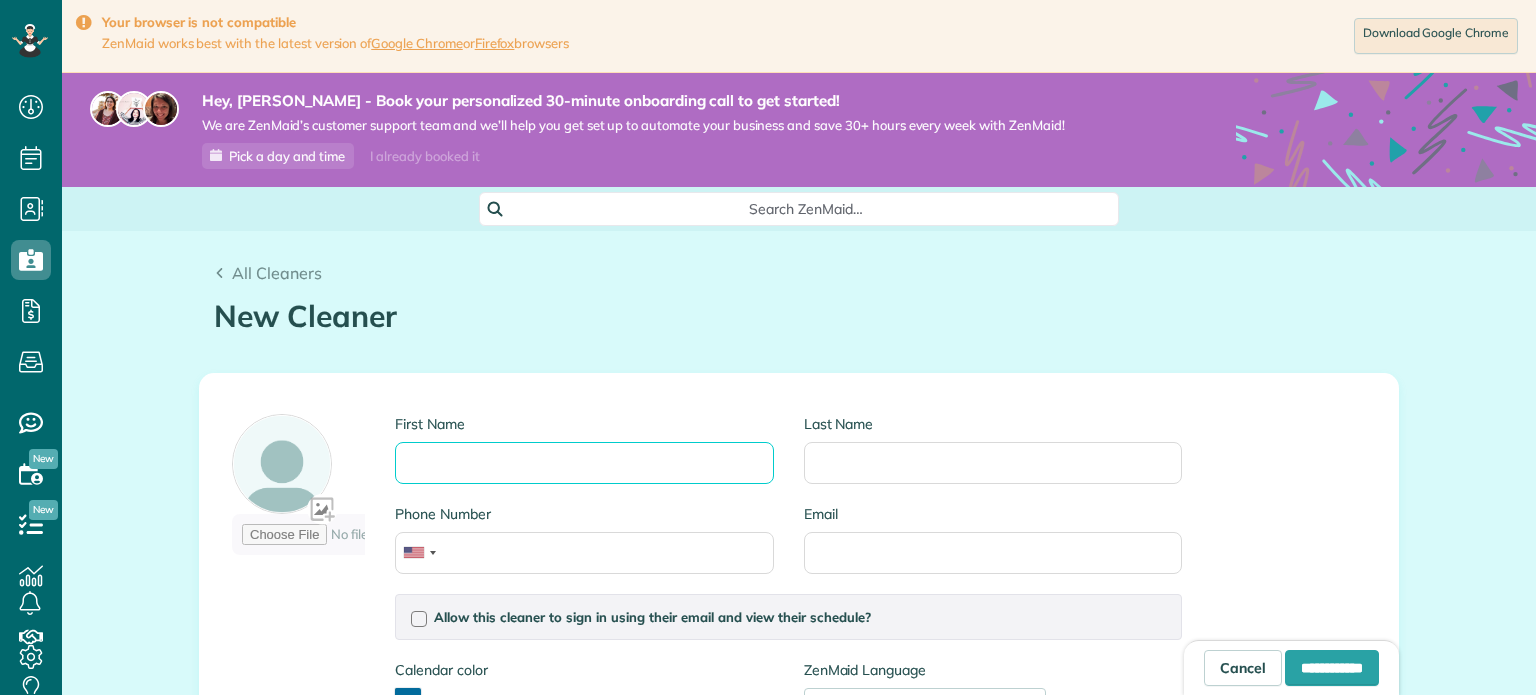 click on "First Name" at bounding box center [584, 463] 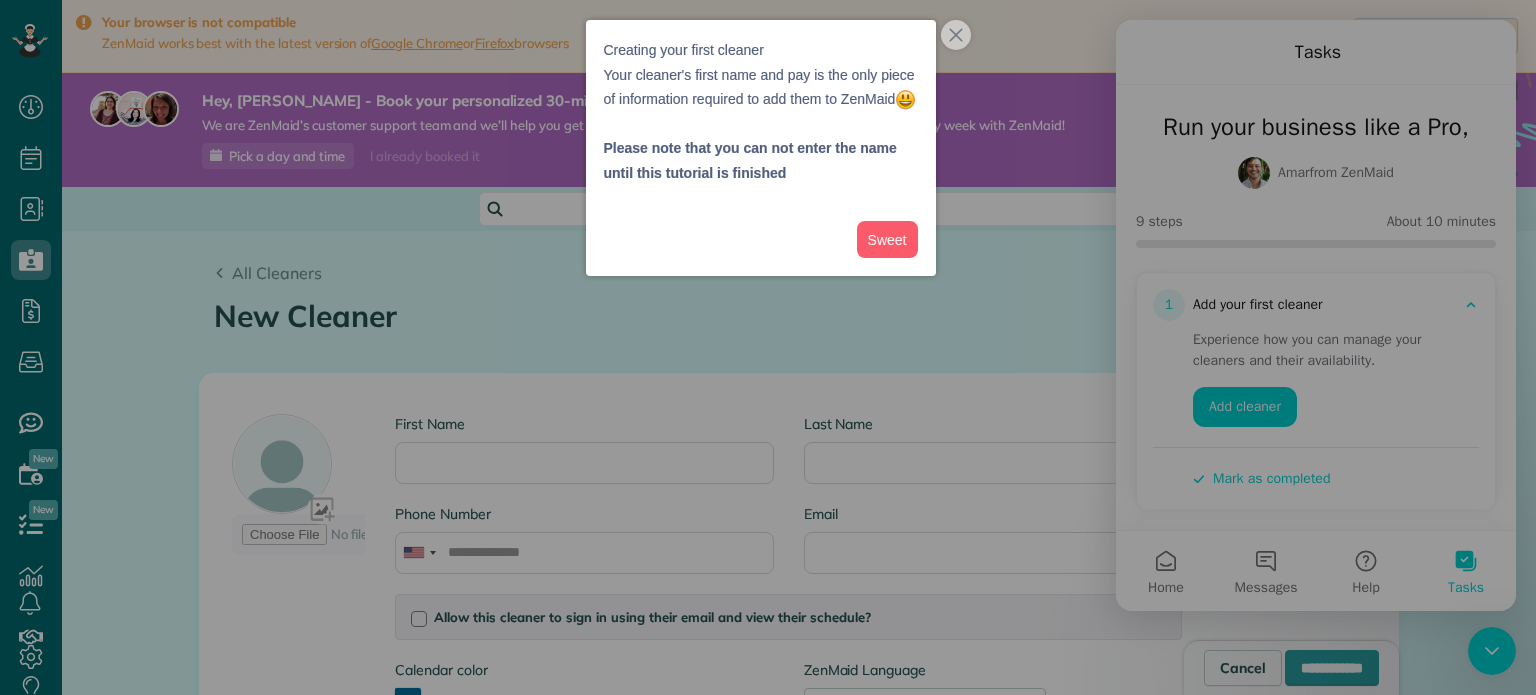 scroll, scrollTop: 0, scrollLeft: 0, axis: both 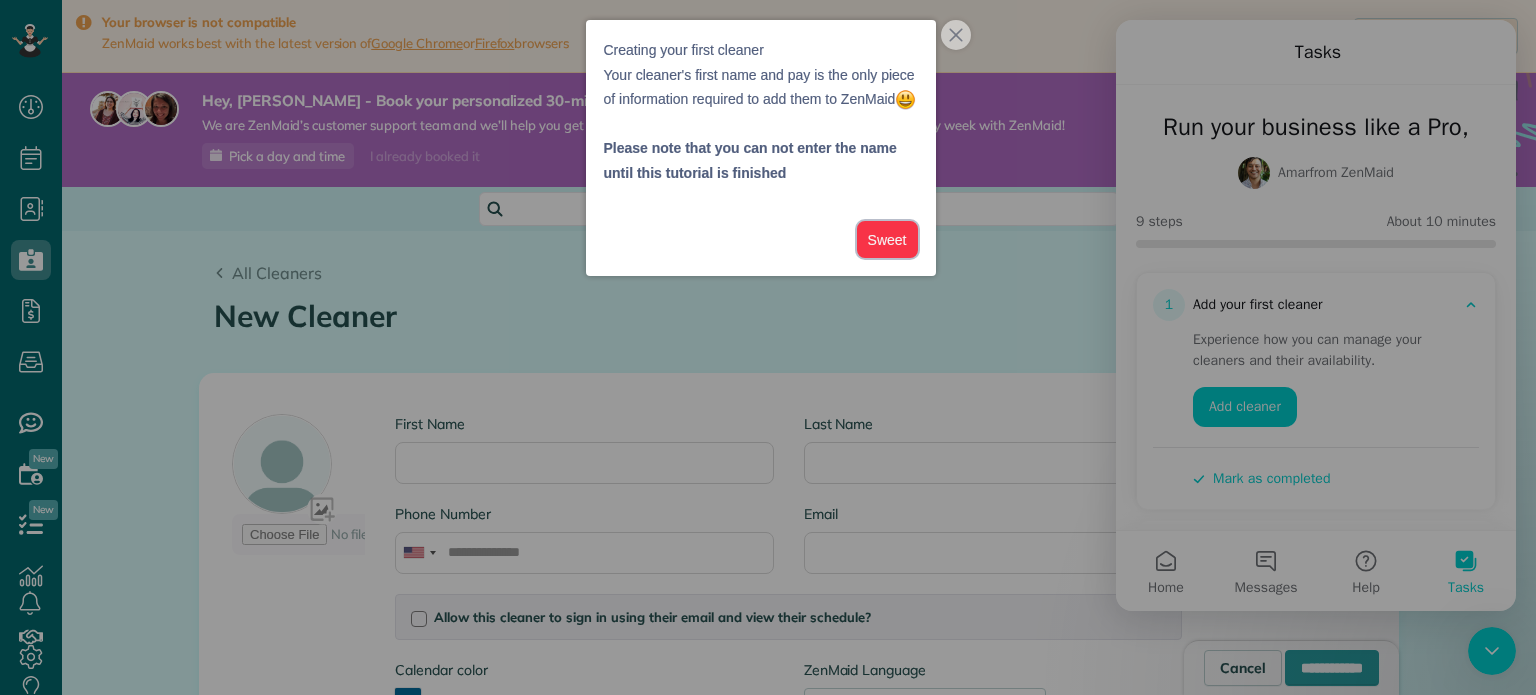 click on "Sweet" at bounding box center [887, 239] 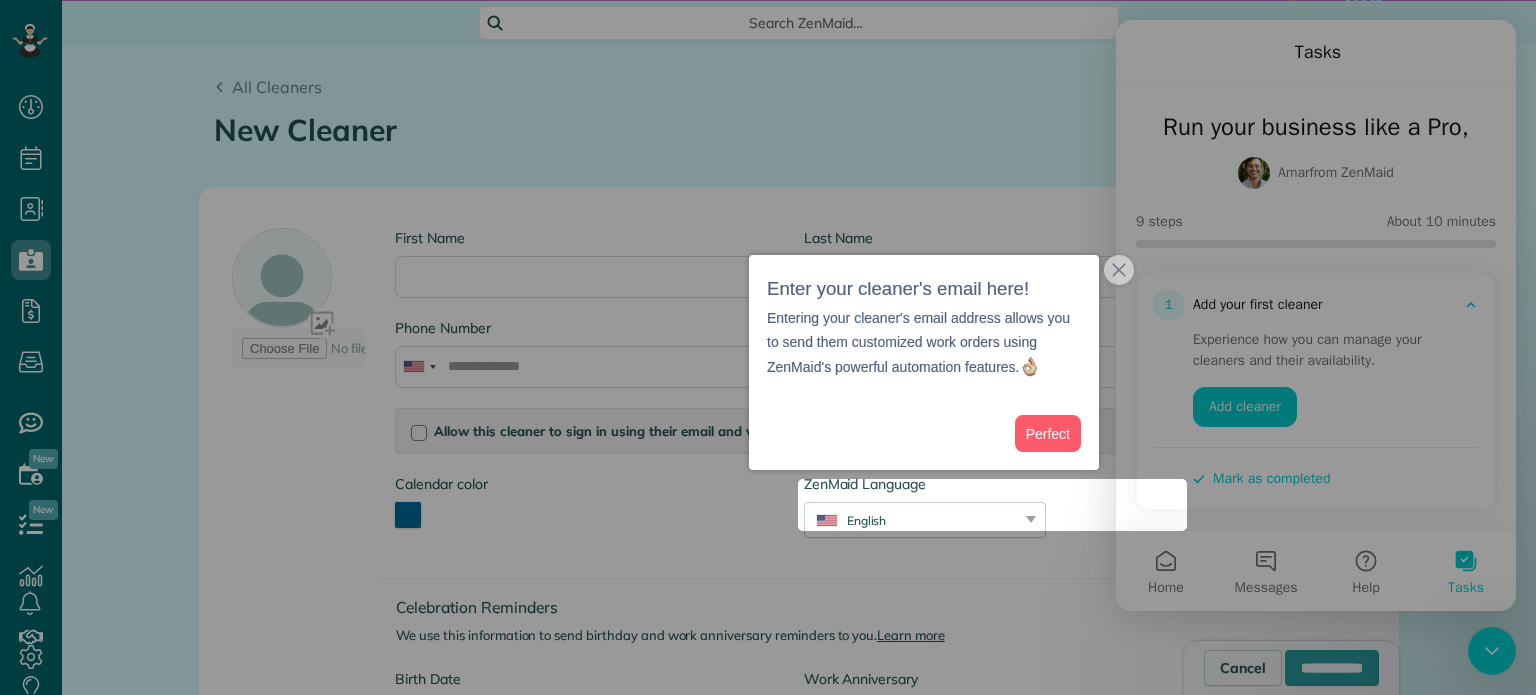 scroll, scrollTop: 204, scrollLeft: 0, axis: vertical 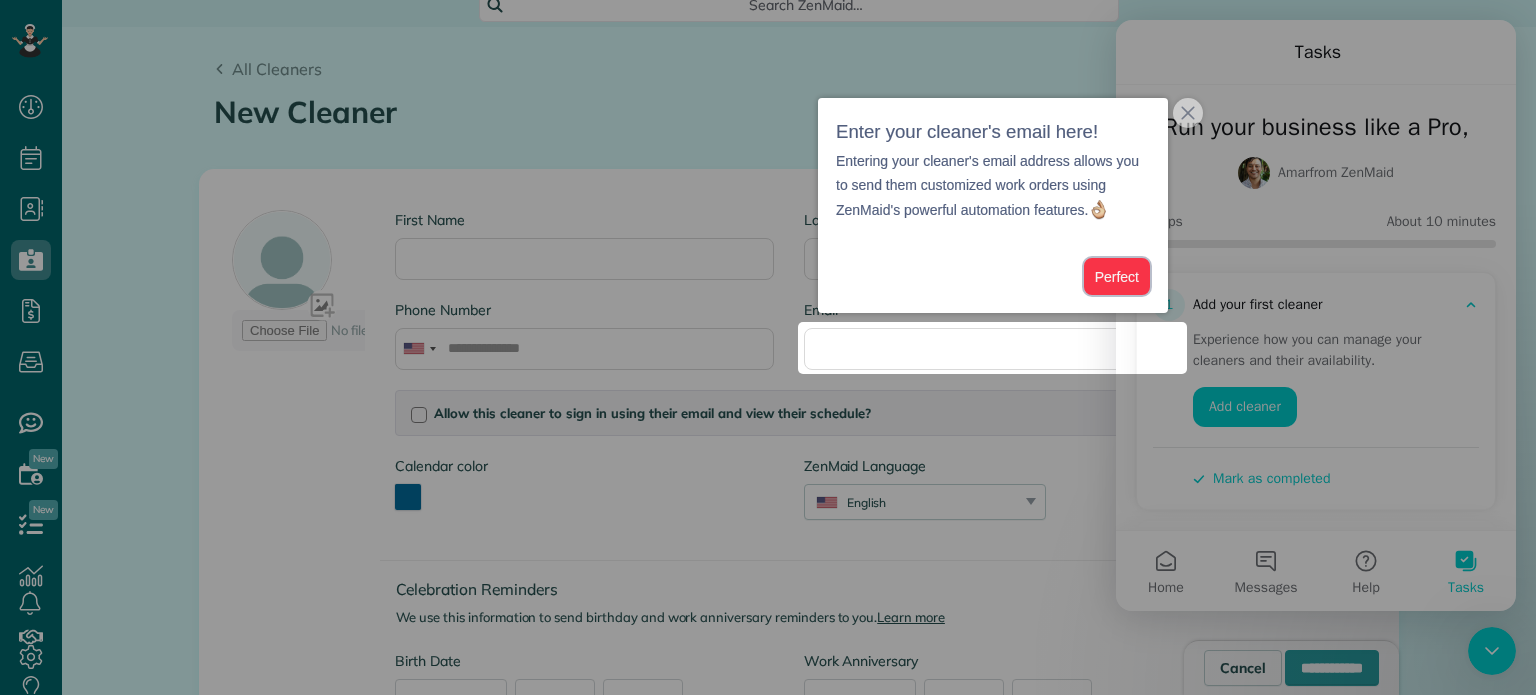 click on "Perfect" at bounding box center [1117, 276] 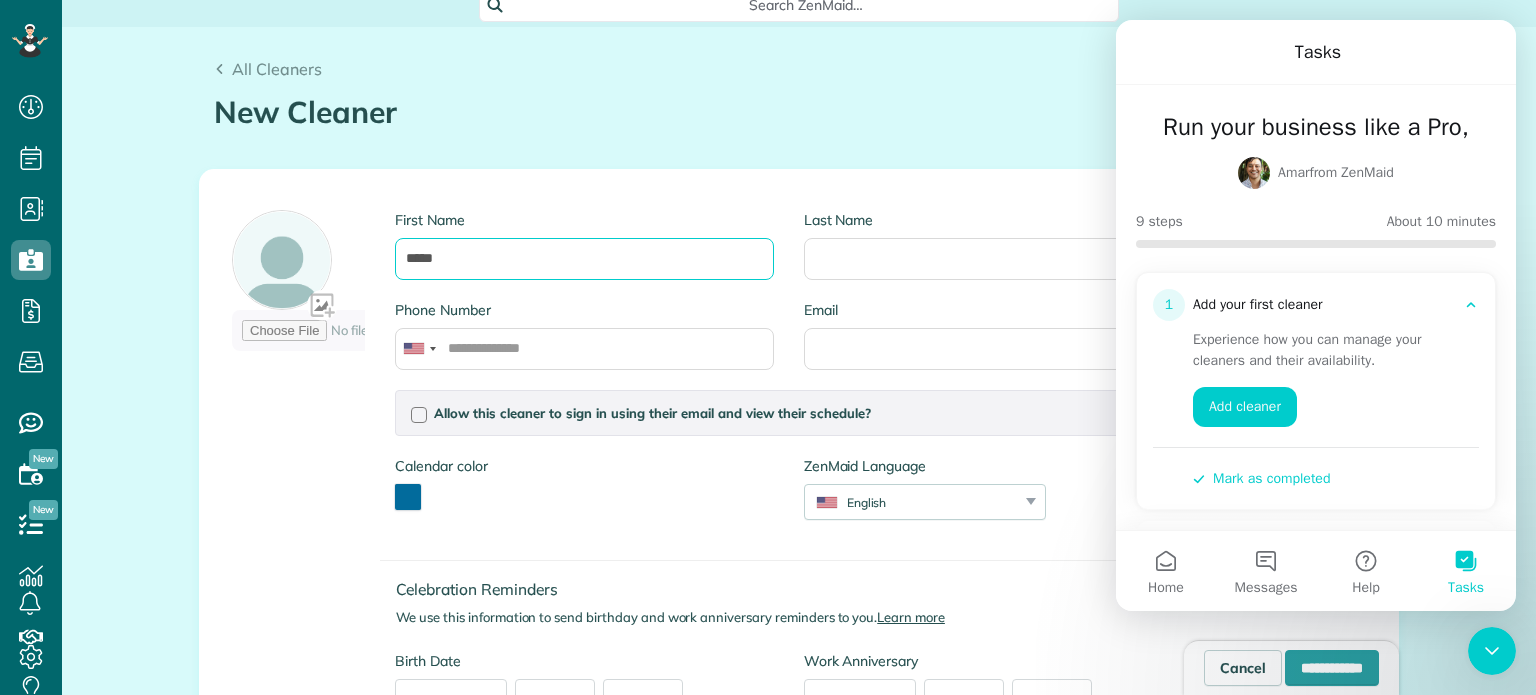 type on "*****" 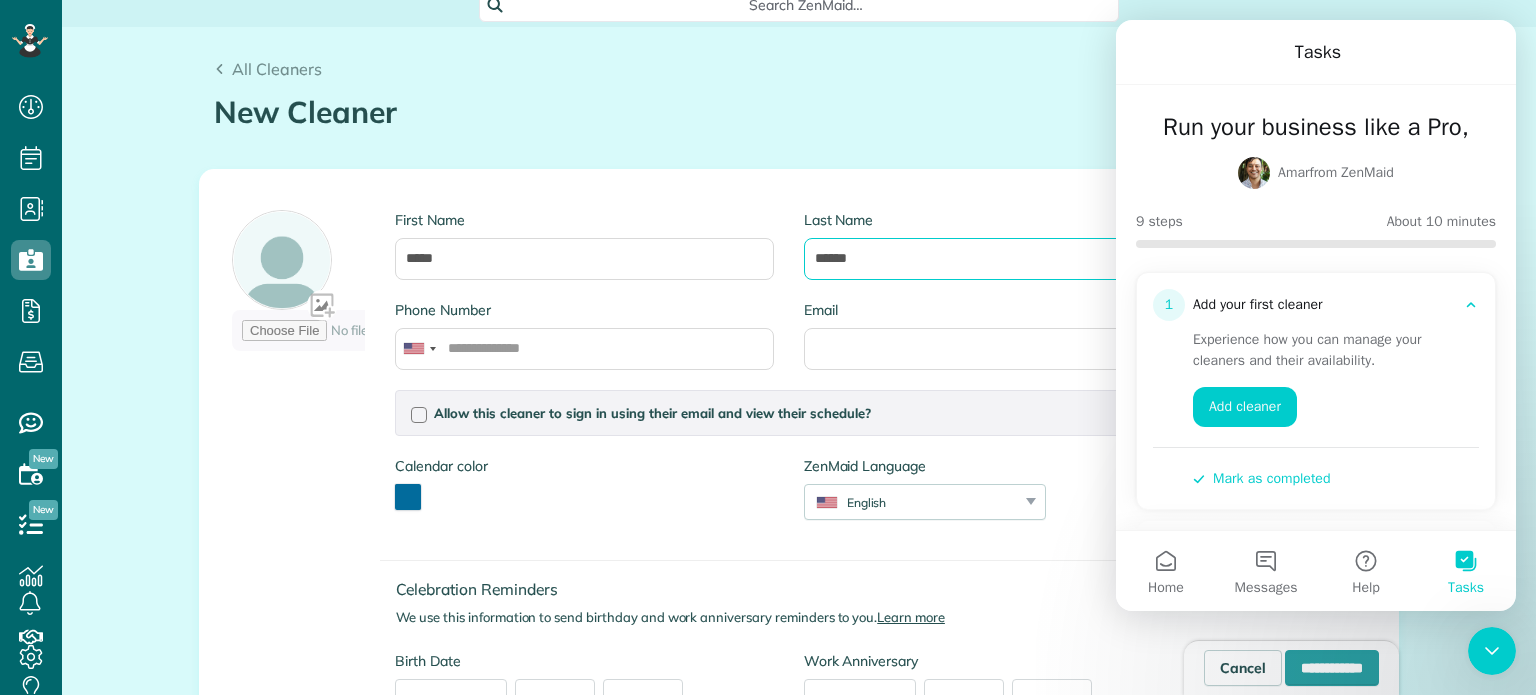 type on "******" 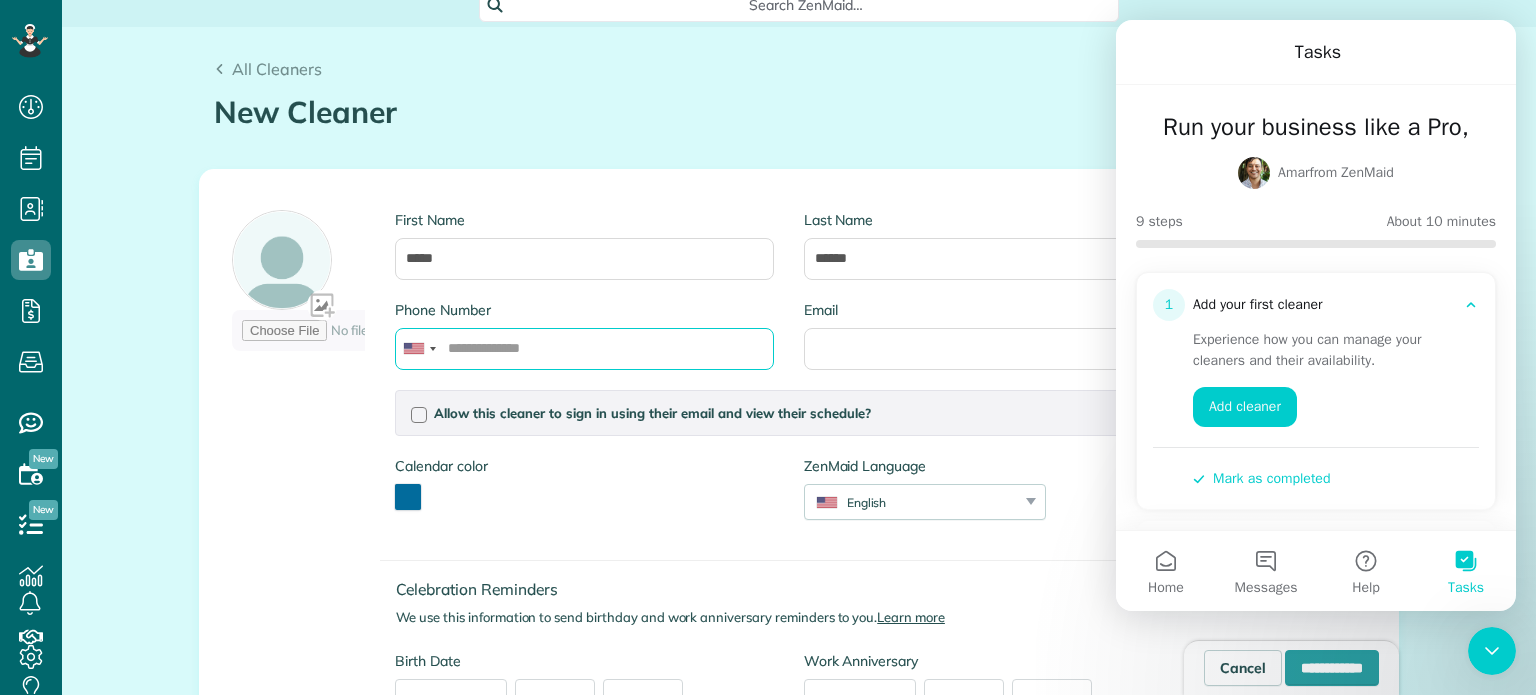 click on "Phone Number" at bounding box center (584, 349) 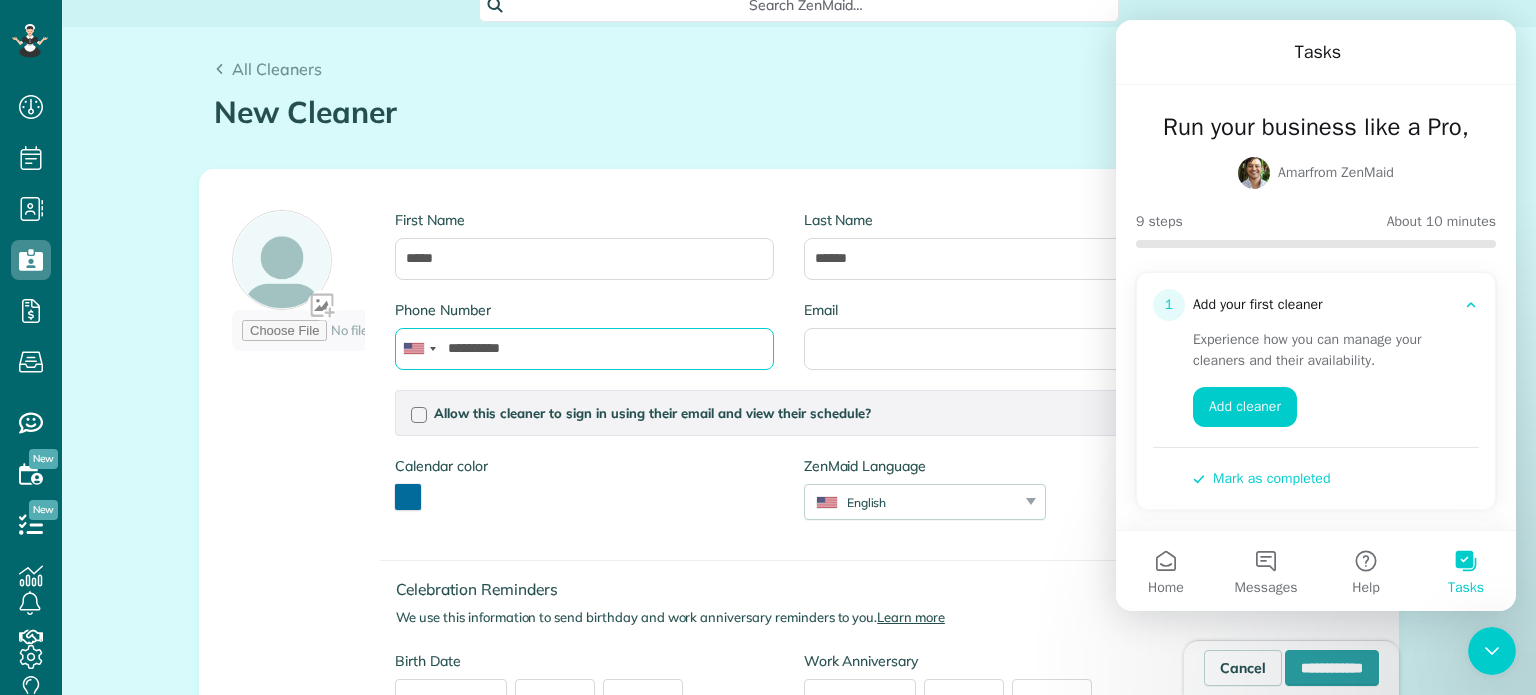 type on "**********" 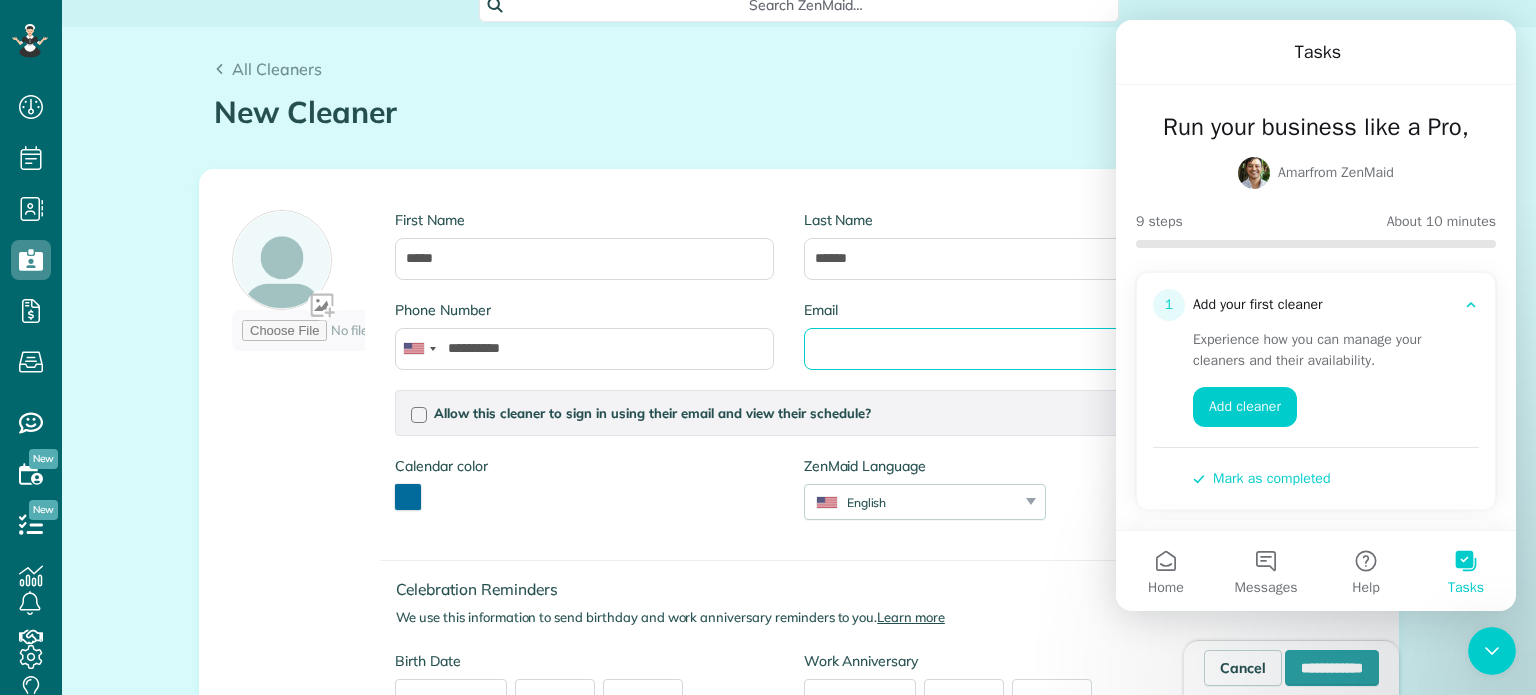 click on "Email" at bounding box center (993, 349) 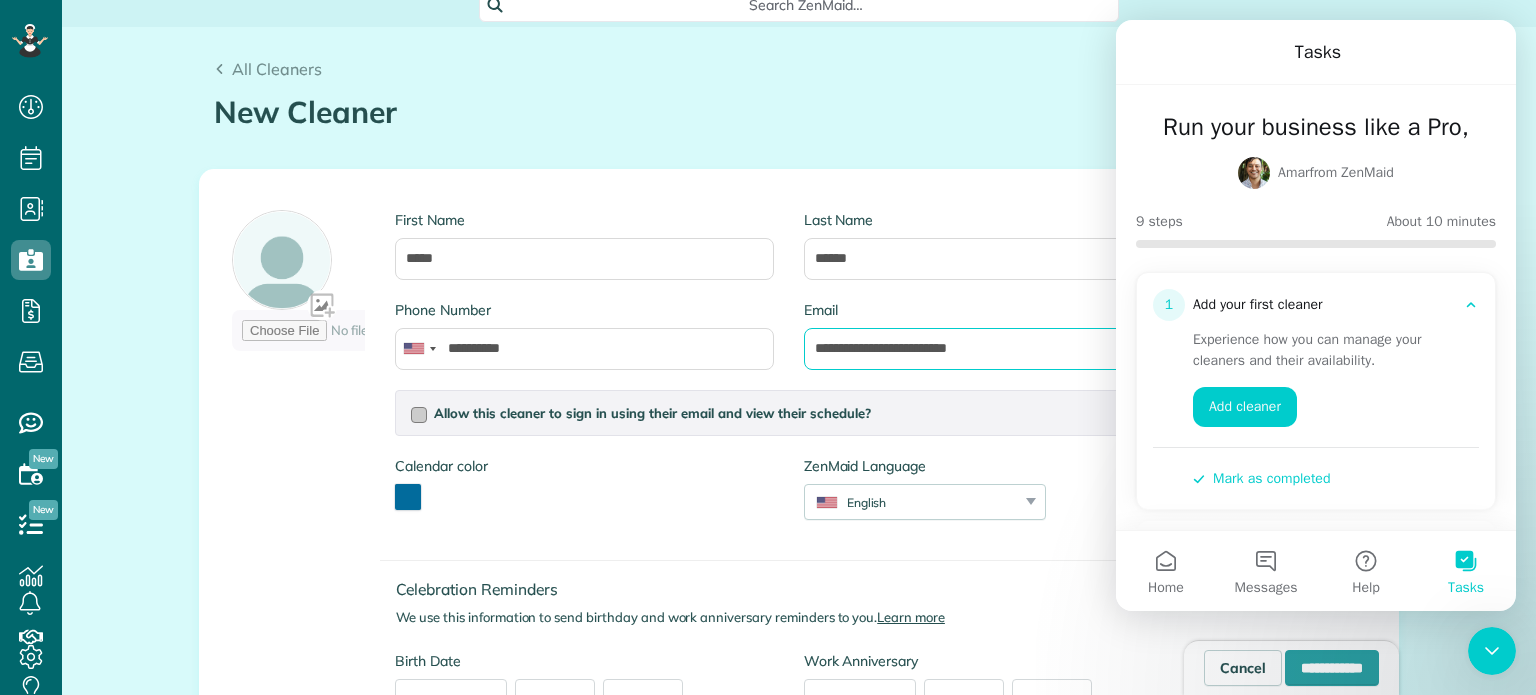 type on "**********" 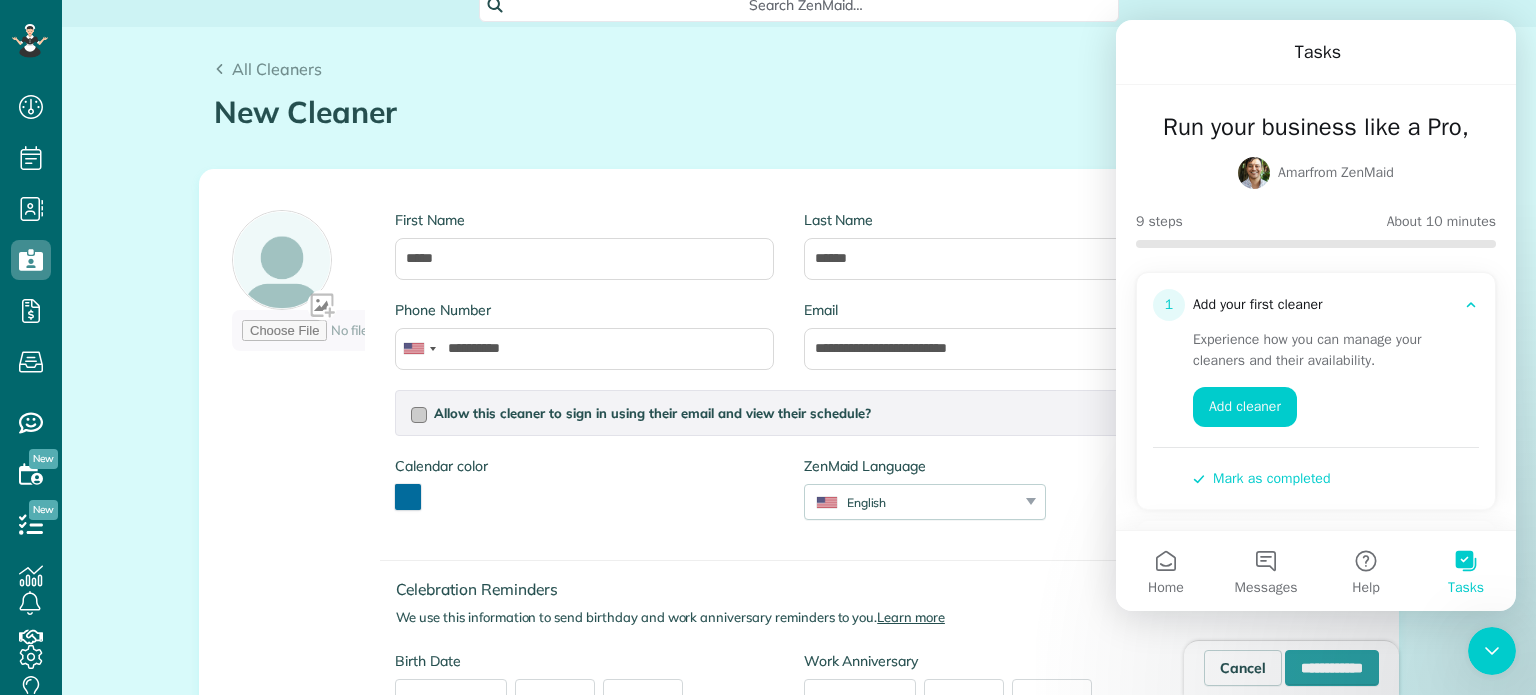 click at bounding box center (419, 415) 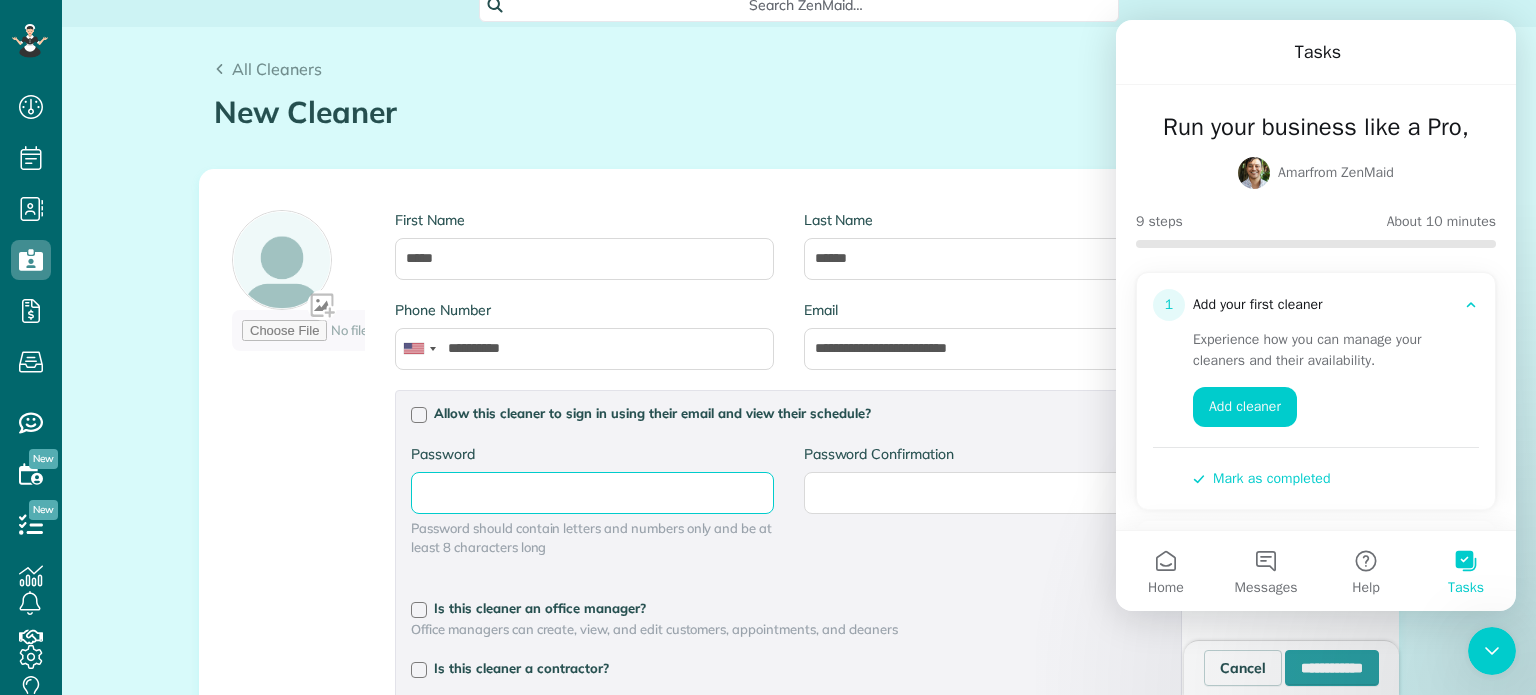 click on "Password" at bounding box center (0, 0) 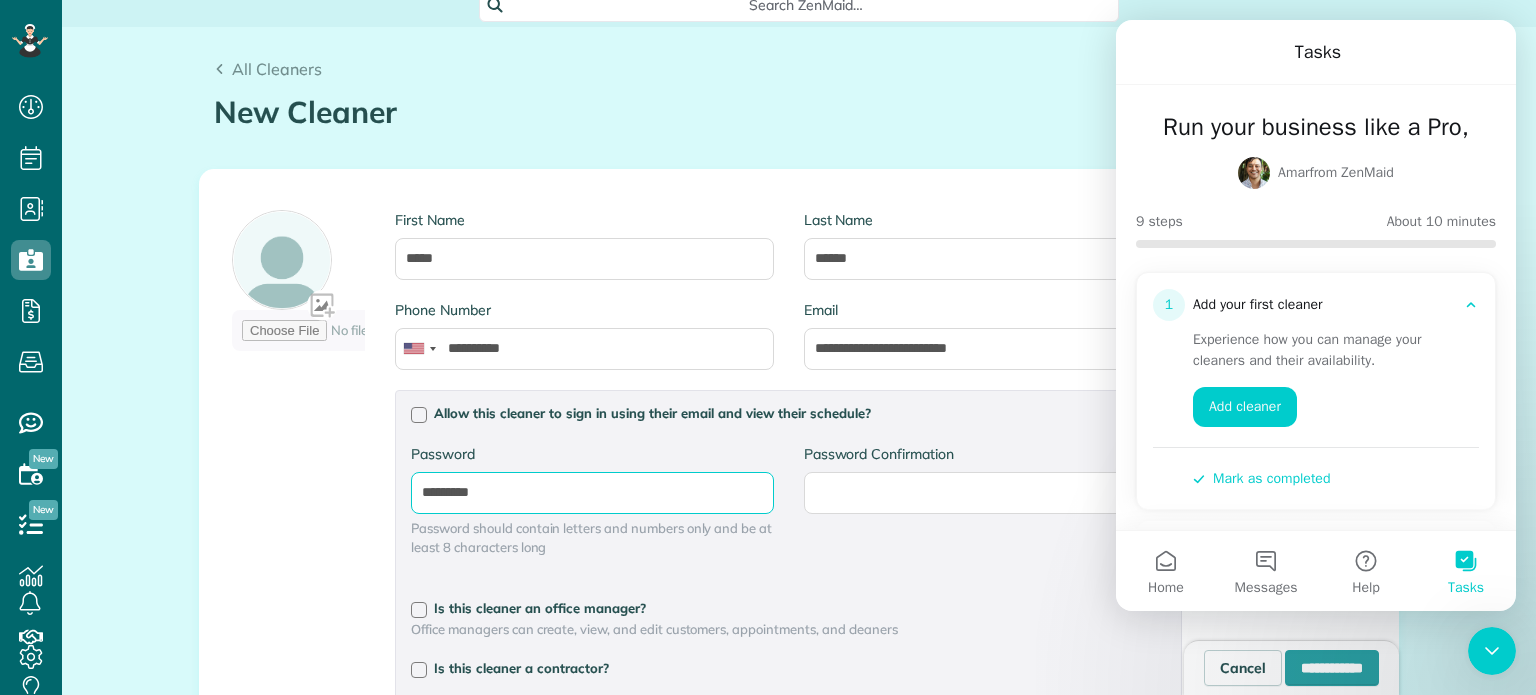 type on "*********" 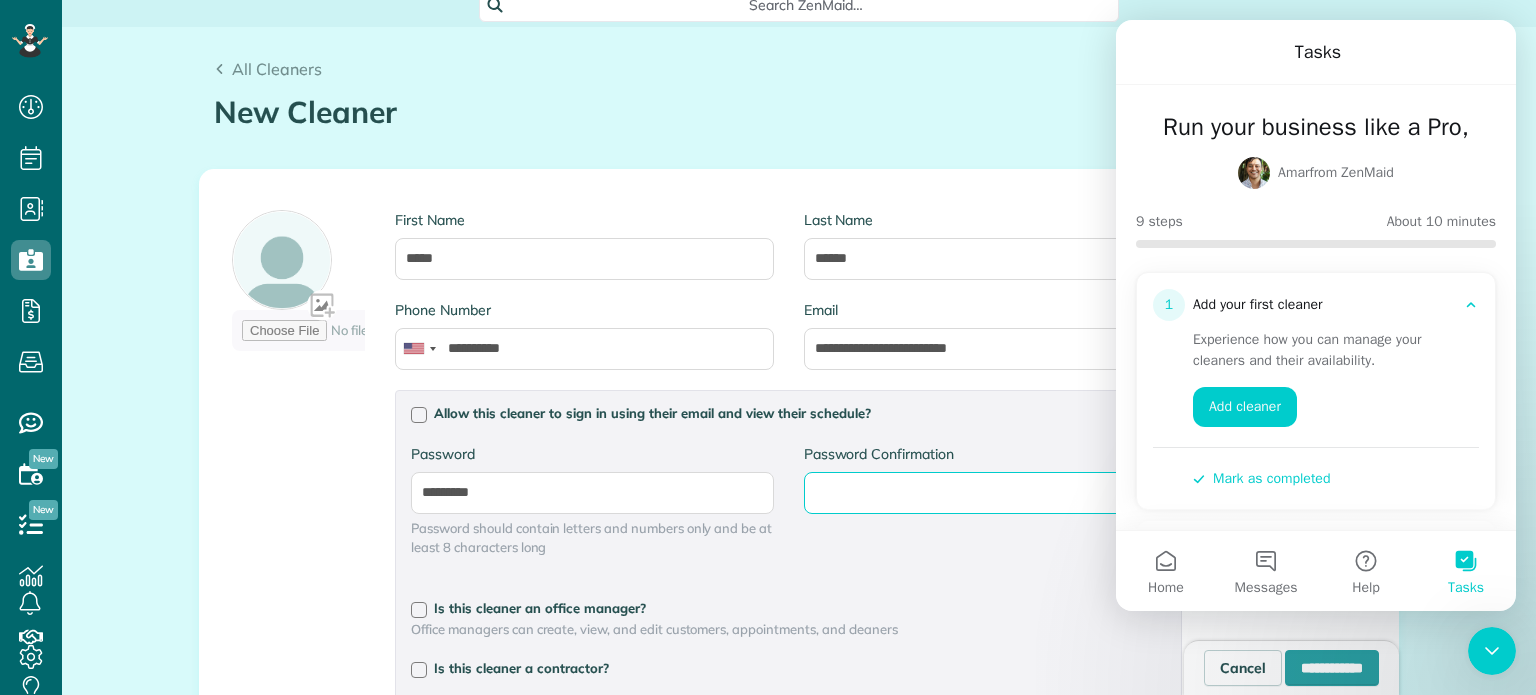 click on "Password Confirmation" at bounding box center [0, 0] 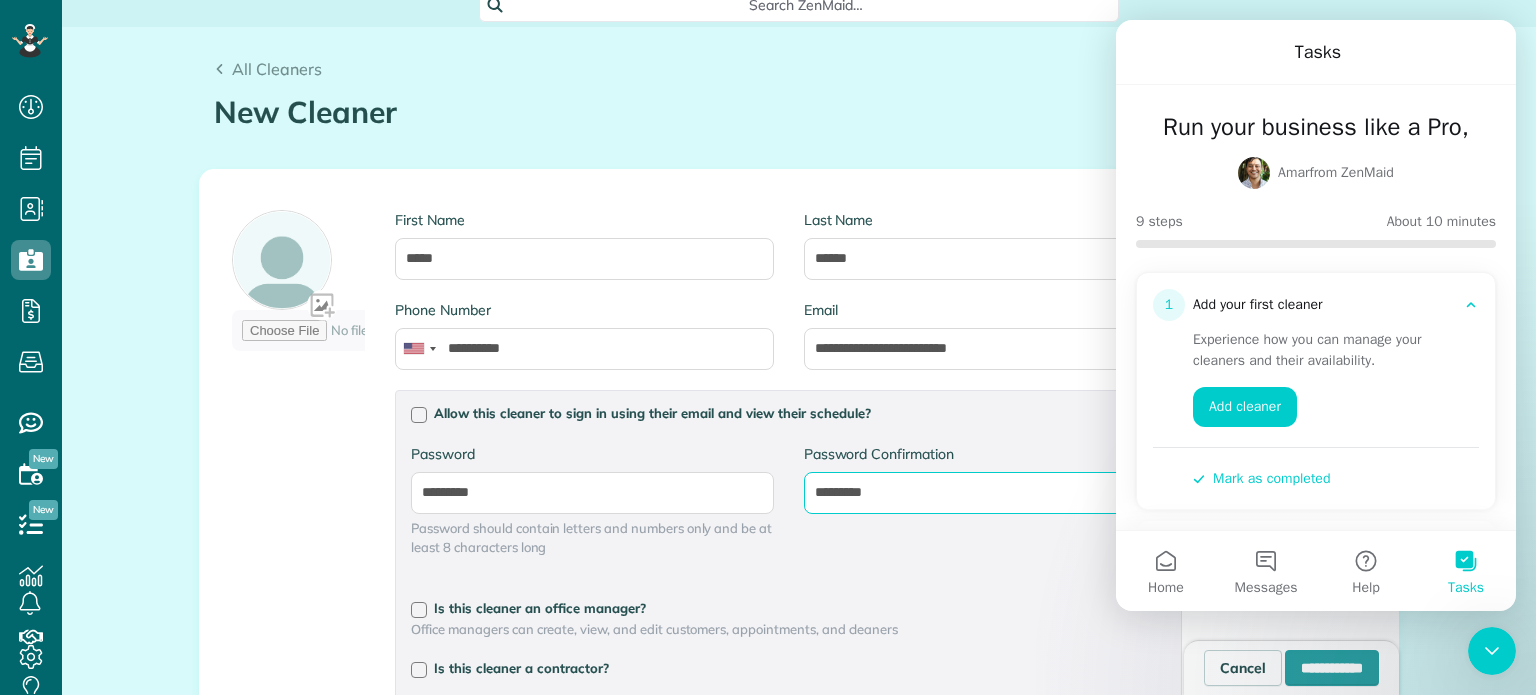 type on "*********" 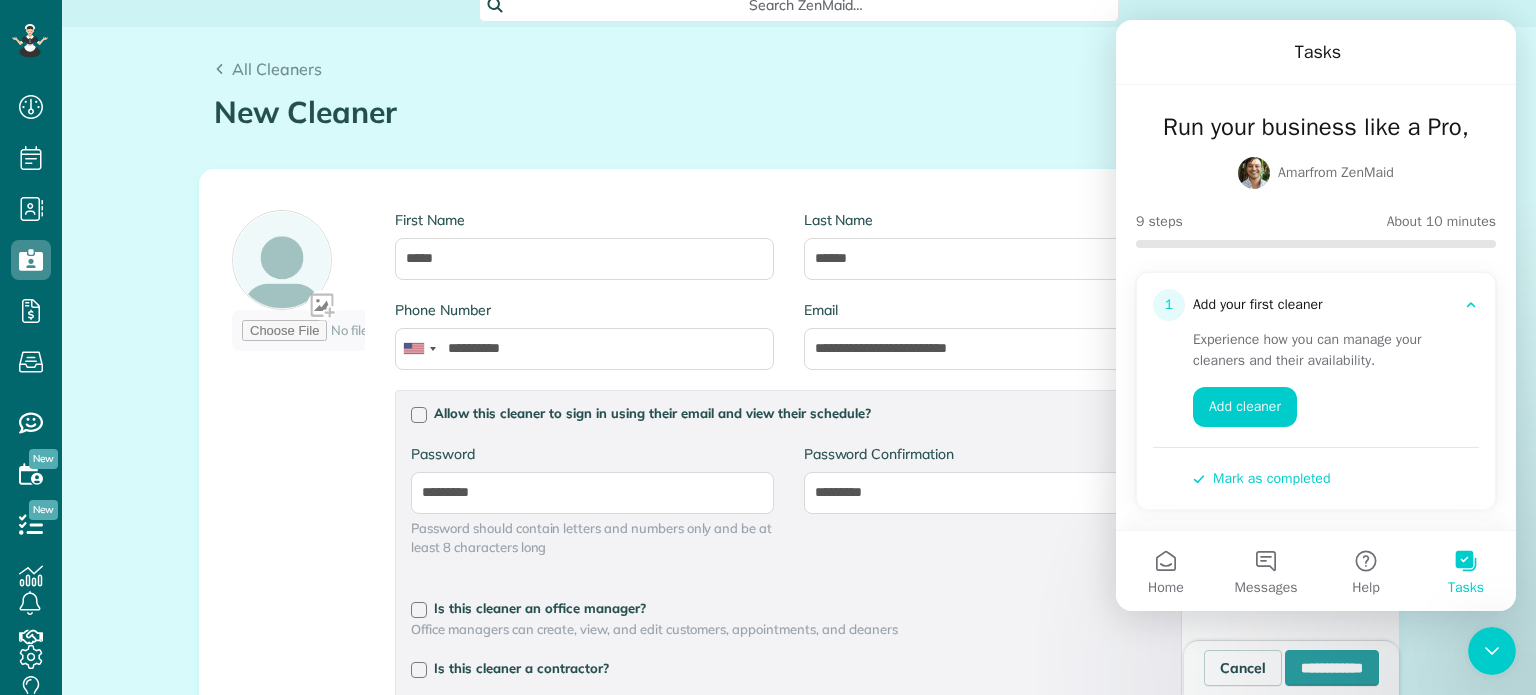 click on "Password
Password Confirmation
Password ********* Password should contain letters and numbers only and be at least 8 characters long
Password Confirmation *********
Is this cleaner an office manager? Office managers can create, view, and edit customers, appointments, and cleaners
Is this cleaner a contractor?
Allow this cleaner to log their time in the system? If you enable this option, this cleaner will be able to log their time in and time out when they sign in, saving you time on payroll and time tracking" at bounding box center [788, 587] 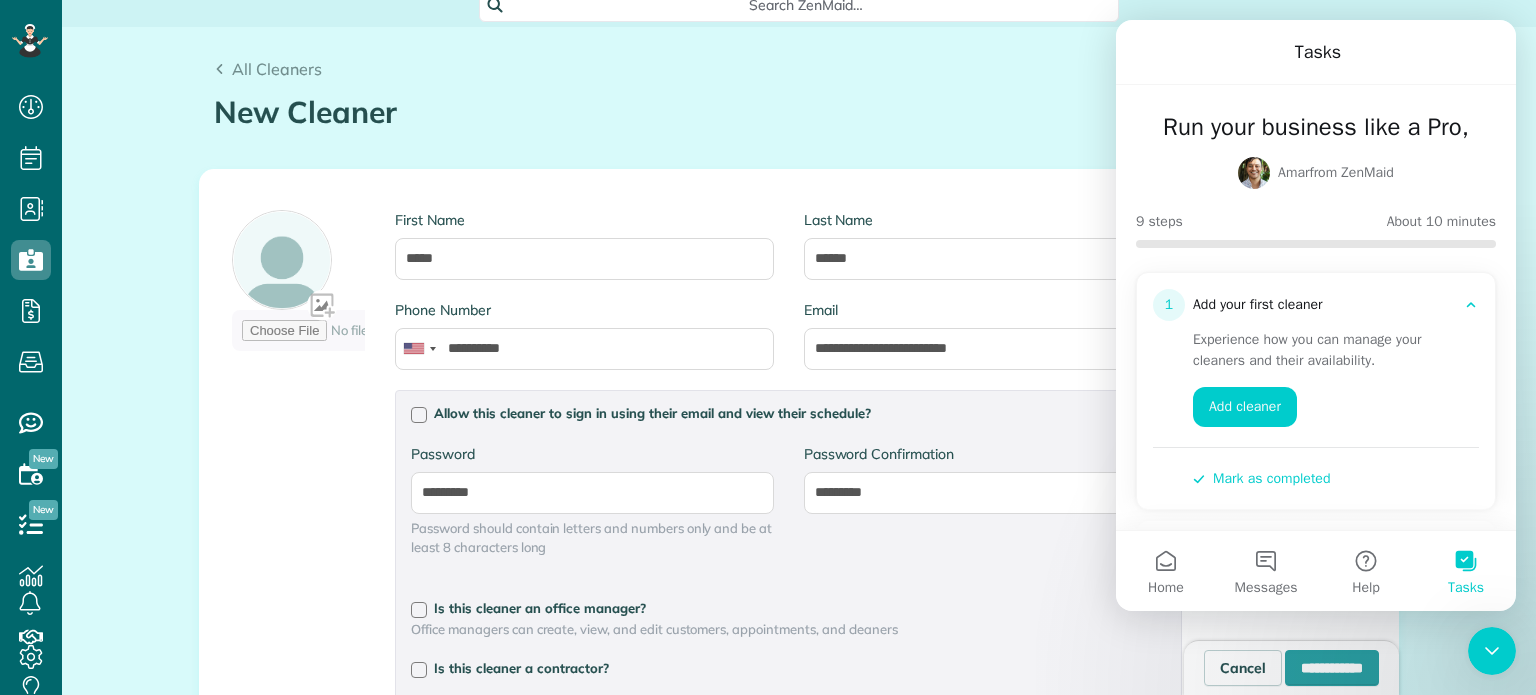 drag, startPoint x: 1524, startPoint y: 301, endPoint x: 1527, endPoint y: 364, distance: 63.07139 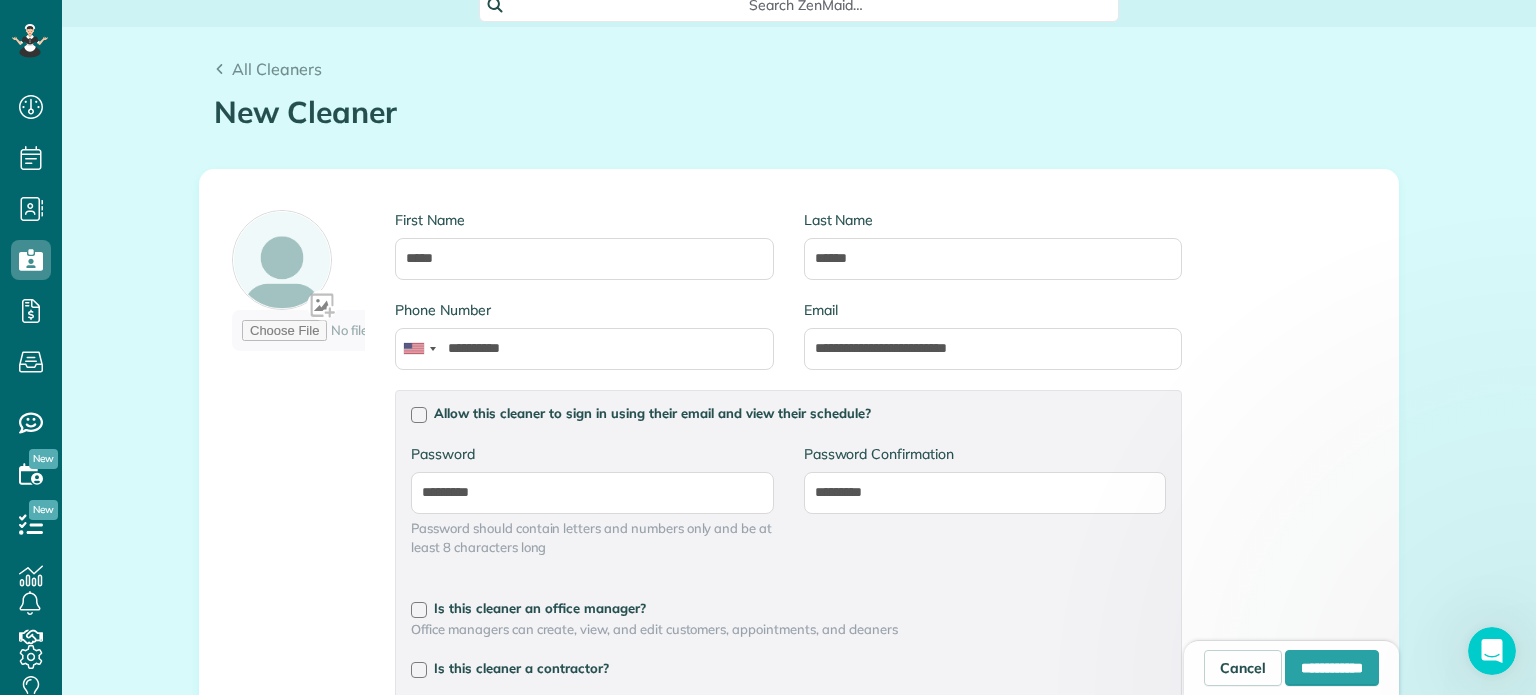 scroll, scrollTop: 0, scrollLeft: 0, axis: both 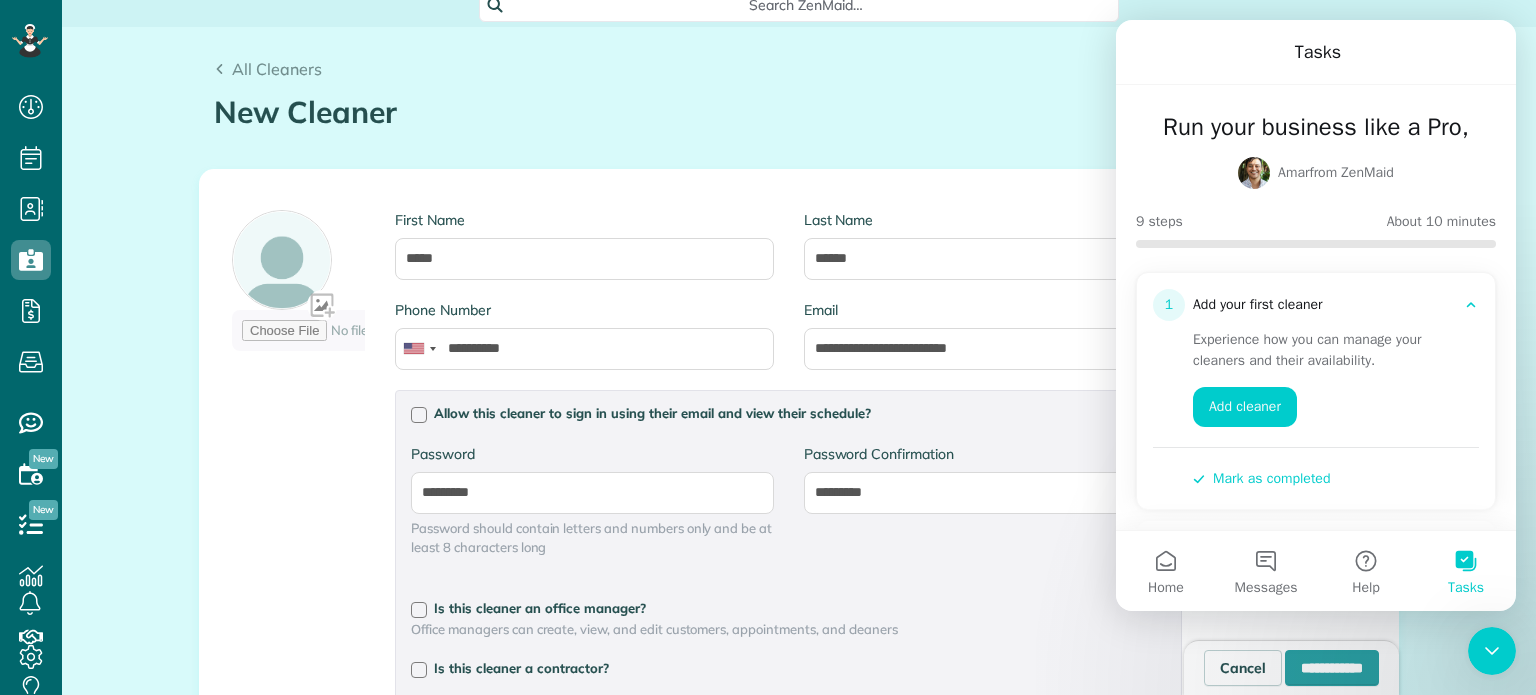 click 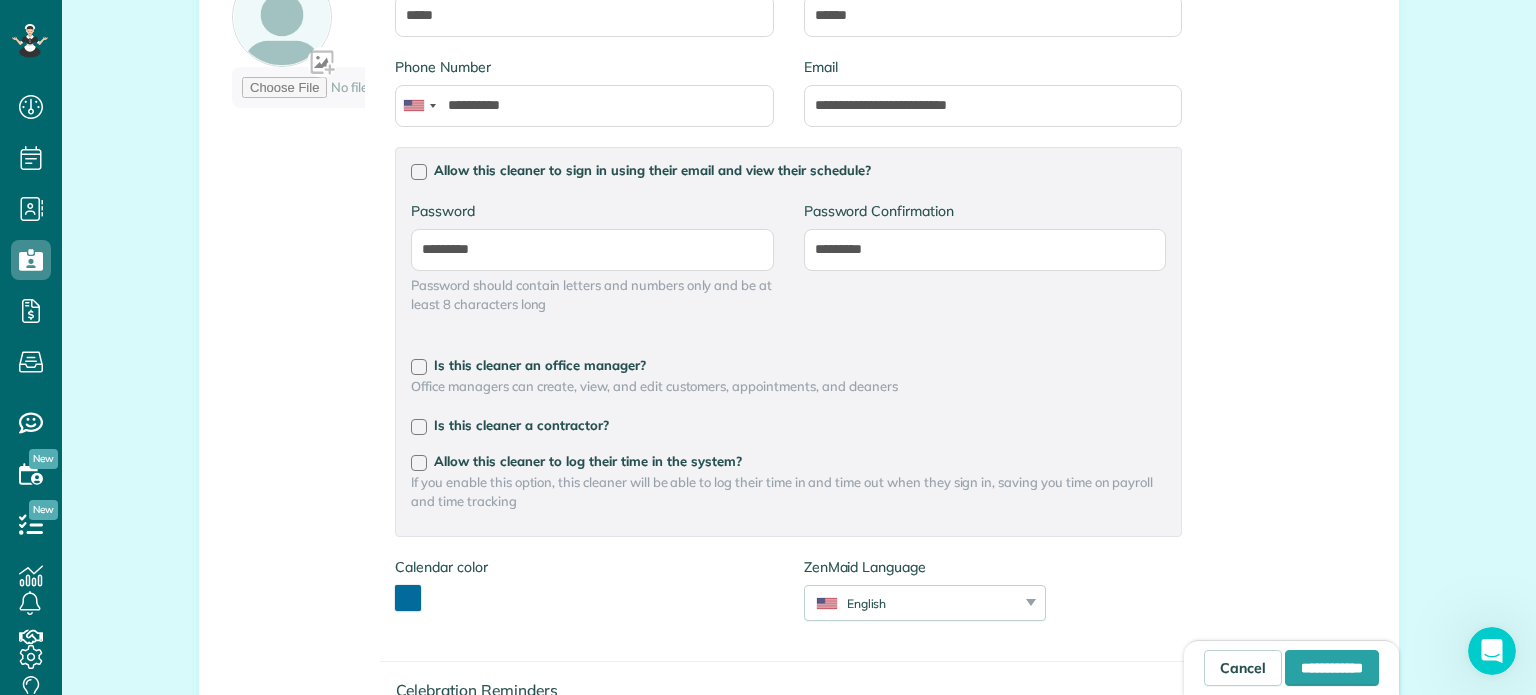 scroll, scrollTop: 444, scrollLeft: 0, axis: vertical 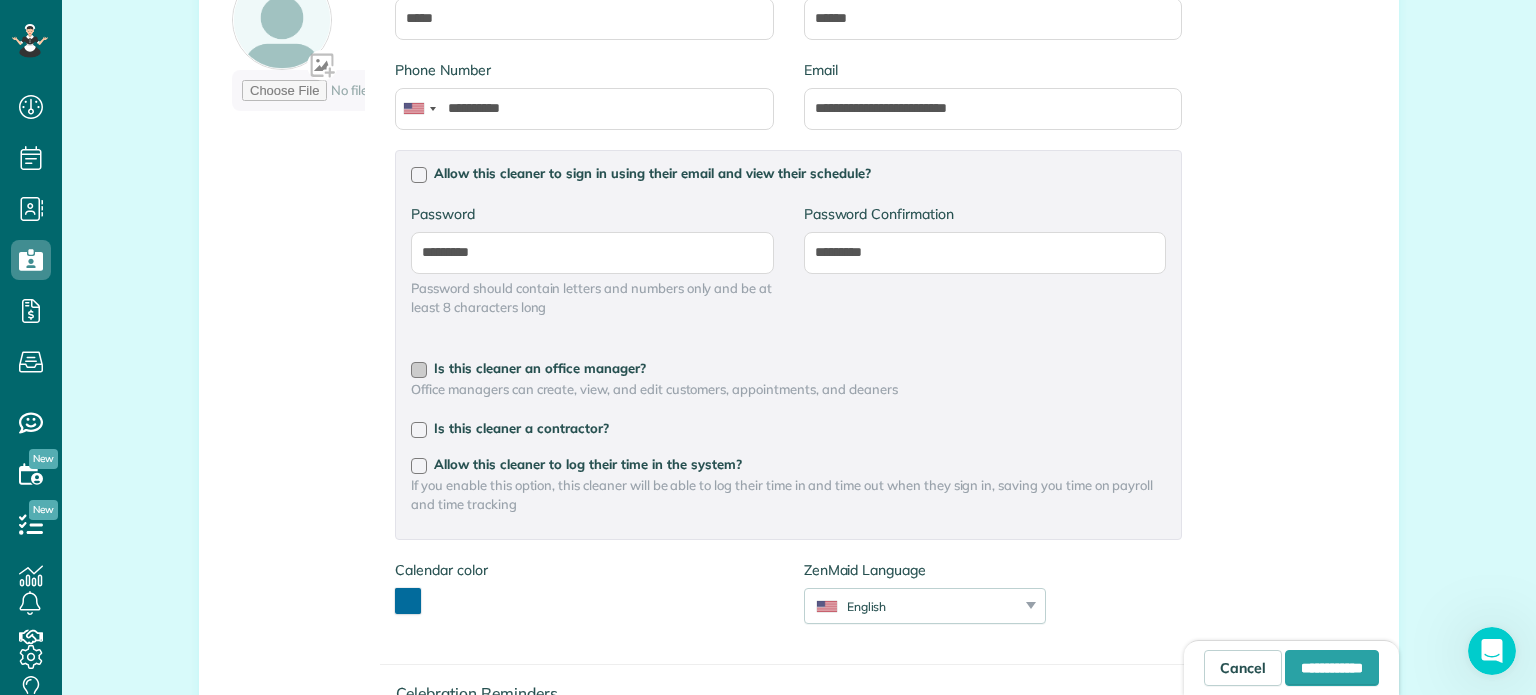 click at bounding box center (419, 370) 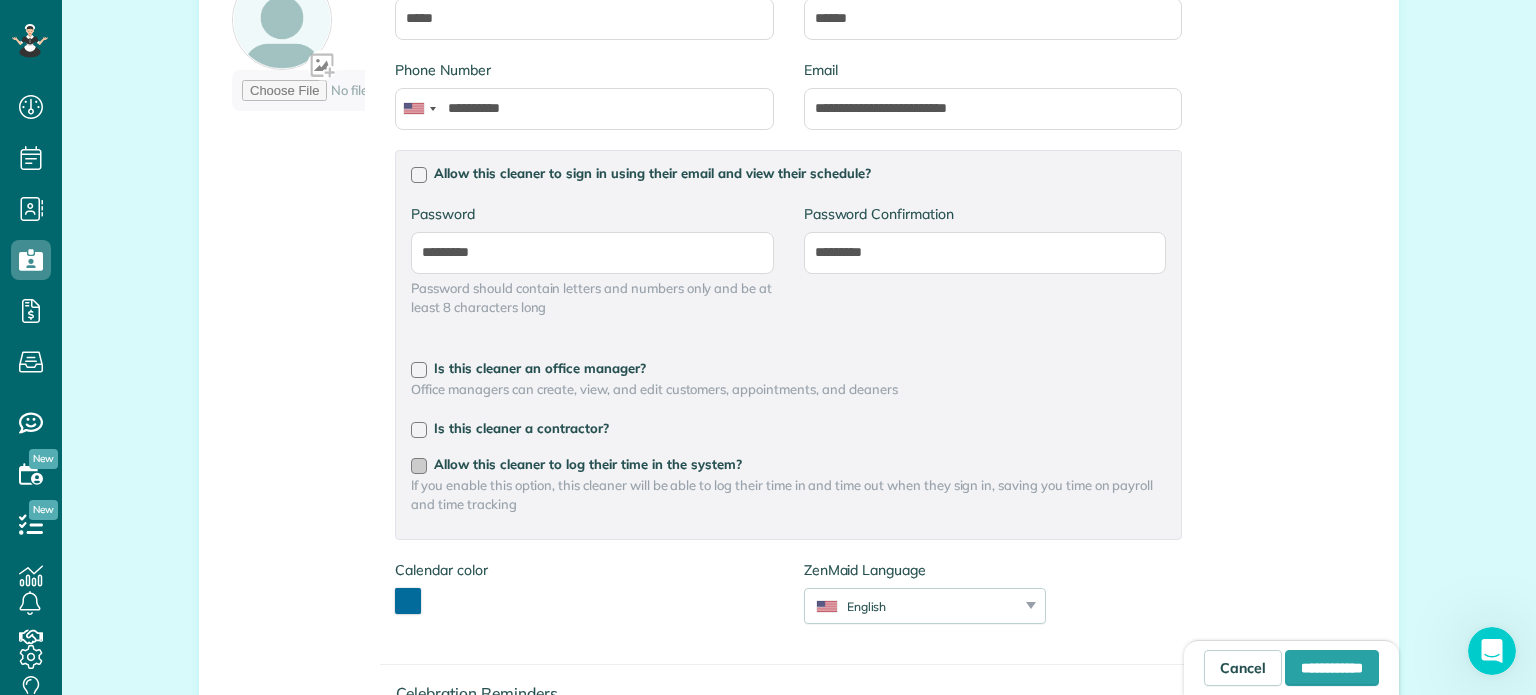 click at bounding box center (419, 466) 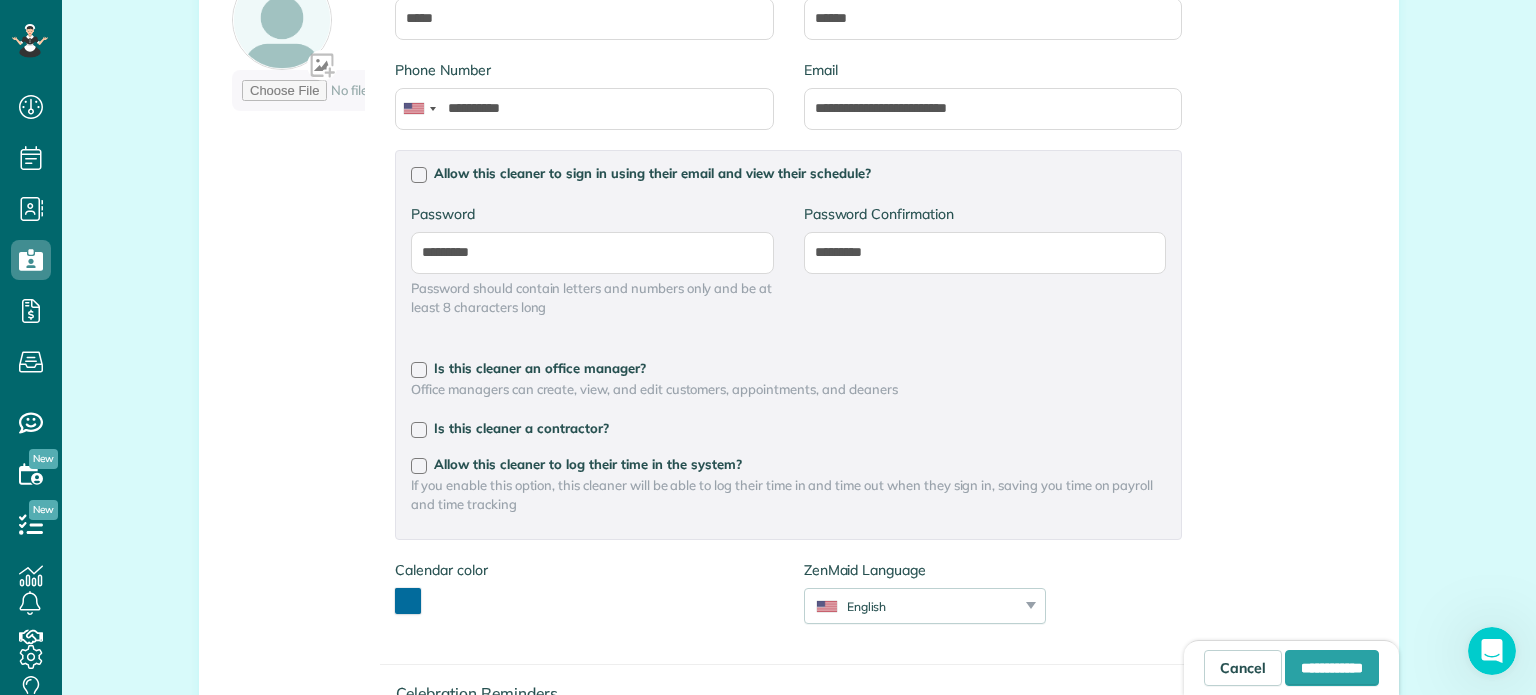 click on "Calendar color
*******" at bounding box center (584, 597) 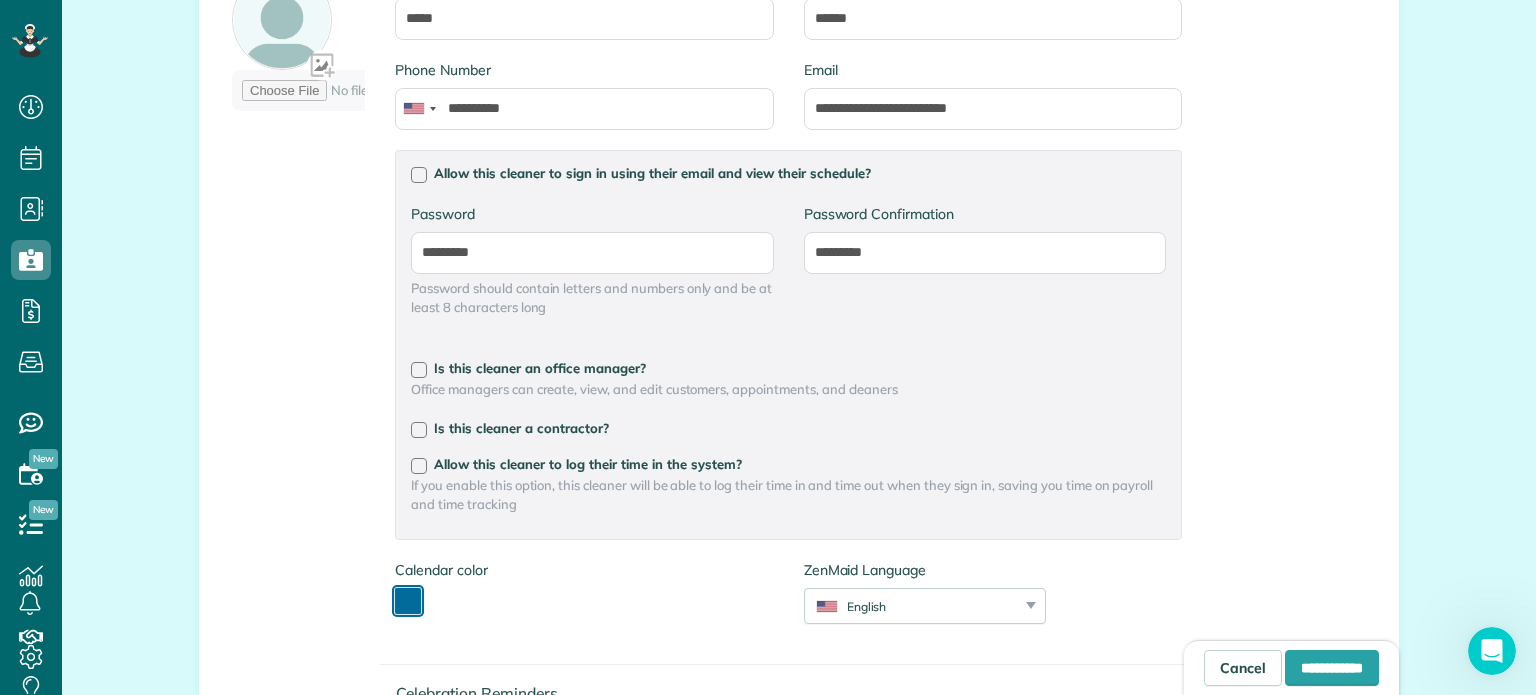 click at bounding box center (408, 601) 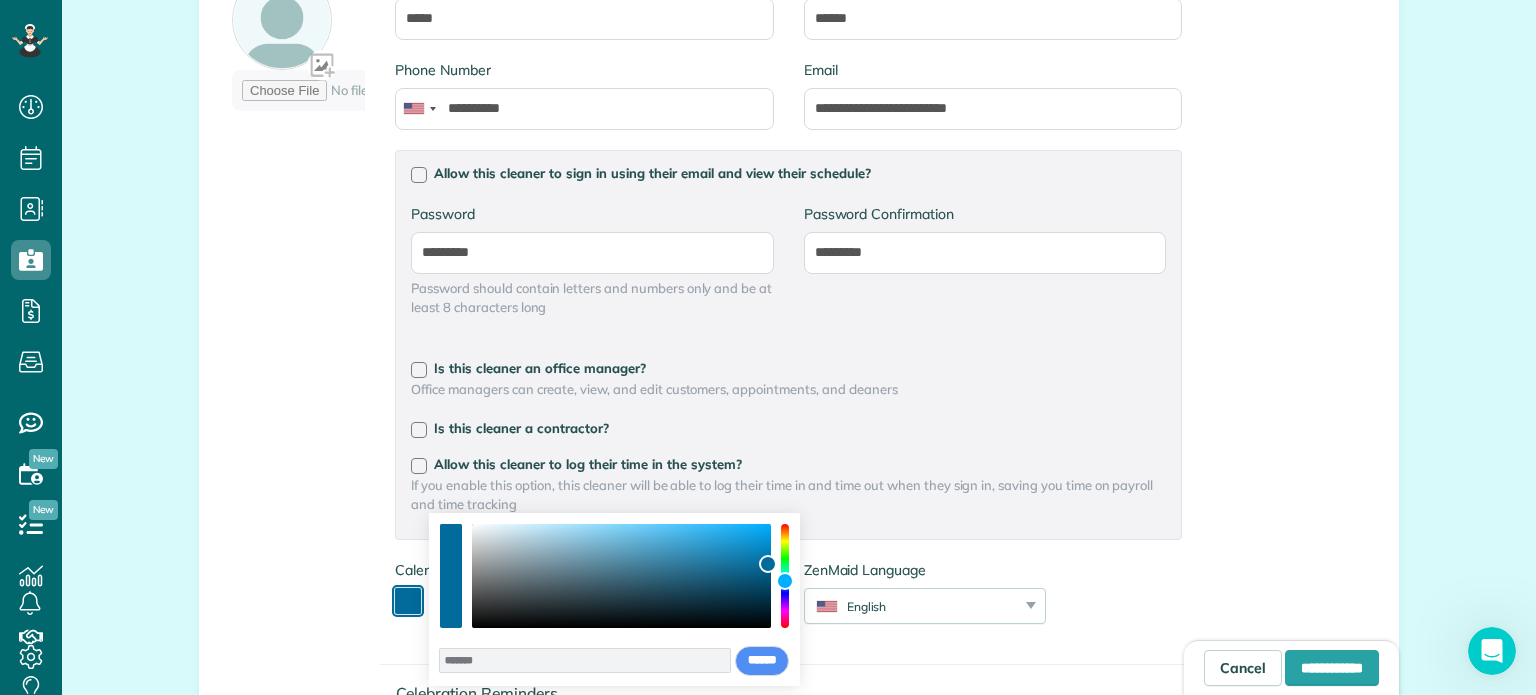 click at bounding box center [785, 576] 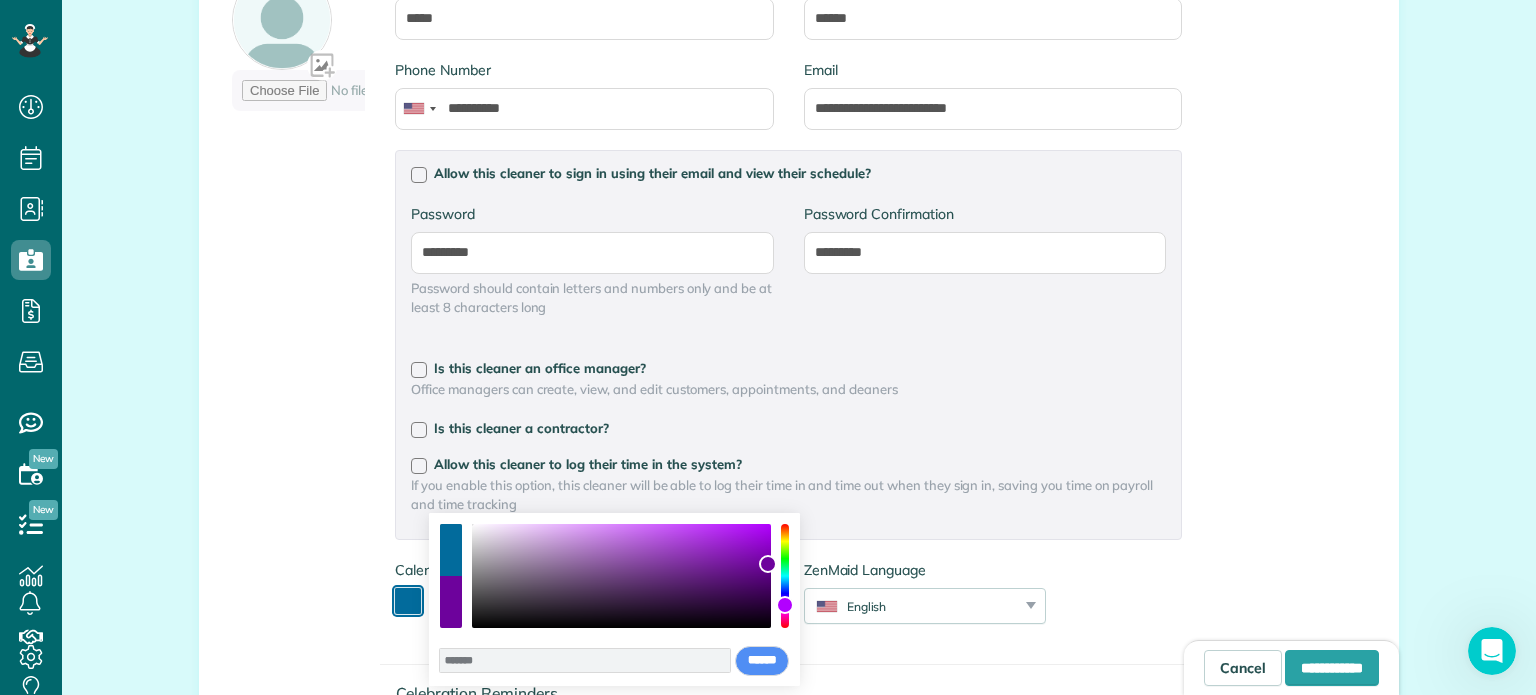 click at bounding box center [785, 576] 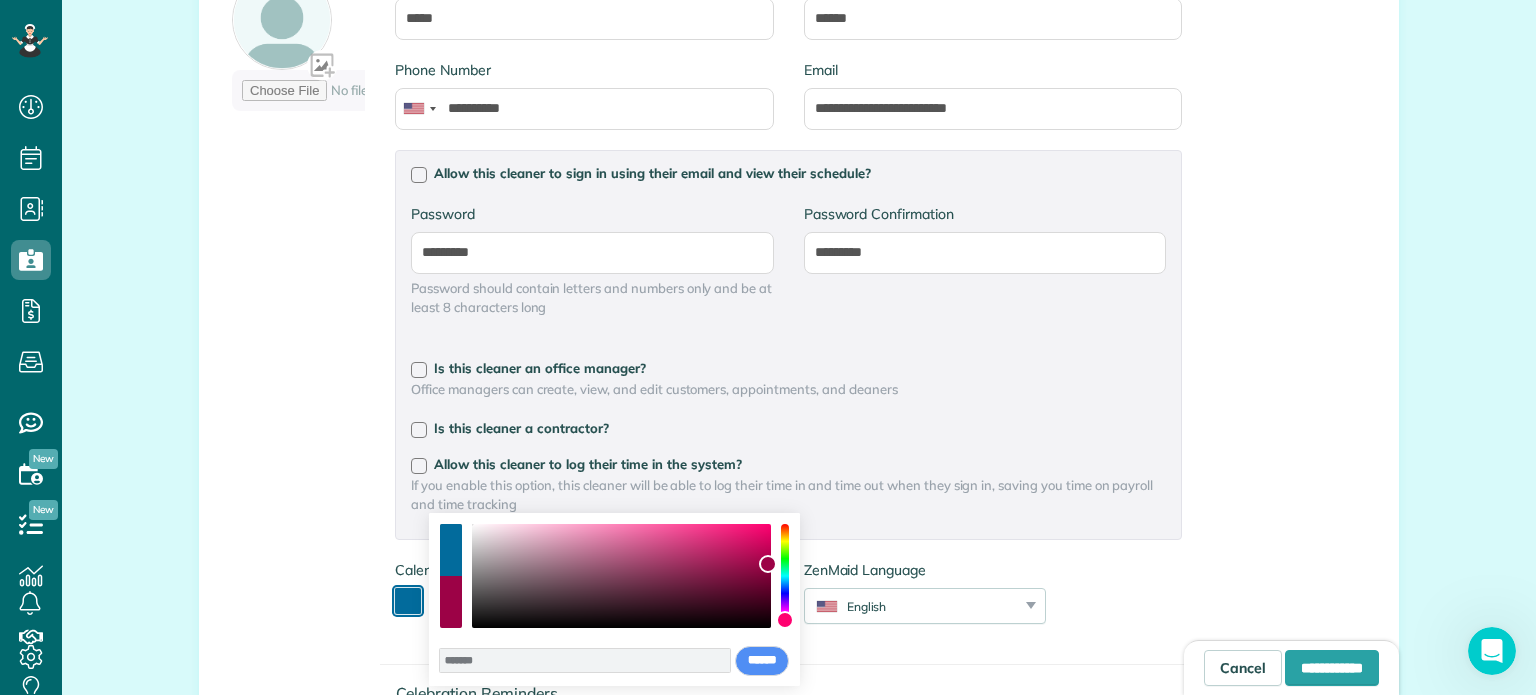 click at bounding box center [785, 576] 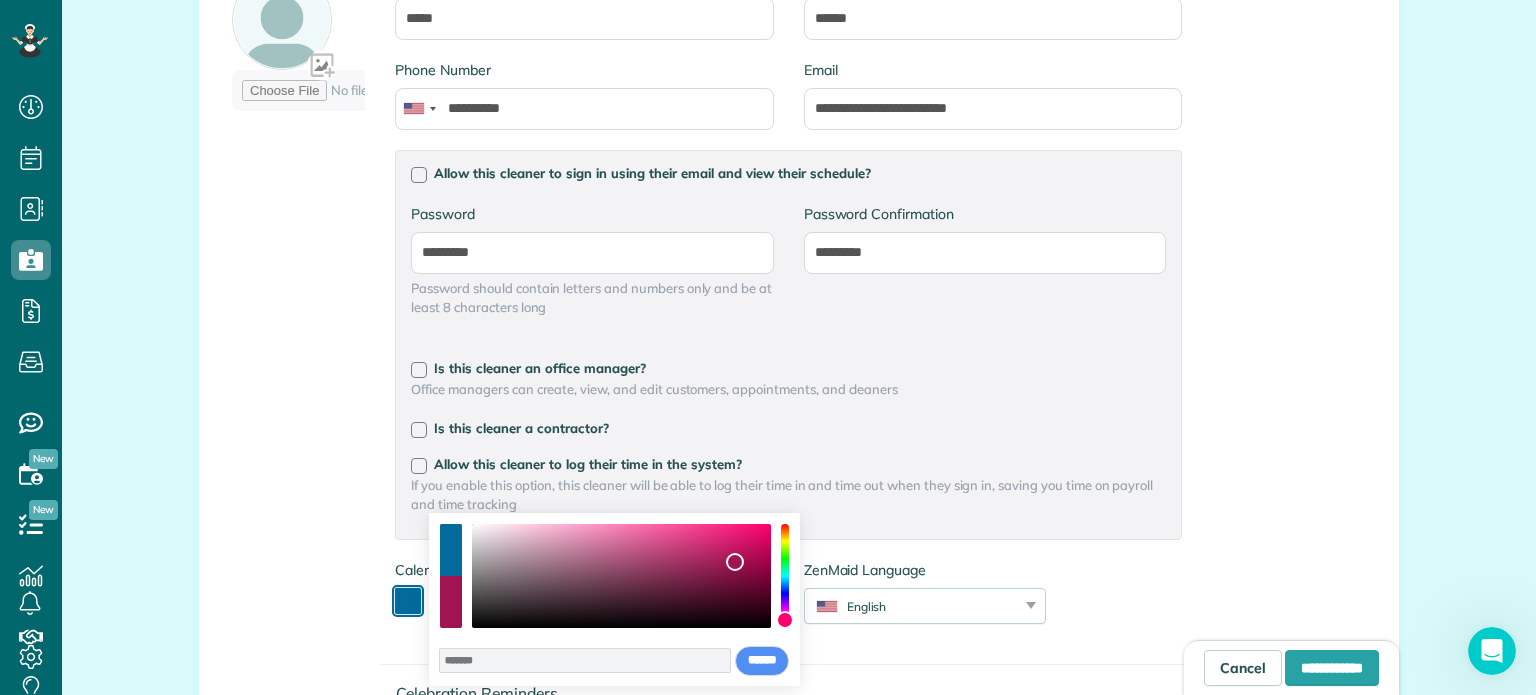 drag, startPoint x: 763, startPoint y: 569, endPoint x: 735, endPoint y: 562, distance: 28.86174 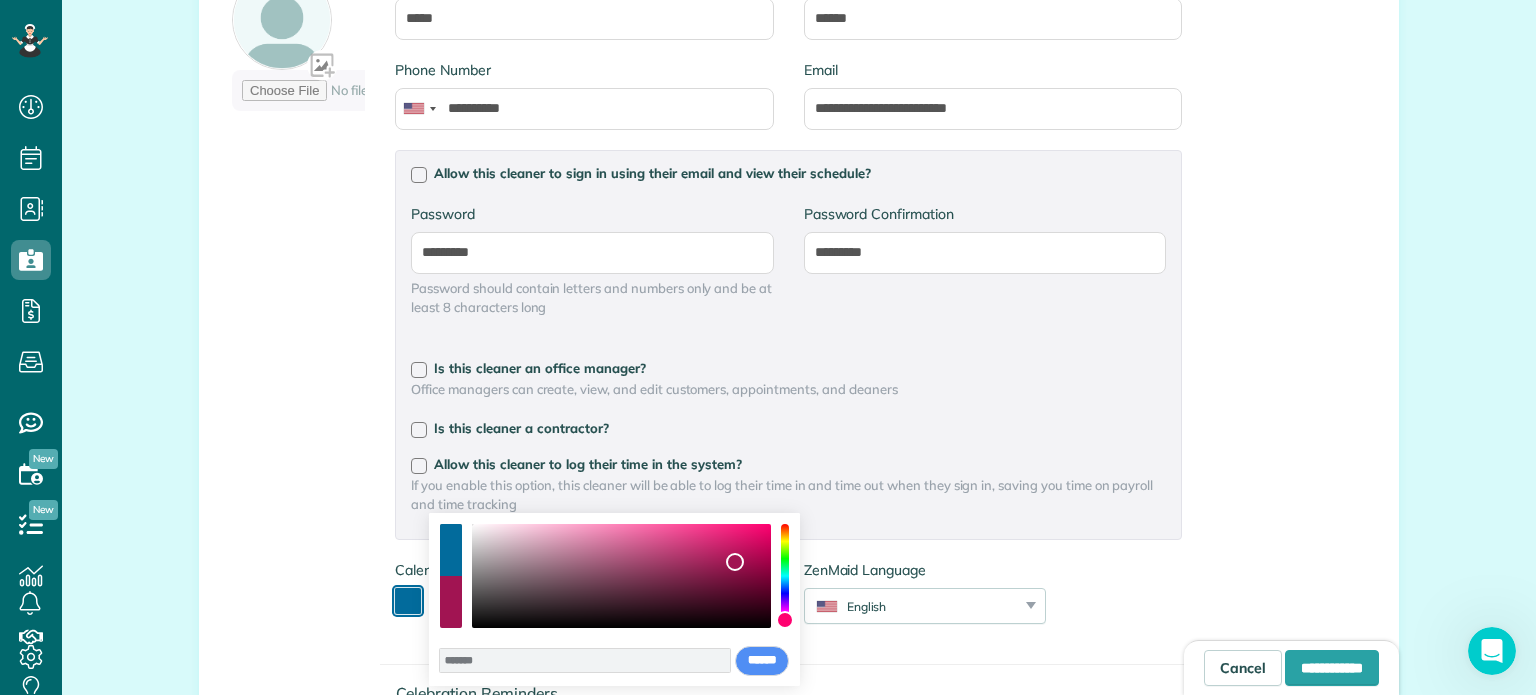 click at bounding box center [735, 562] 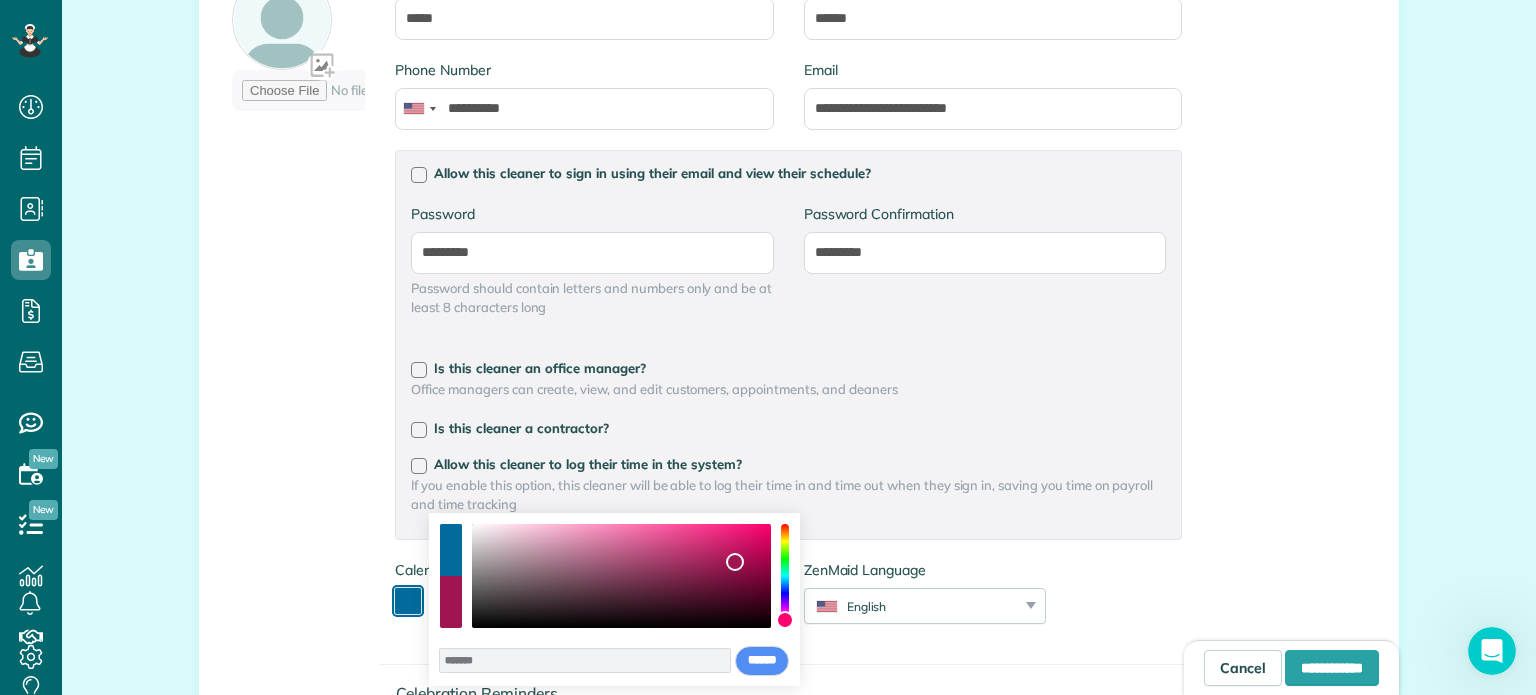 click at bounding box center [785, 620] 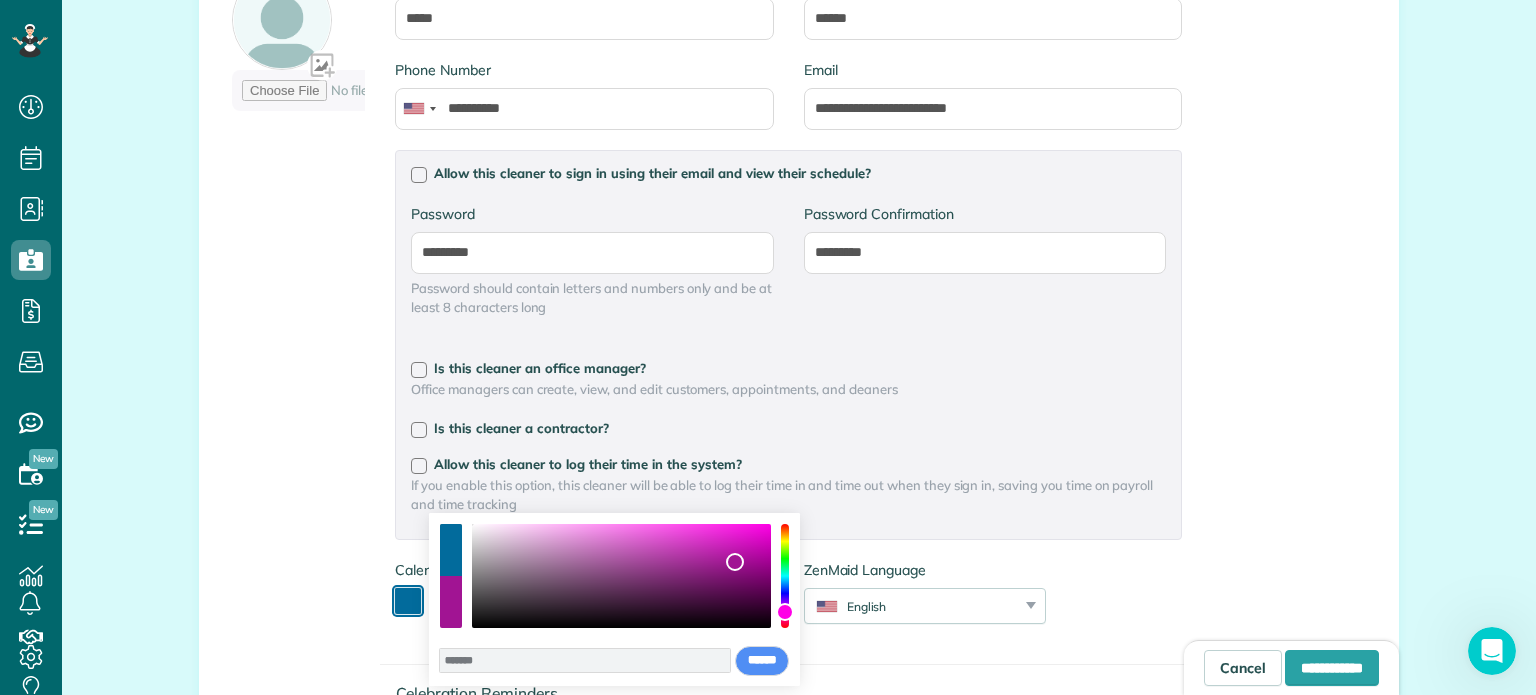 click at bounding box center [785, 576] 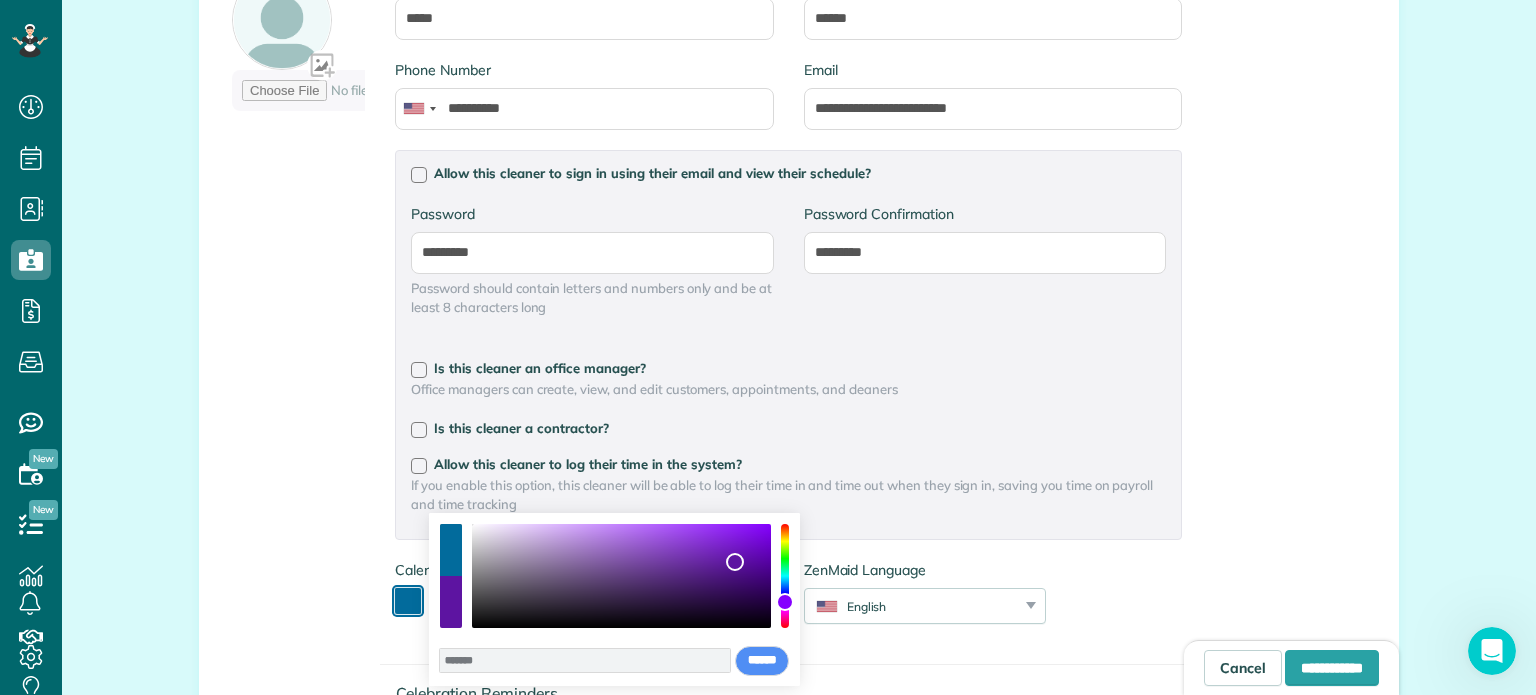 click at bounding box center (785, 602) 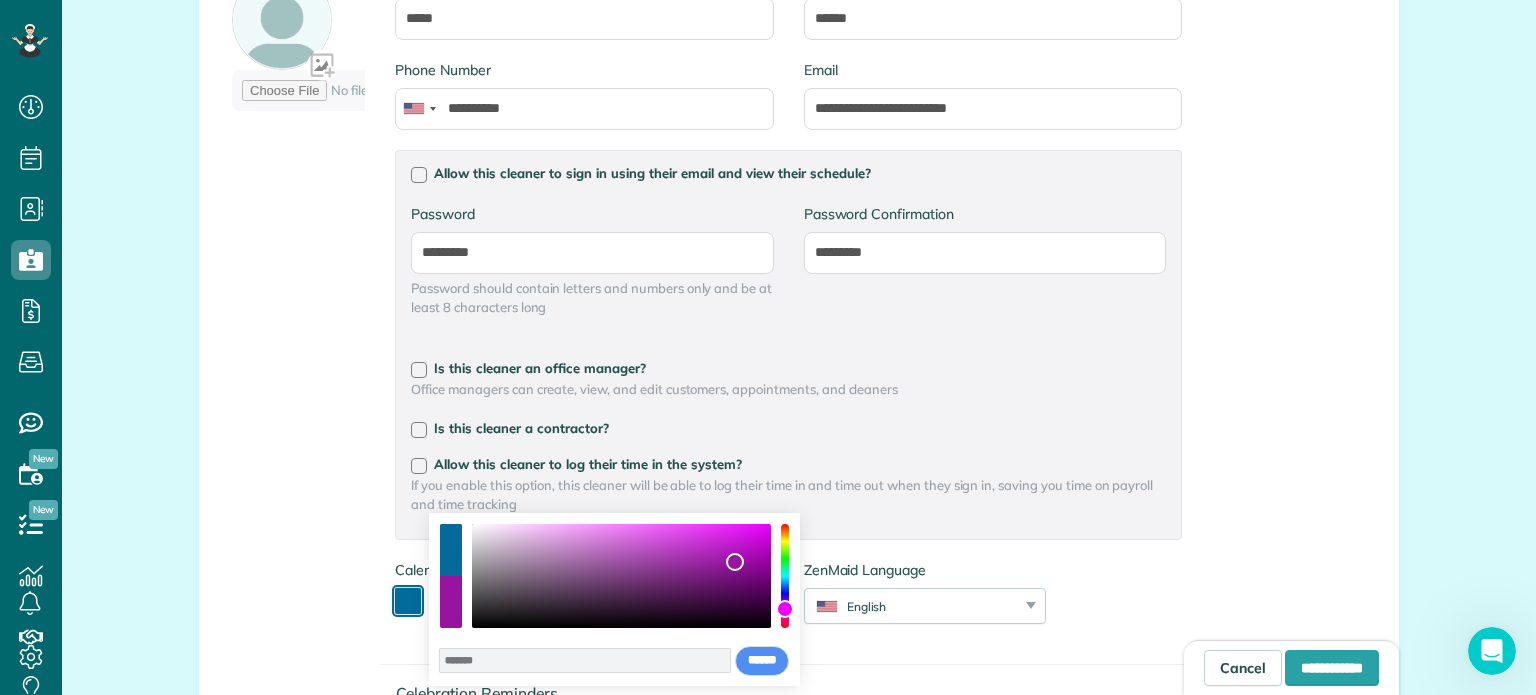 click at bounding box center (785, 609) 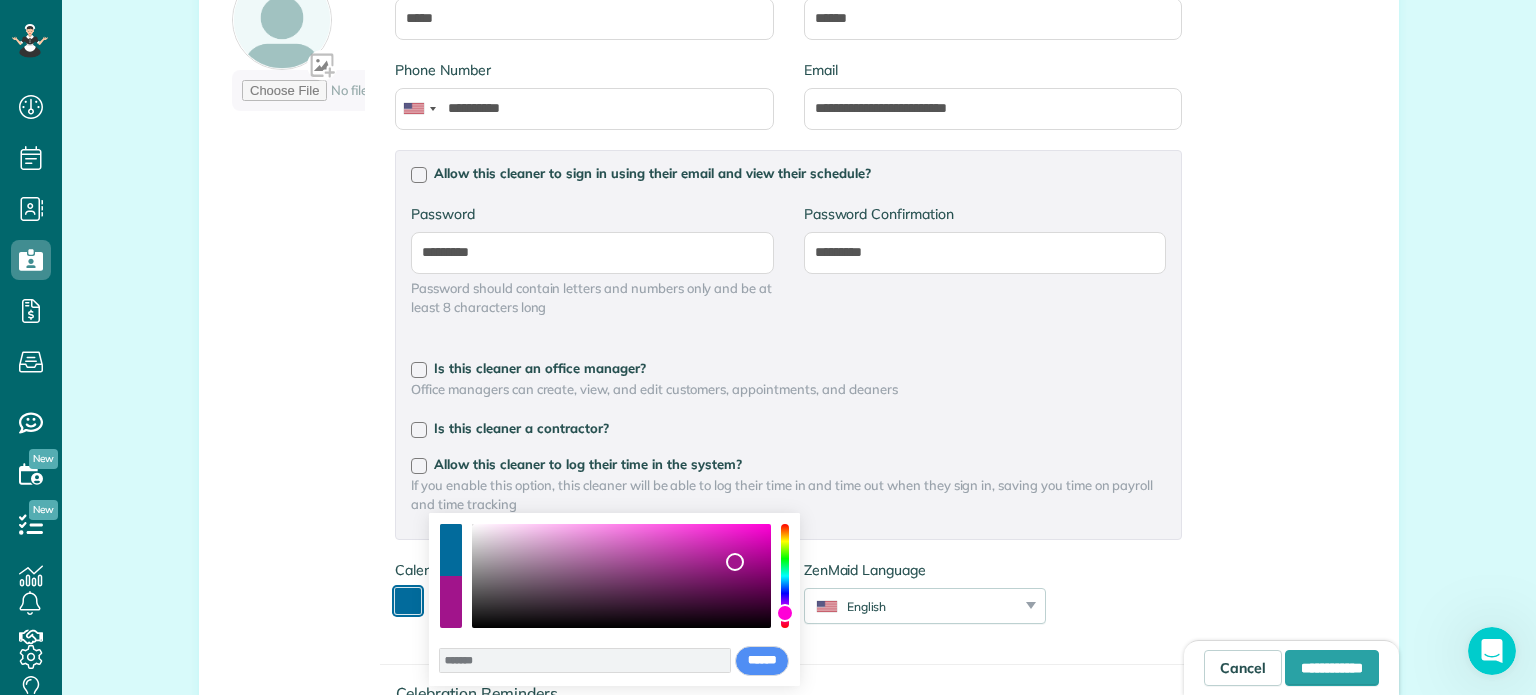 click at bounding box center [622, 576] 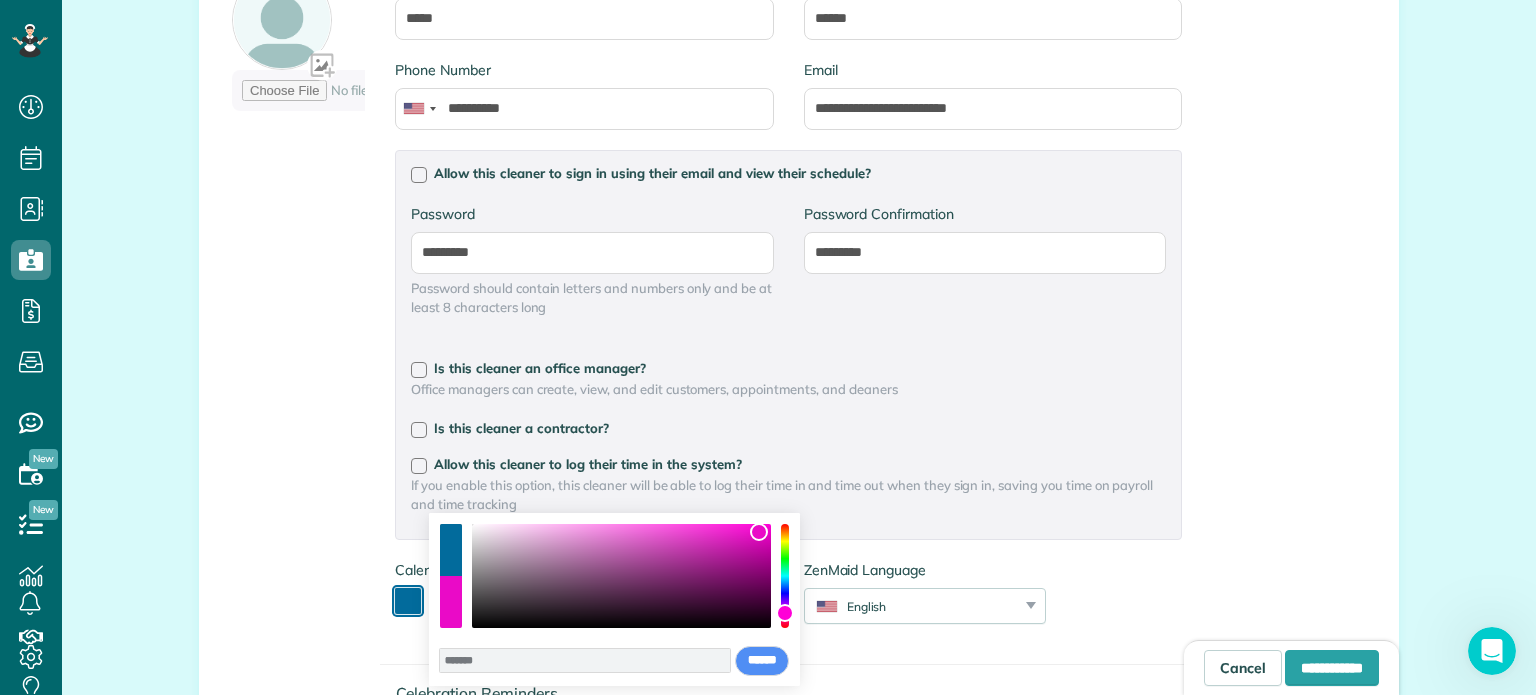 click at bounding box center (622, 576) 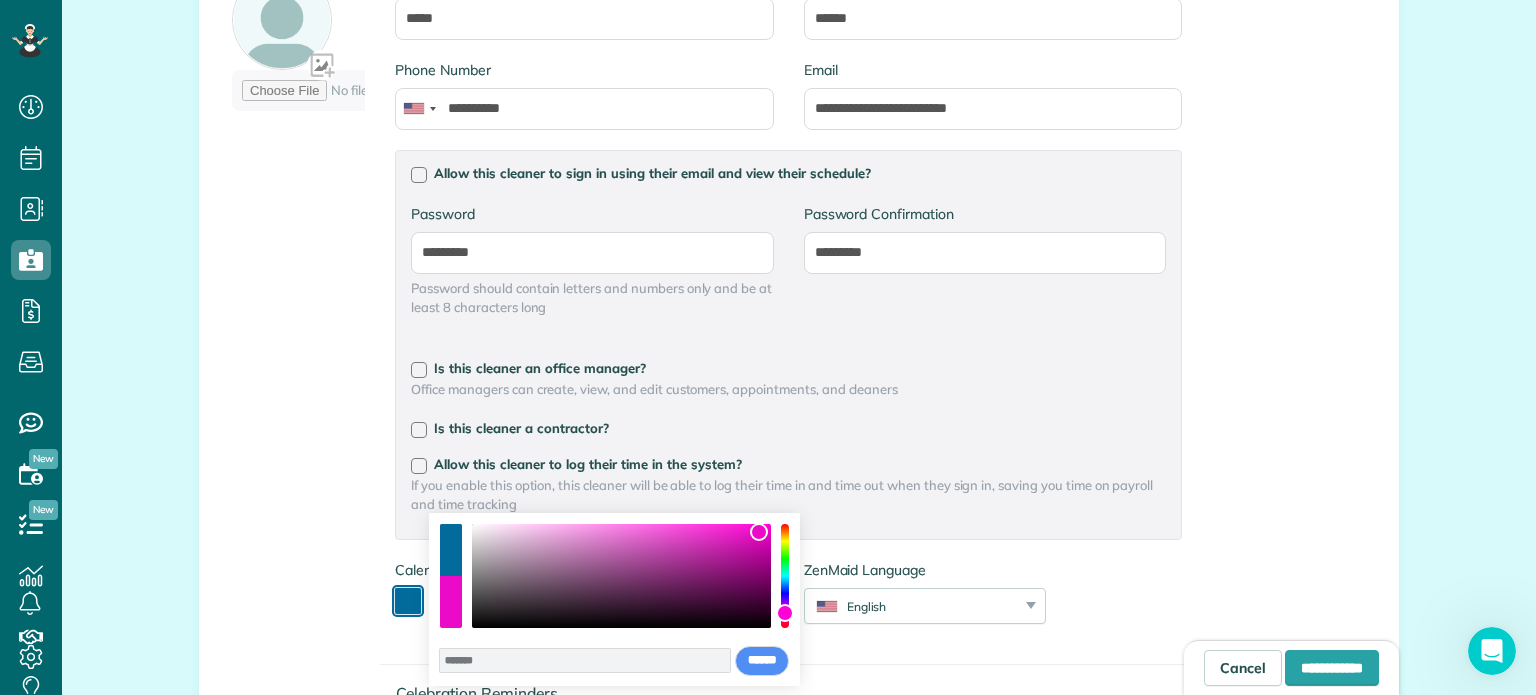 type on "*******" 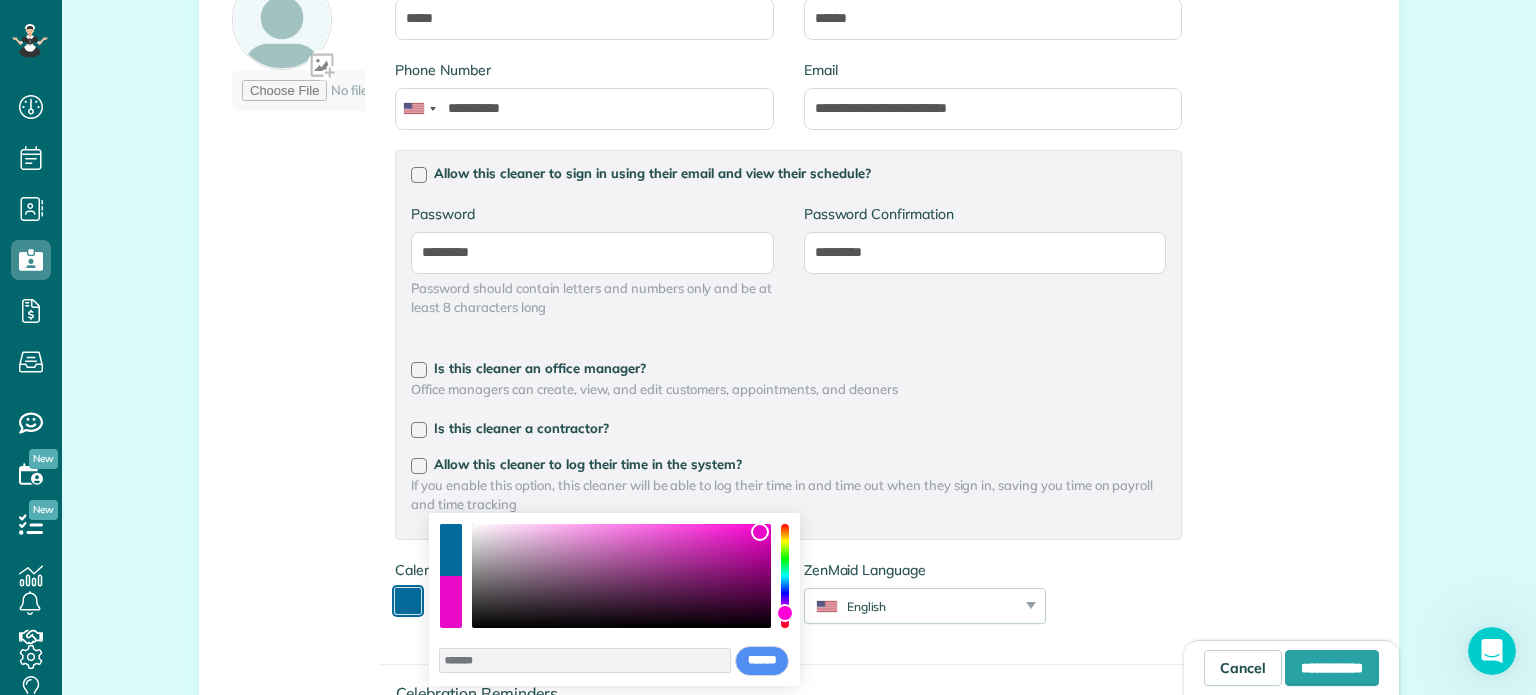 click at bounding box center [760, 532] 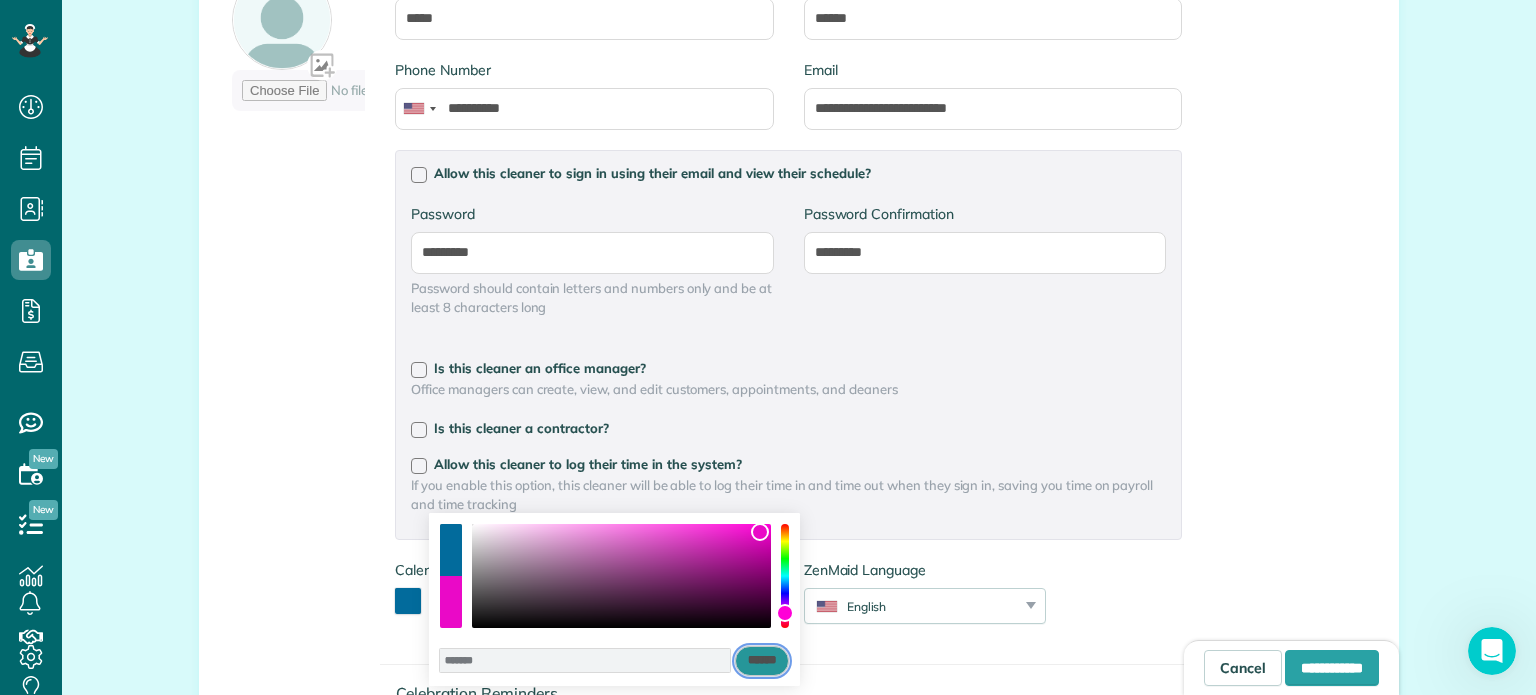 click on "******" at bounding box center [762, 661] 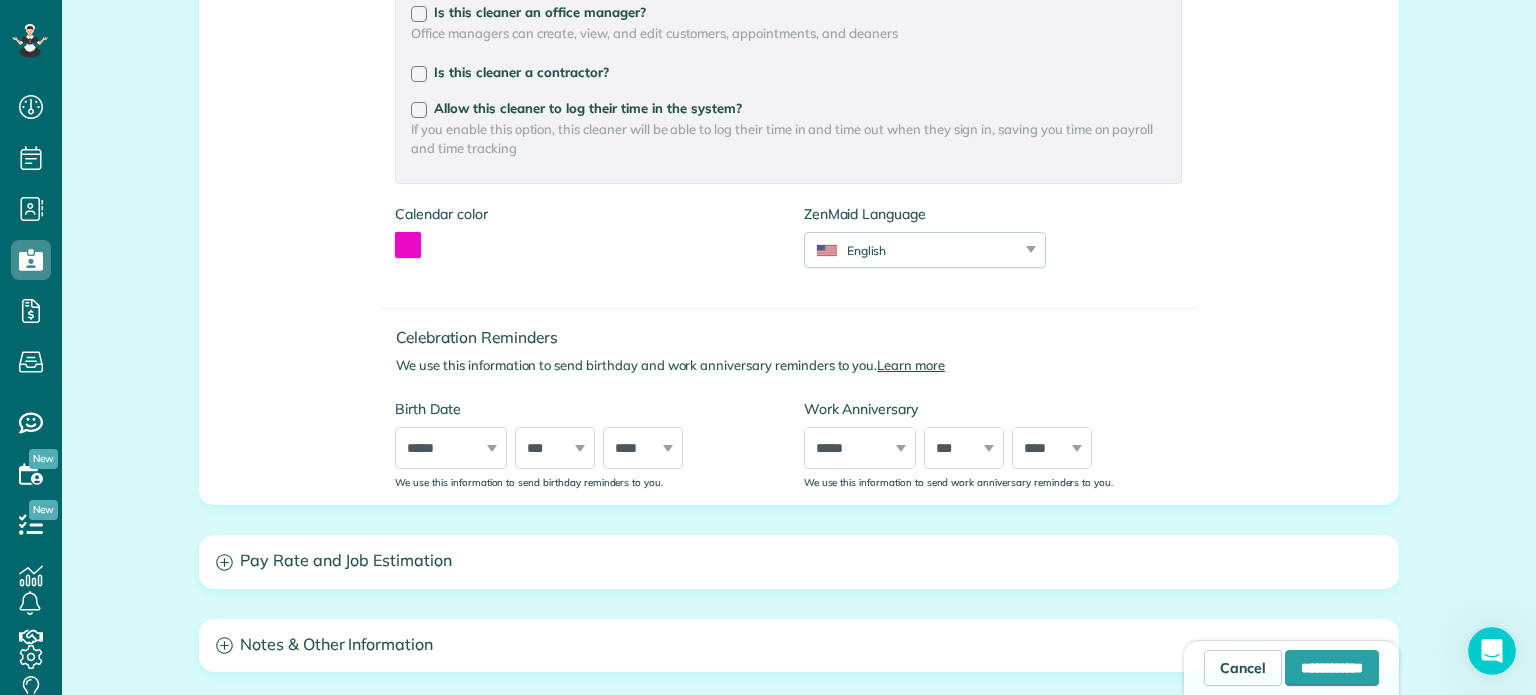 scroll, scrollTop: 836, scrollLeft: 0, axis: vertical 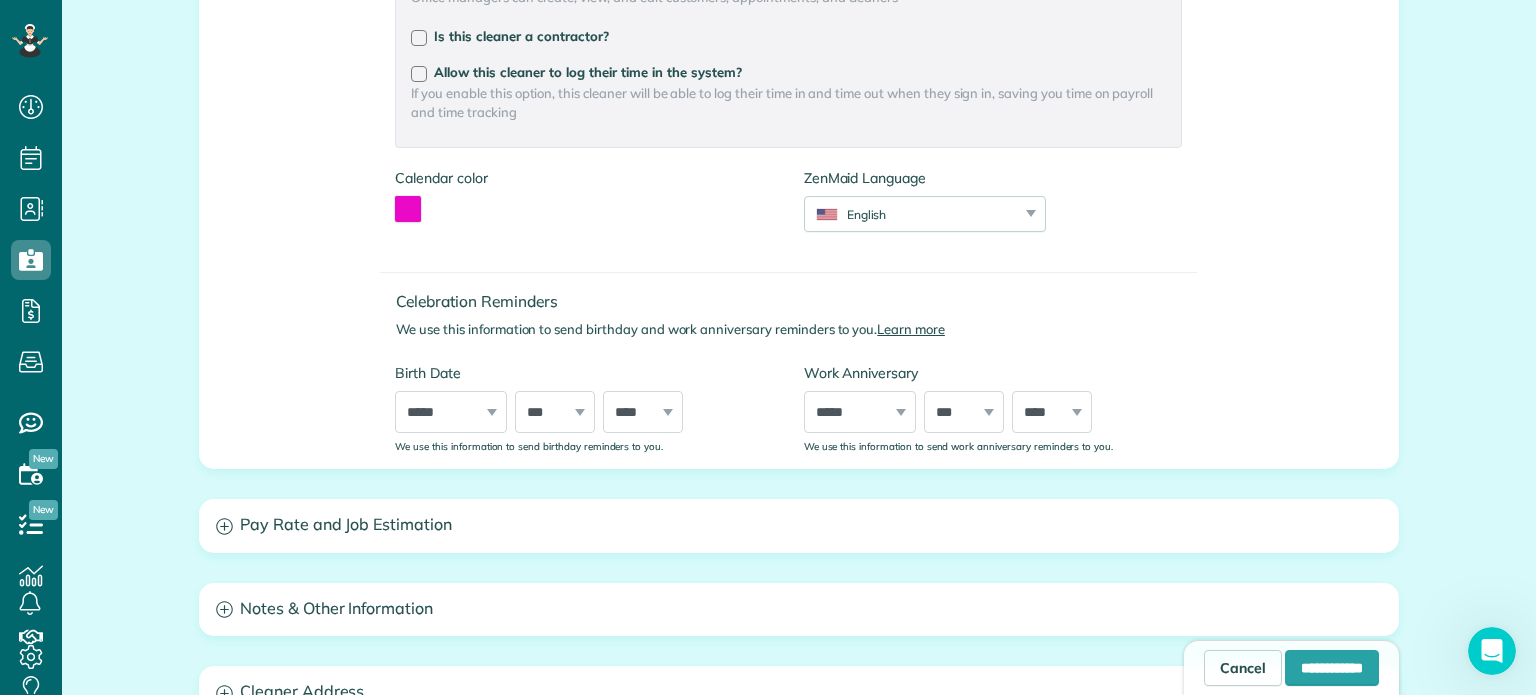 drag, startPoint x: 1535, startPoint y: 367, endPoint x: 1534, endPoint y: 517, distance: 150.00333 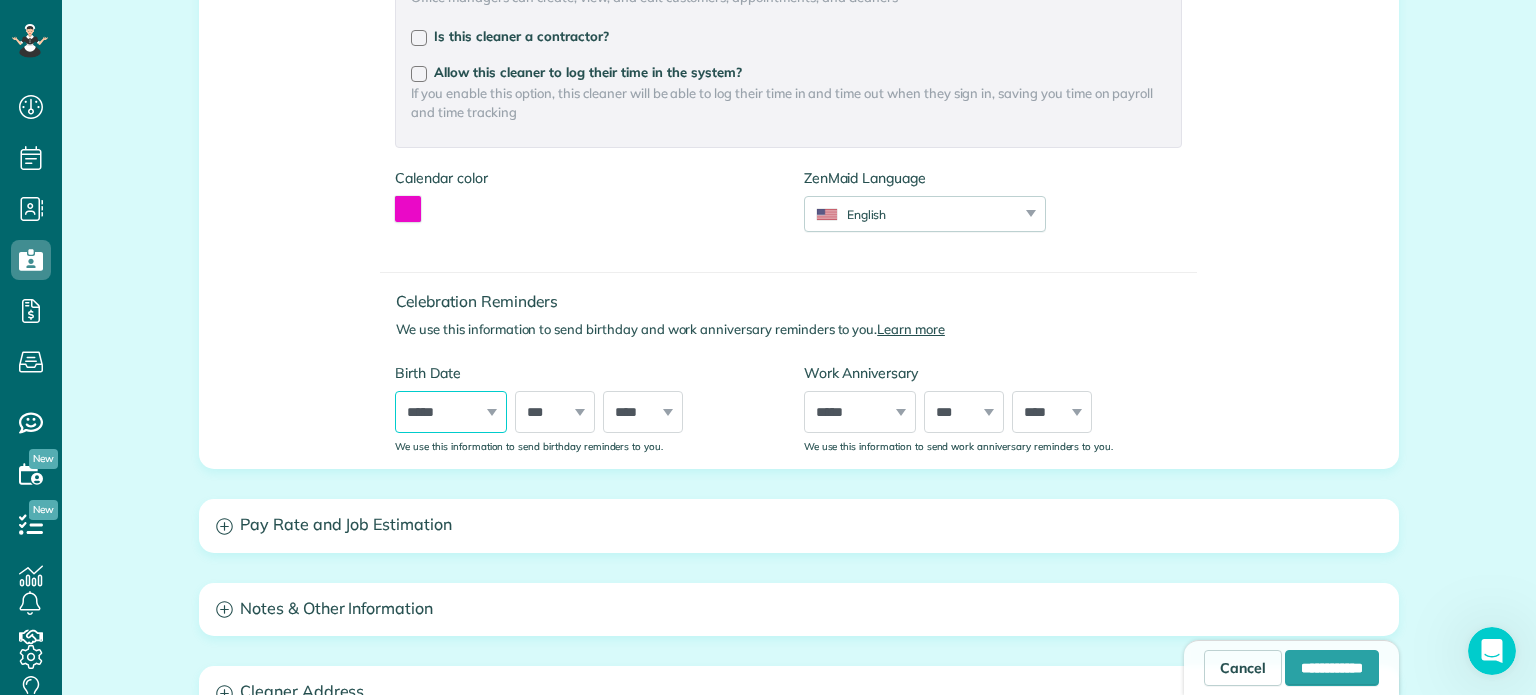 click on "*****
*******
********
*****
*****
***
****
****
******
*********
*******
********
********" at bounding box center (451, 412) 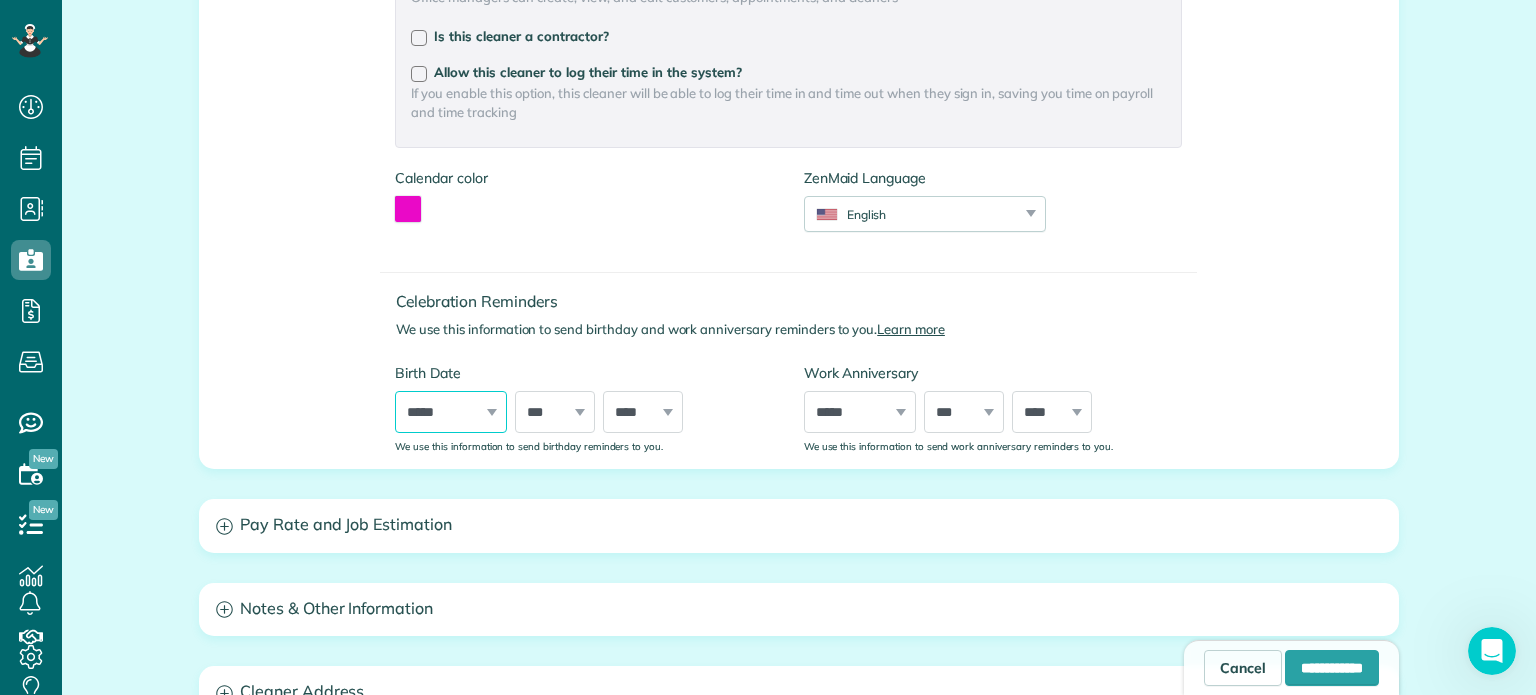 select on "*" 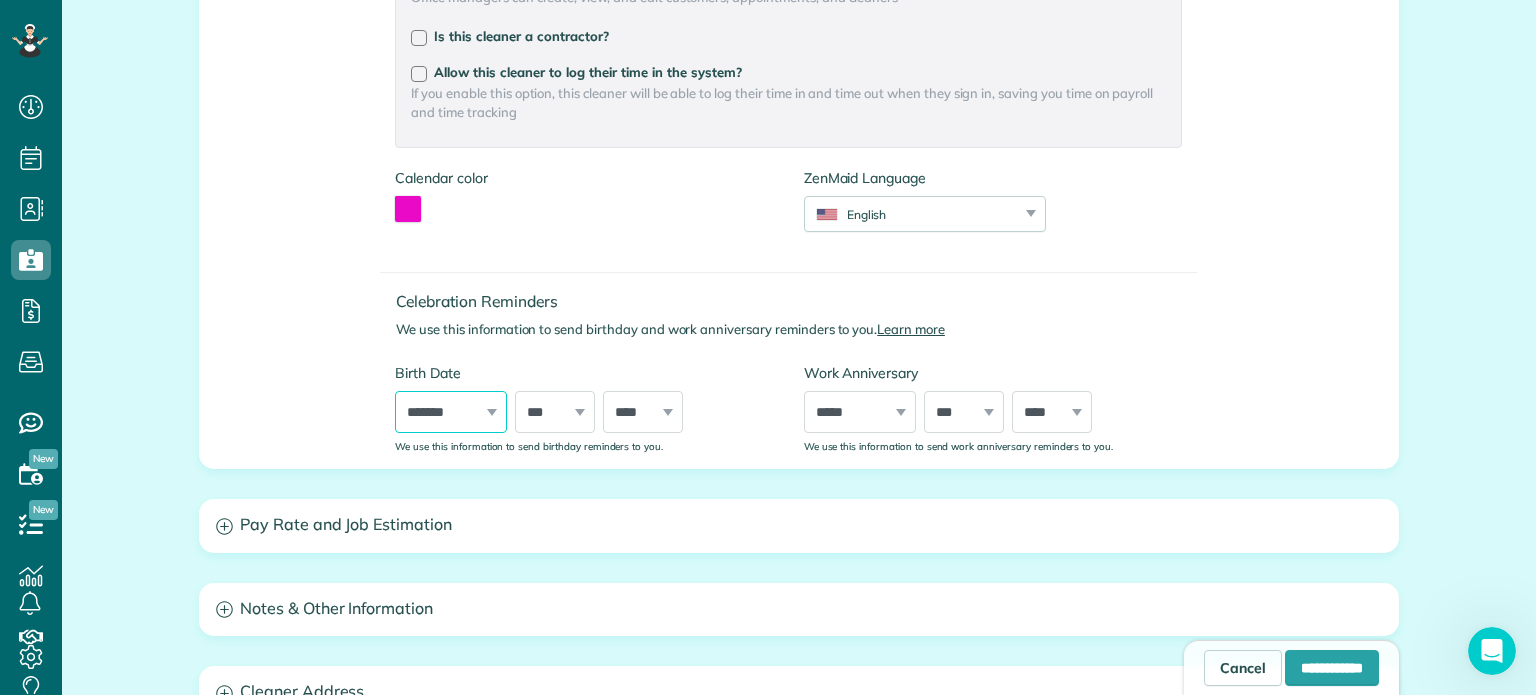 click on "*****
*******
********
*****
*****
***
****
****
******
*********
*******
********
********" at bounding box center (451, 412) 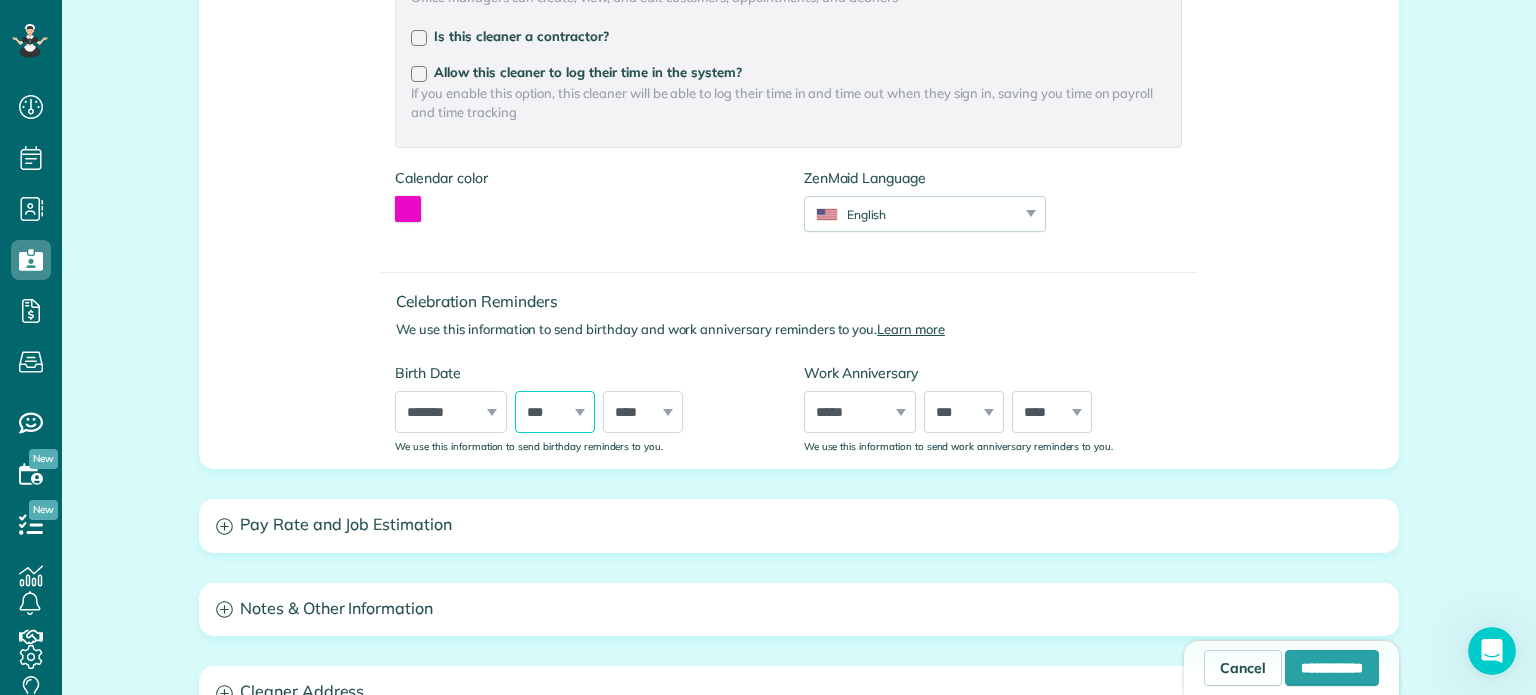 click on "***
*
*
*
*
*
*
*
*
*
**
**
**
**
**
**
**
**
**
**
**
**
**
**
**
**
**
**
**
**
**
**" at bounding box center [555, 412] 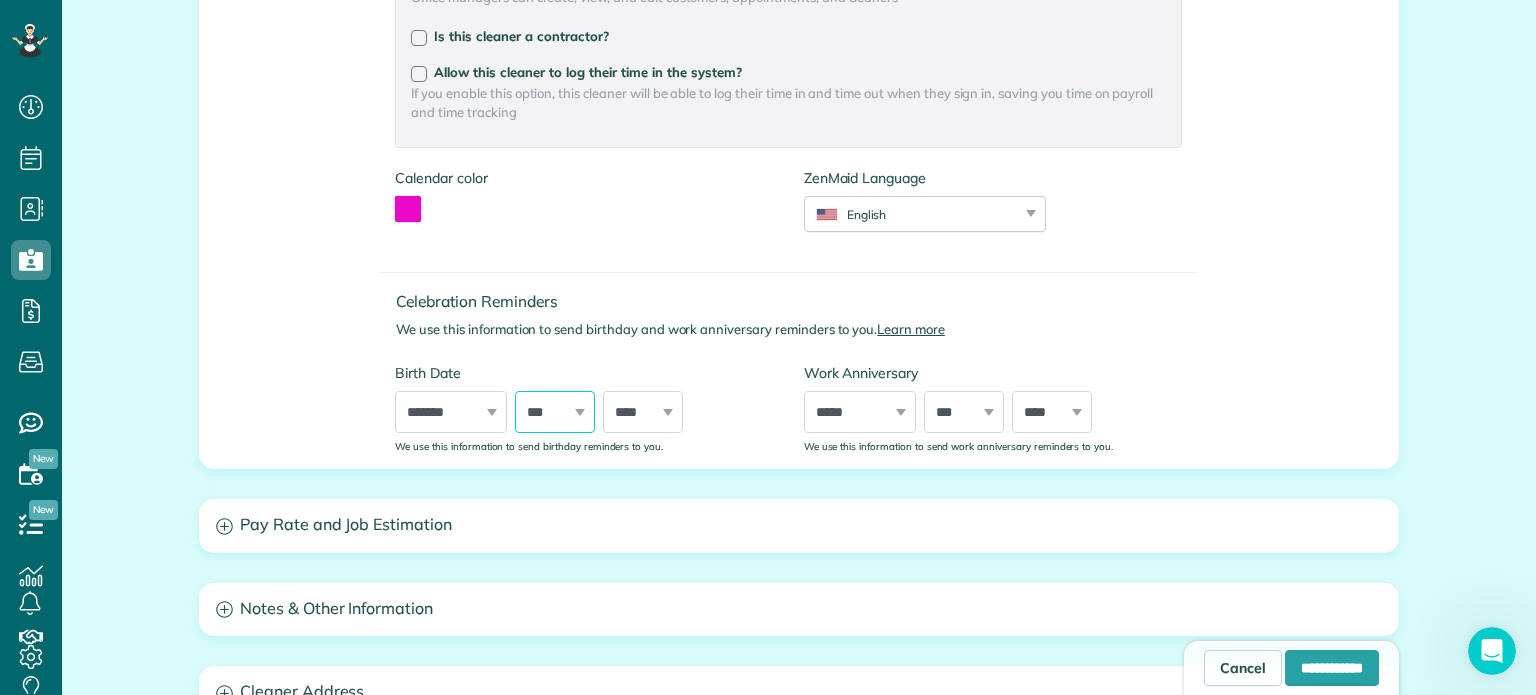 select on "**" 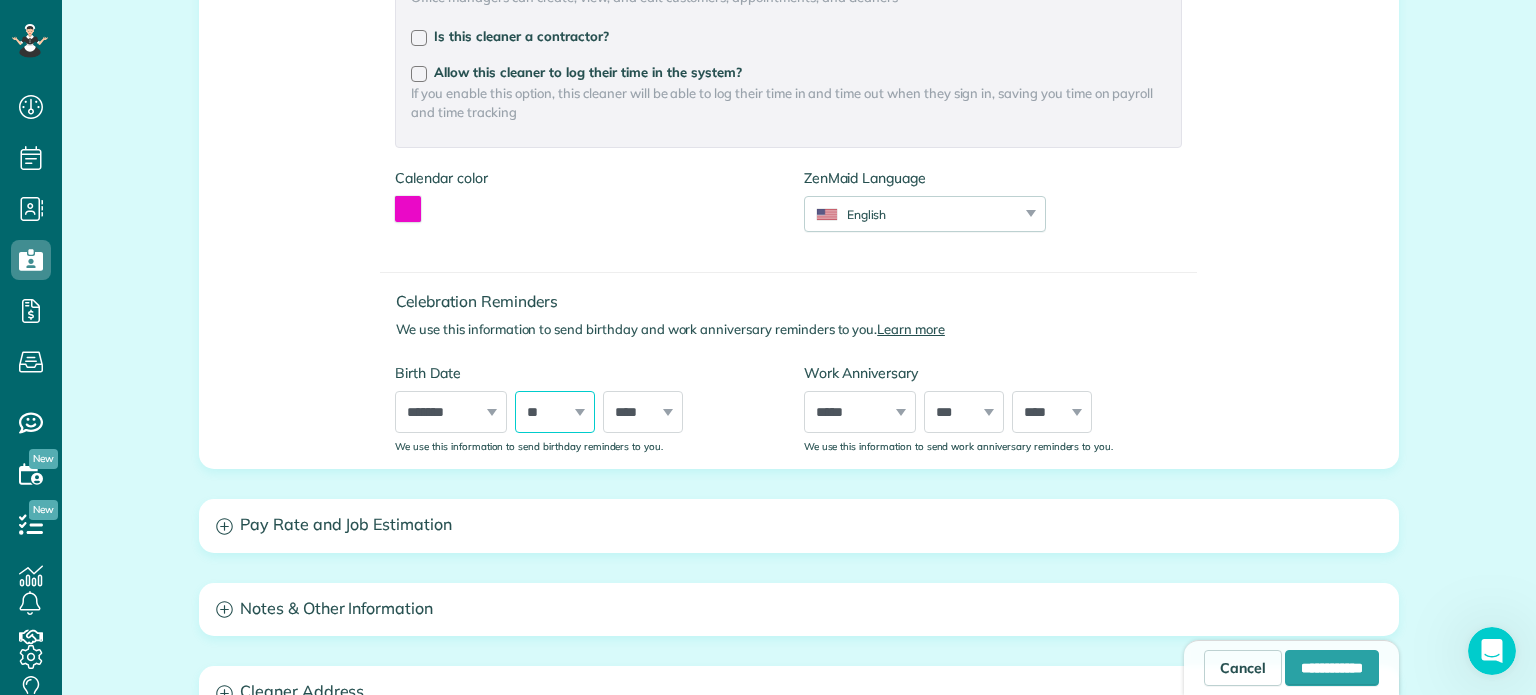 click on "***
*
*
*
*
*
*
*
*
*
**
**
**
**
**
**
**
**
**
**
**
**
**
**
**
**
**
**
**
**
**
**" at bounding box center [555, 412] 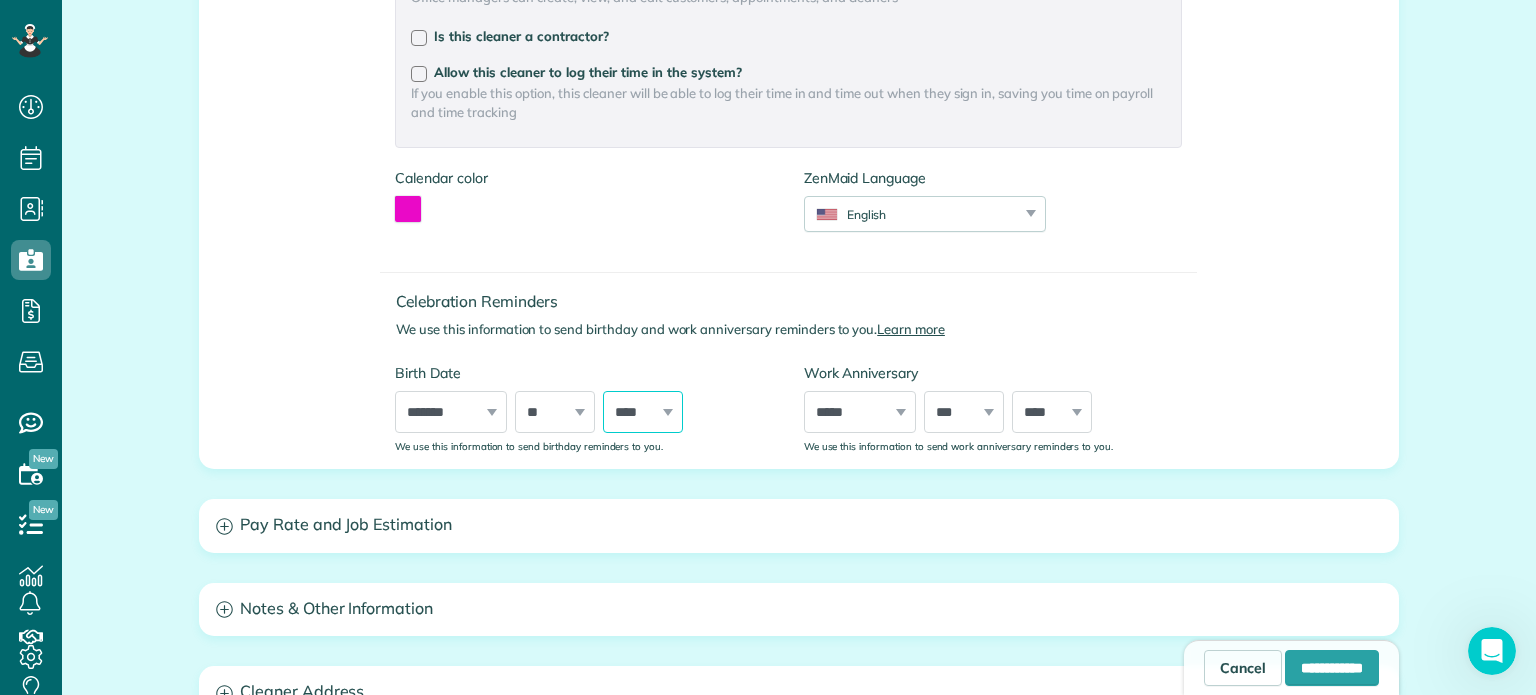 click on "****
****
****
****
****
****
****
****
****
****
****
****
****
****
****
****
****
****
****
****
****
****
****
****
****
****
****
****
****
****
****
****
****
****
****
****
****
****
****
****
****
****
****
****
****
****
****
****
****
****
****
****
****
****
****
****
****
****
****
****
****
****
****
****
****
****
****
****
****
****
****
****
****
****
****
****
****
****
****
****" at bounding box center [643, 412] 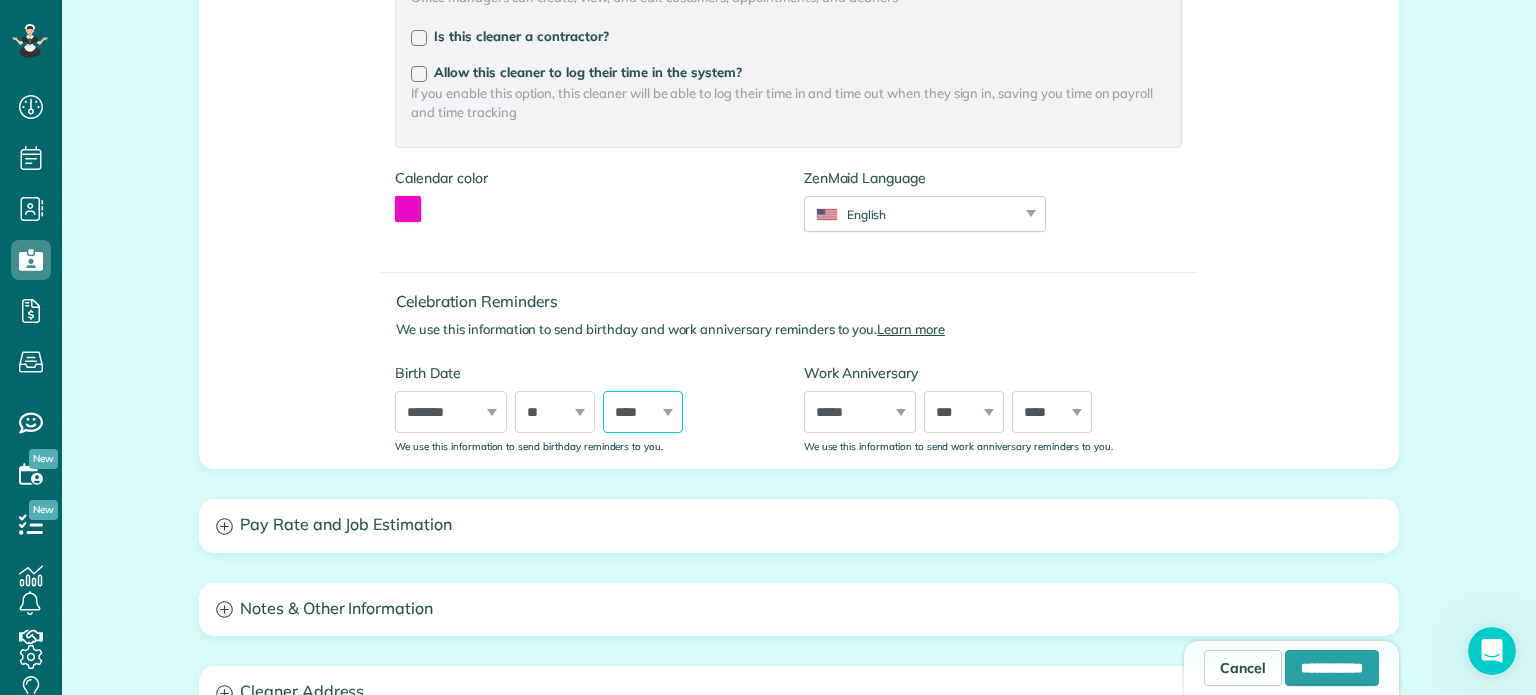 select on "****" 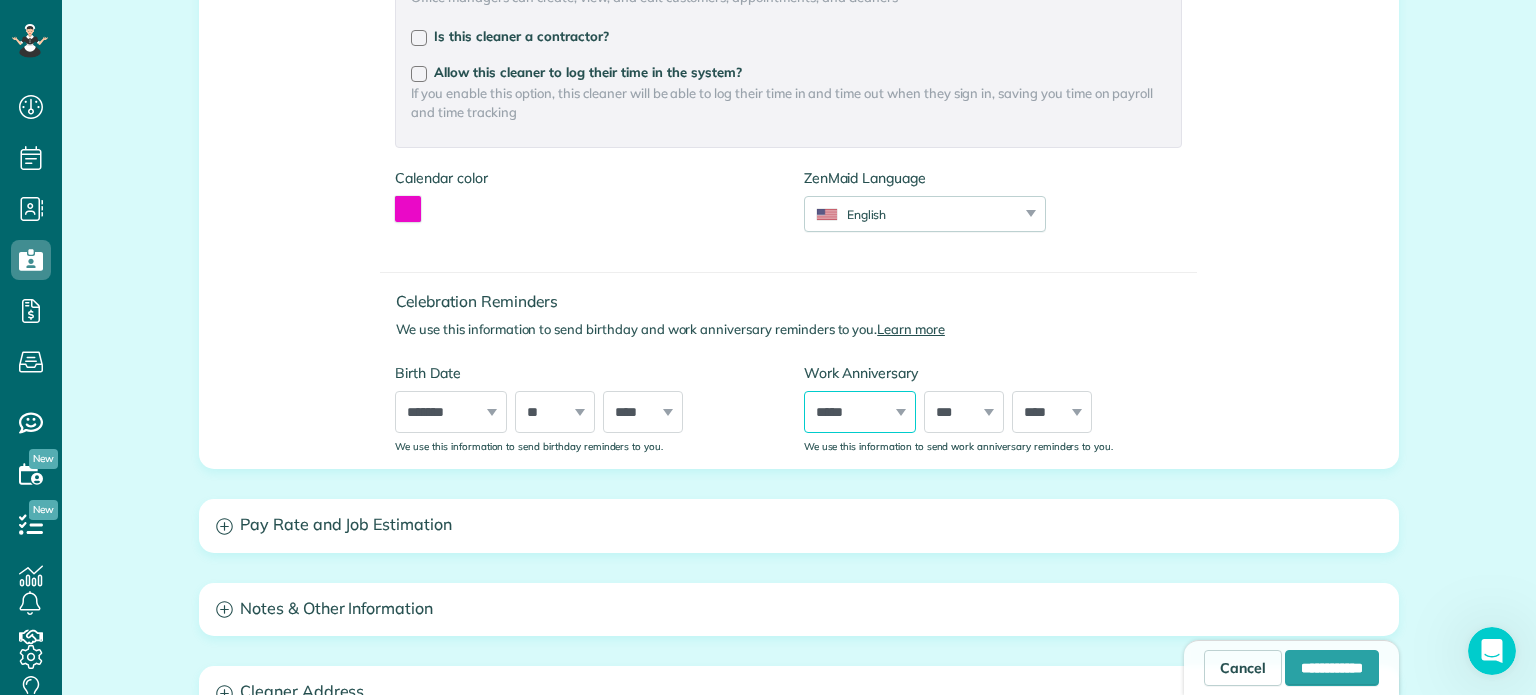 click on "*****
*******
********
*****
*****
***
****
****
******
*********
*******
********
********" at bounding box center (860, 412) 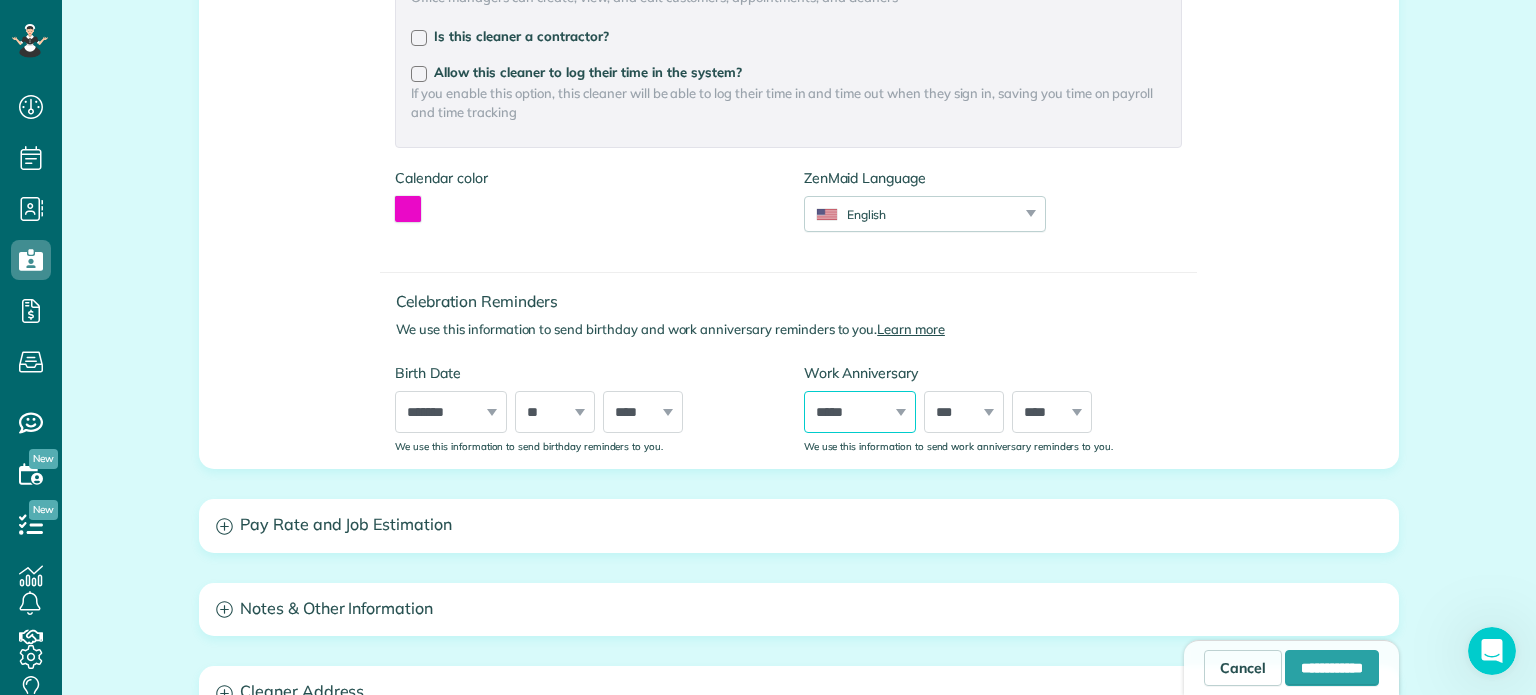 select on "*" 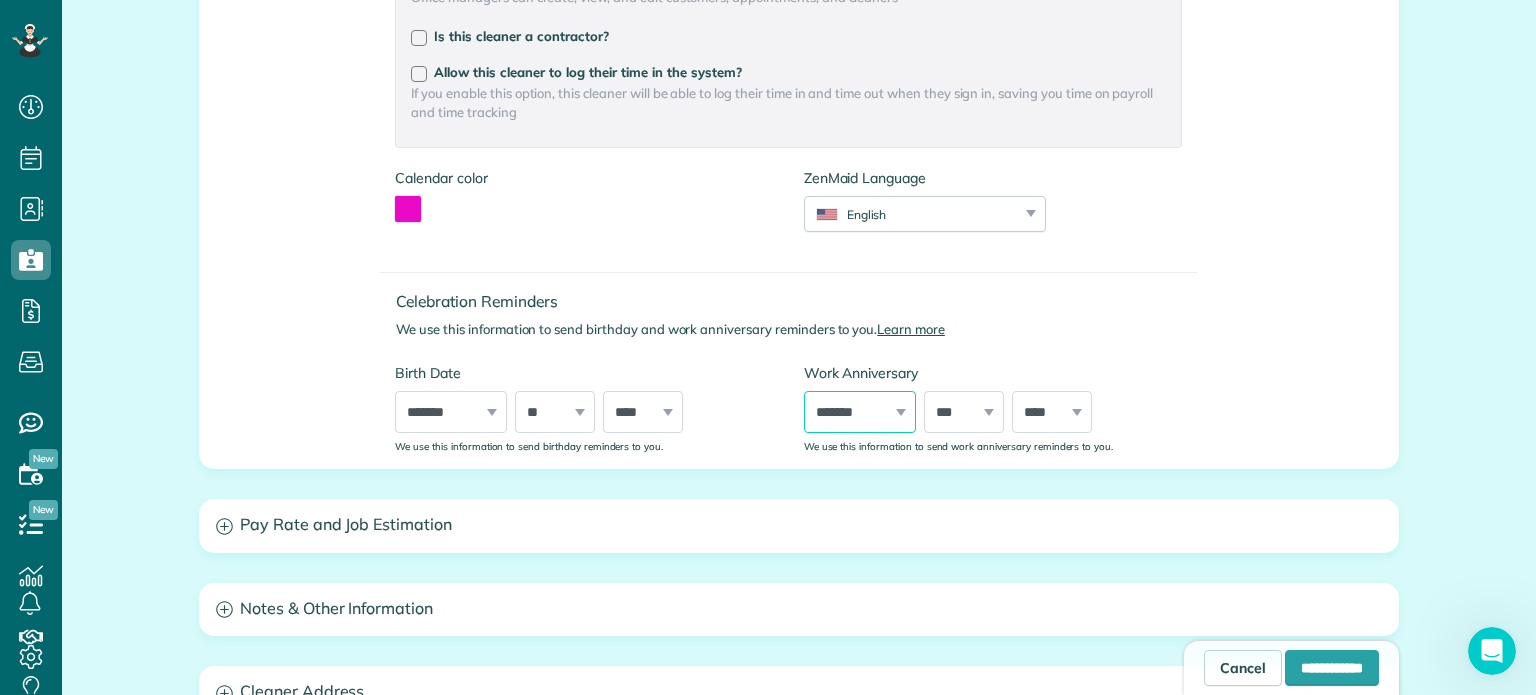 click on "*****
*******
********
*****
*****
***
****
****
******
*********
*******
********
********" at bounding box center [860, 412] 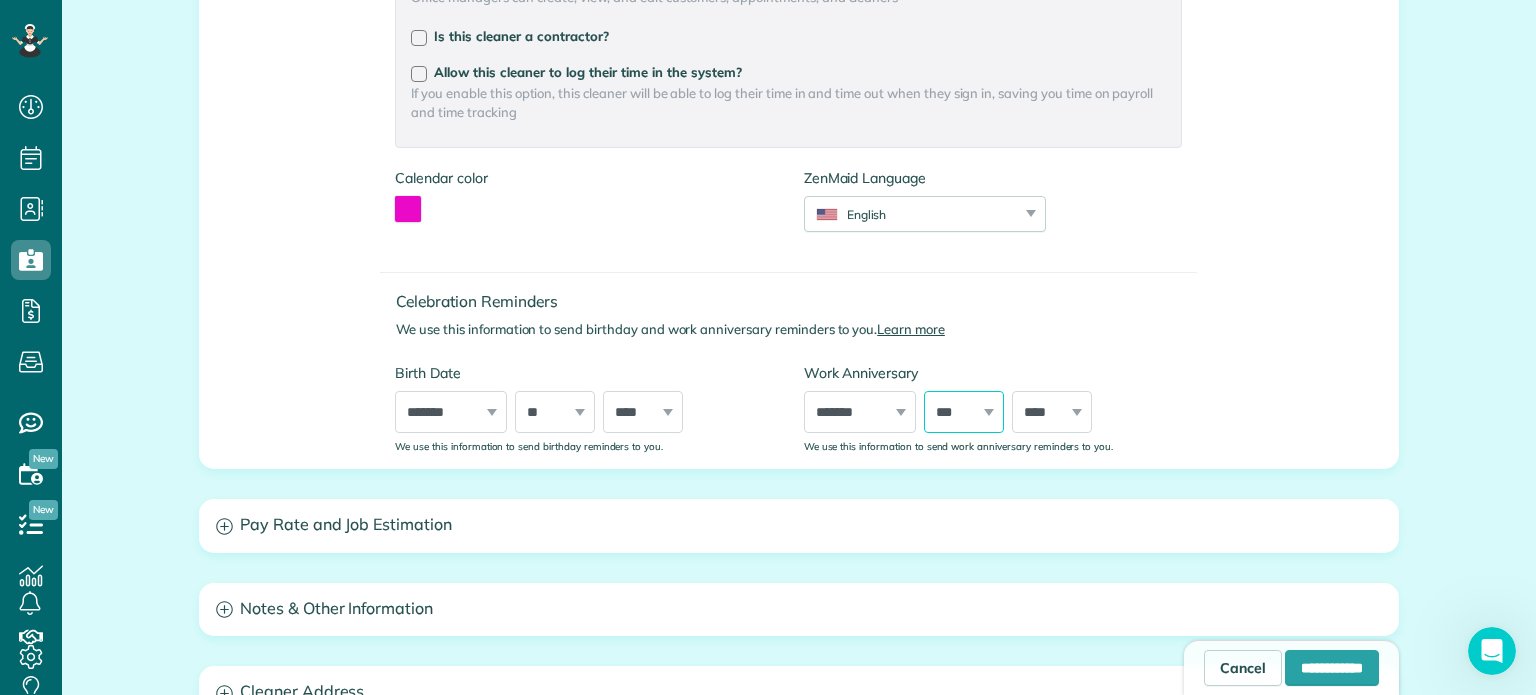 click on "***
*
*
*
*
*
*
*
*
*
**
**
**
**
**
**
**
**
**
**
**
**
**
**
**
**
**
**
**
**
**
**" at bounding box center (964, 412) 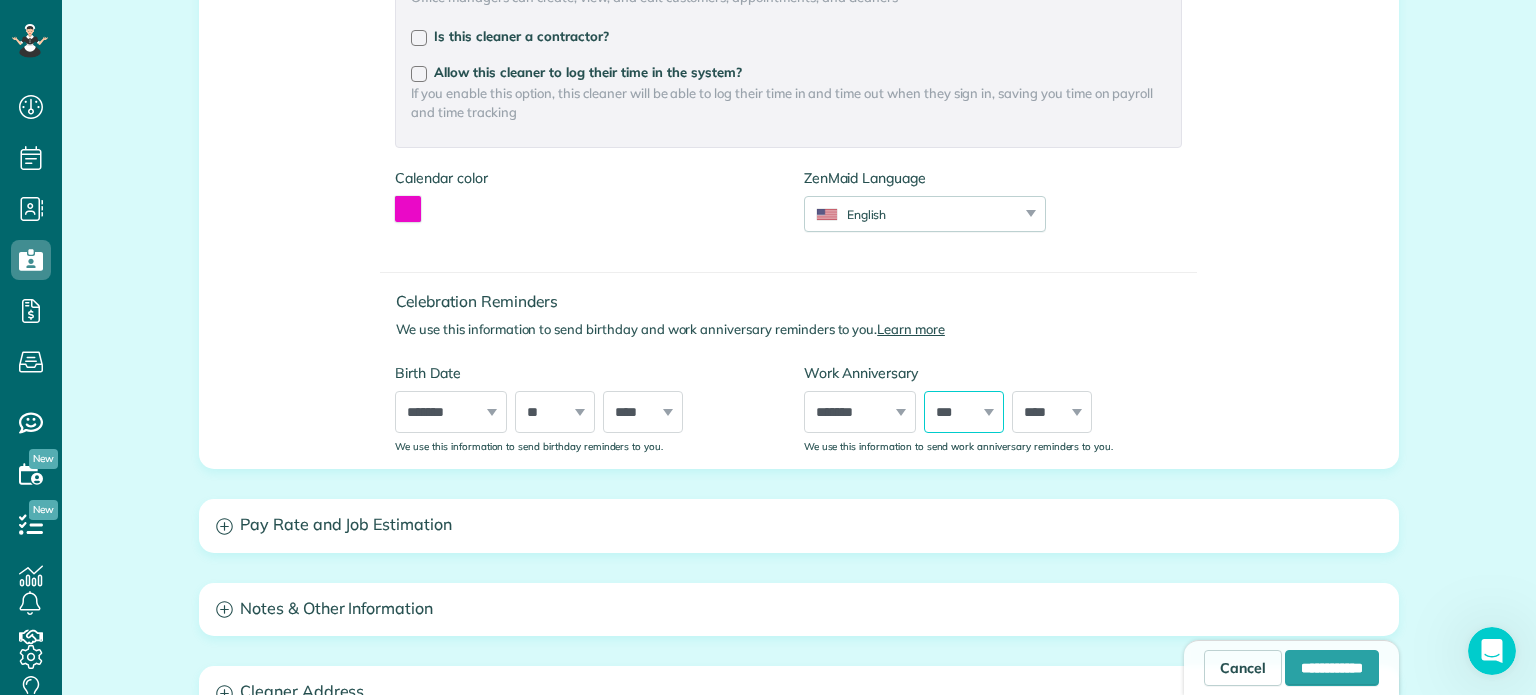 select on "**" 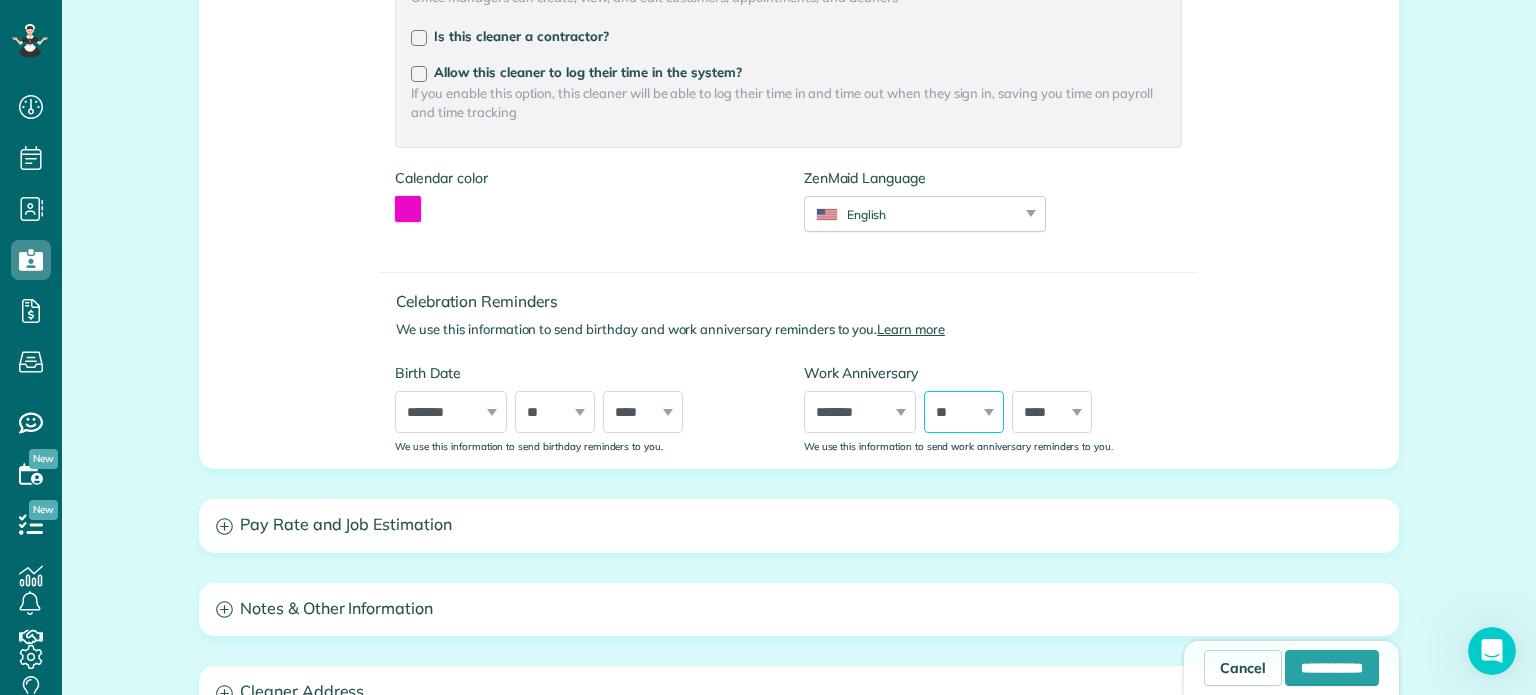click on "***
*
*
*
*
*
*
*
*
*
**
**
**
**
**
**
**
**
**
**
**
**
**
**
**
**
**
**
**
**
**
**" at bounding box center (964, 412) 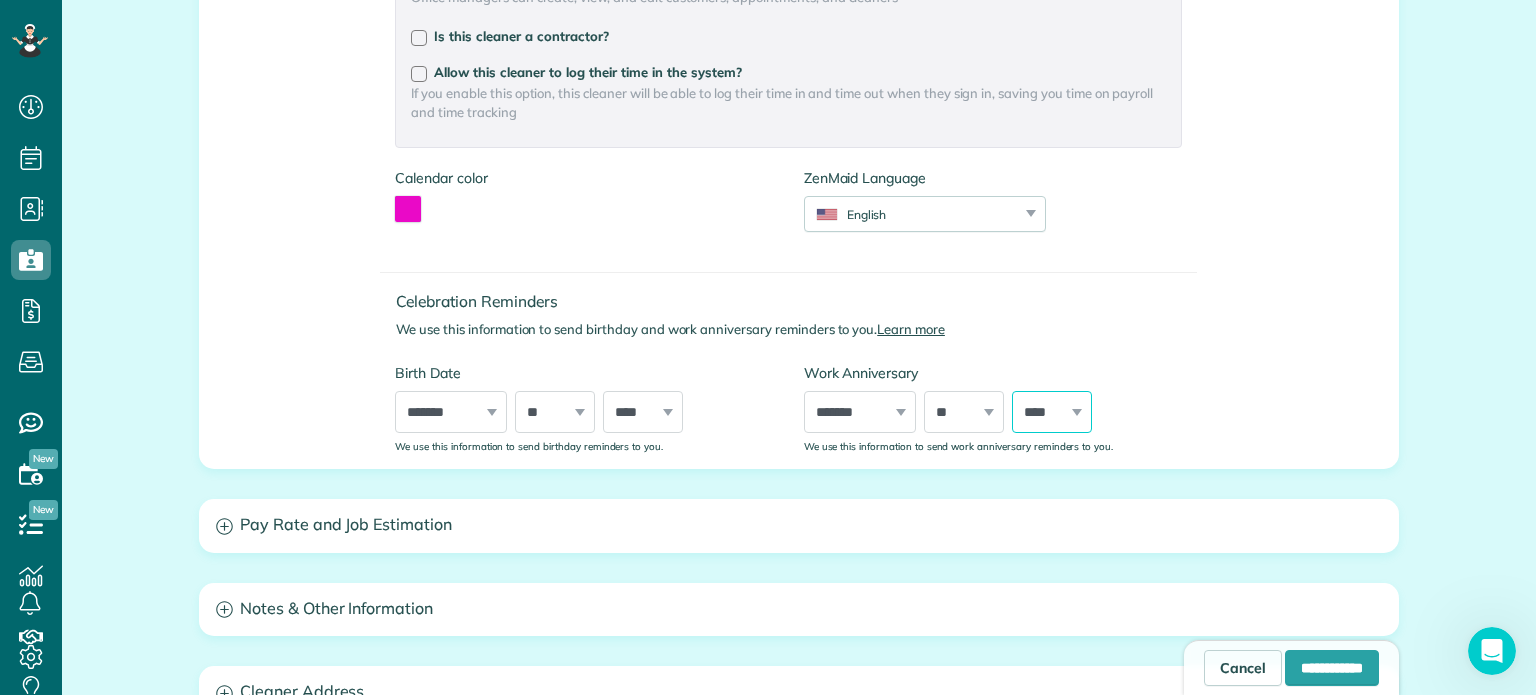 click on "****
****
****
****
****
****
****
****
****
****
****
****
****
****
****
****
****
****
****
****
****
****
****
****
****
****
****
****
****
****
****
****
****
****
****
****
****
****
****
****
****
****
****
****
****
****
****
****
****
****
****
****
****" at bounding box center (1052, 412) 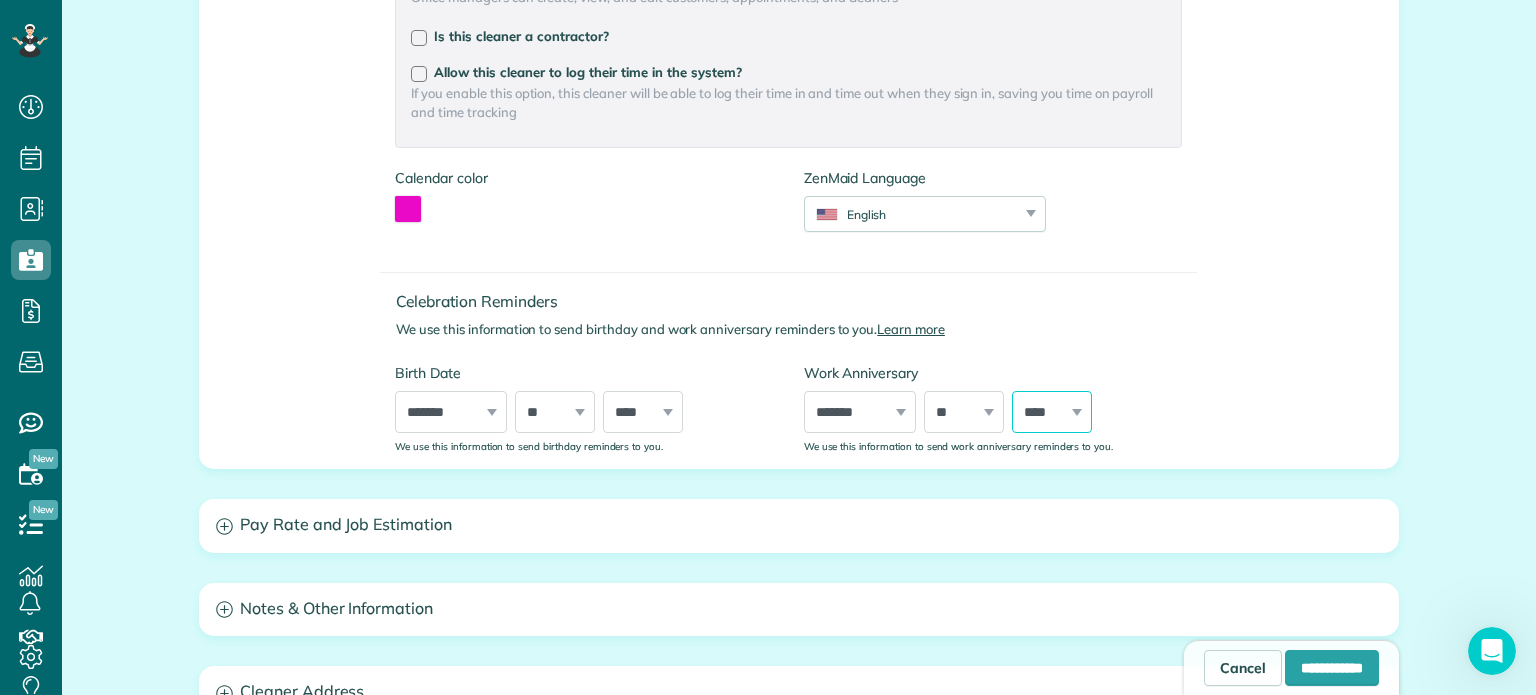 select on "****" 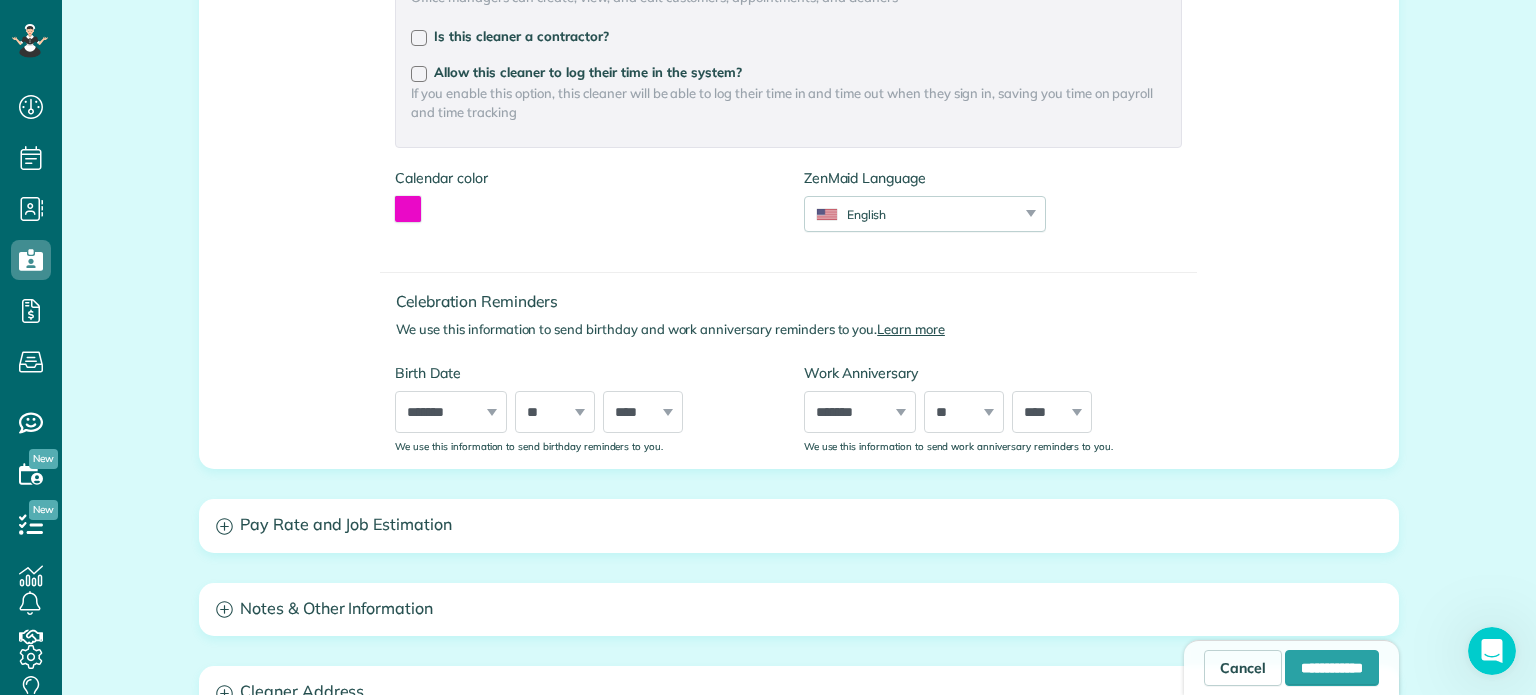 click on "**********" at bounding box center [799, 192] 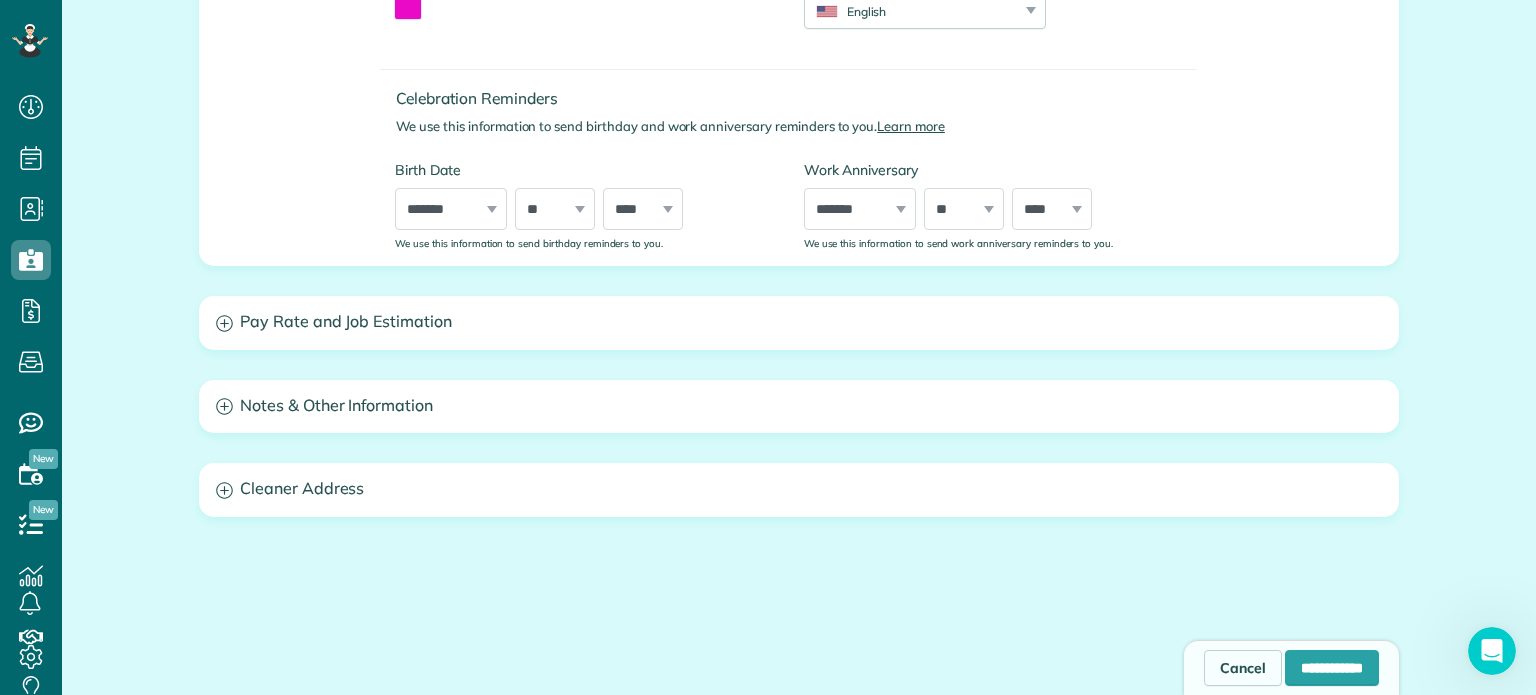 scroll, scrollTop: 1057, scrollLeft: 0, axis: vertical 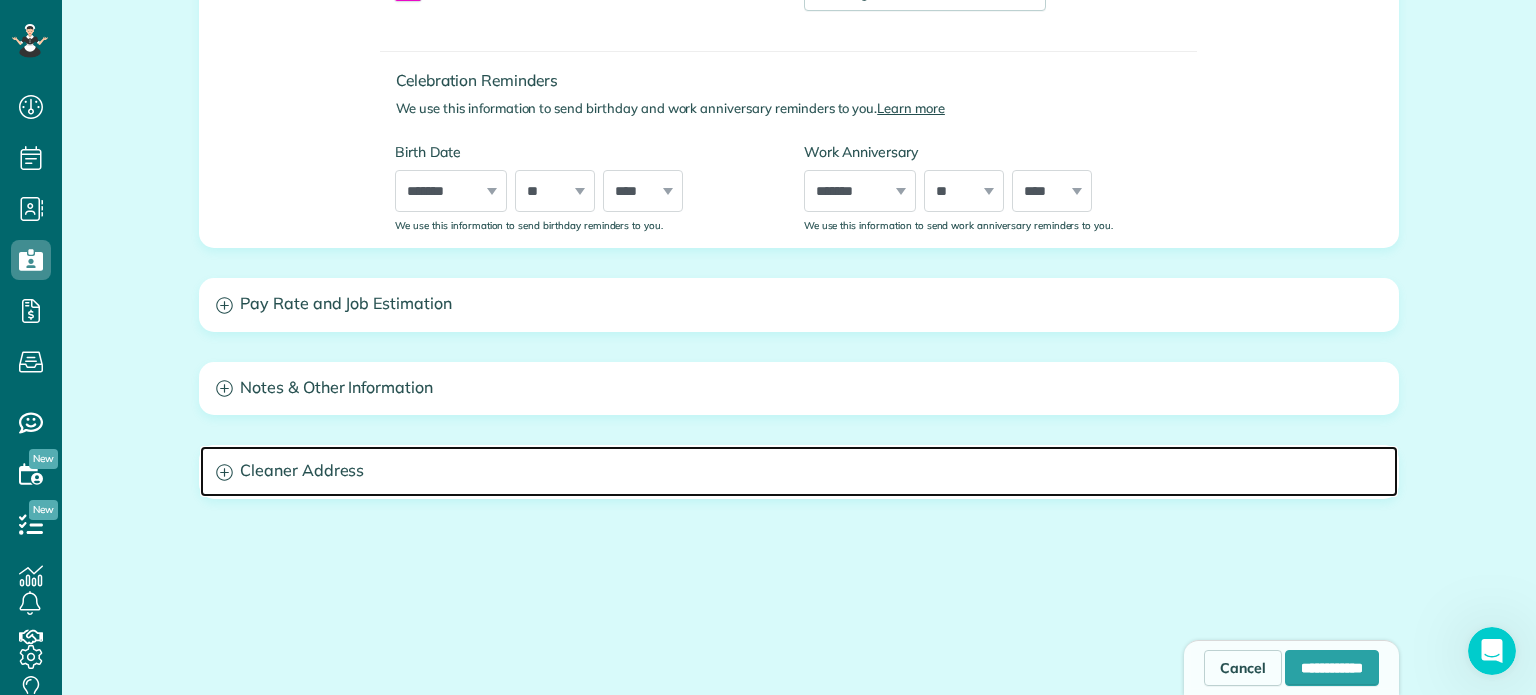 click on "Cleaner Address" at bounding box center (799, 471) 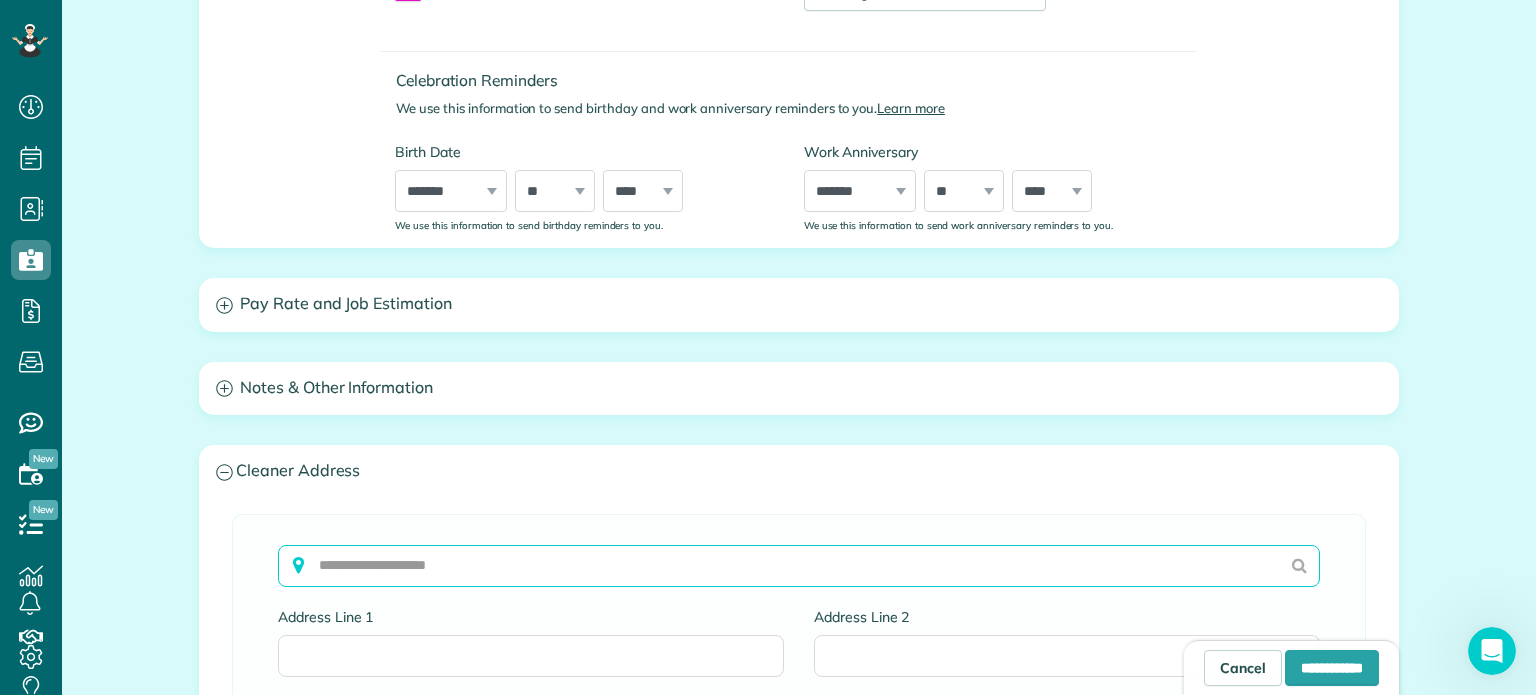 click at bounding box center (799, 566) 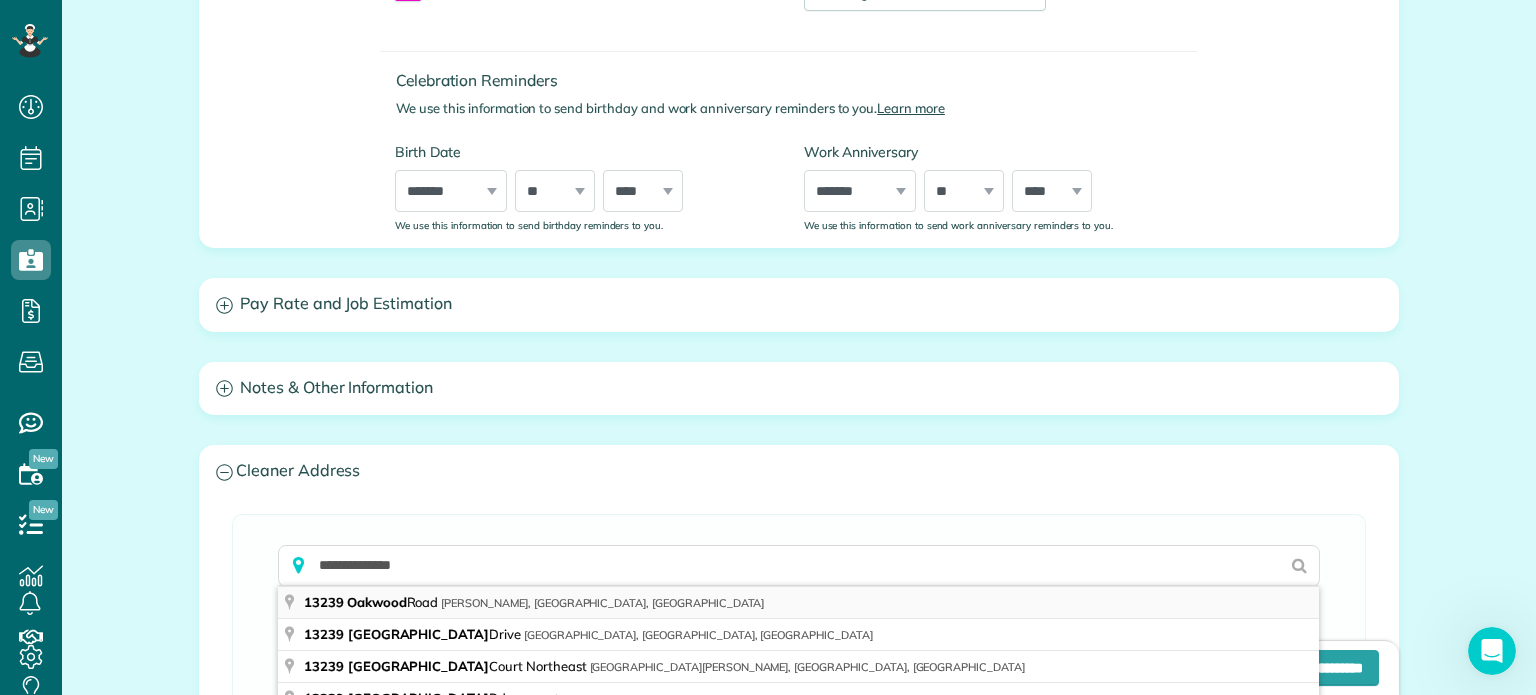 type on "**********" 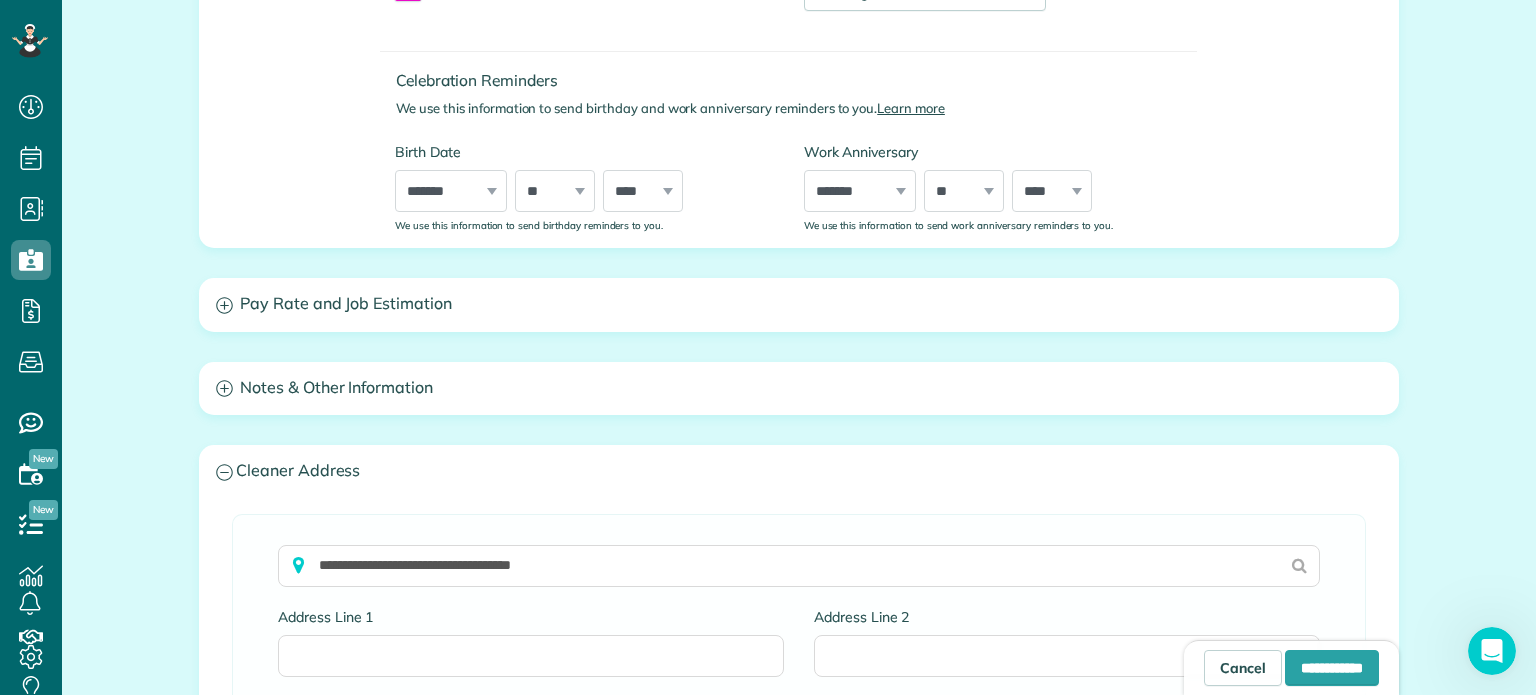 type on "**********" 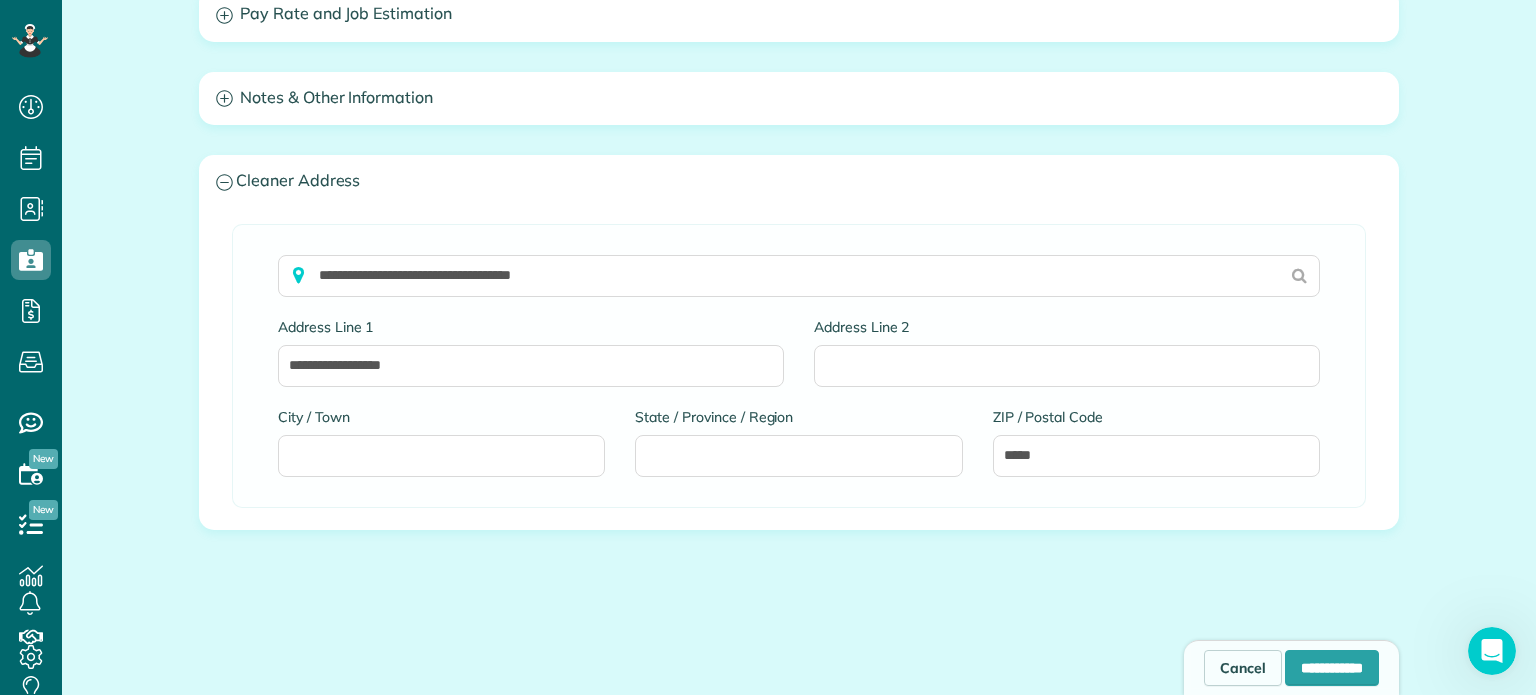 scroll, scrollTop: 1449, scrollLeft: 0, axis: vertical 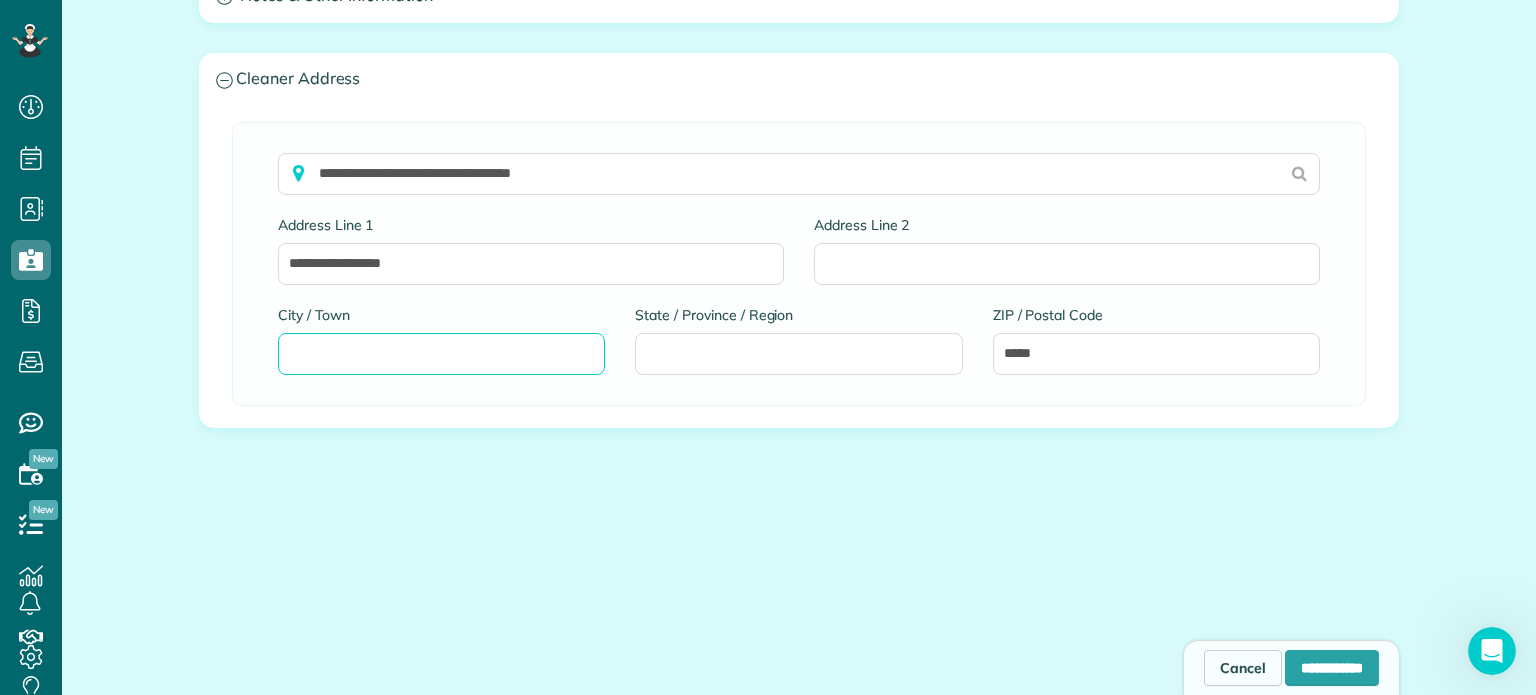 click on "City / Town" at bounding box center (441, 354) 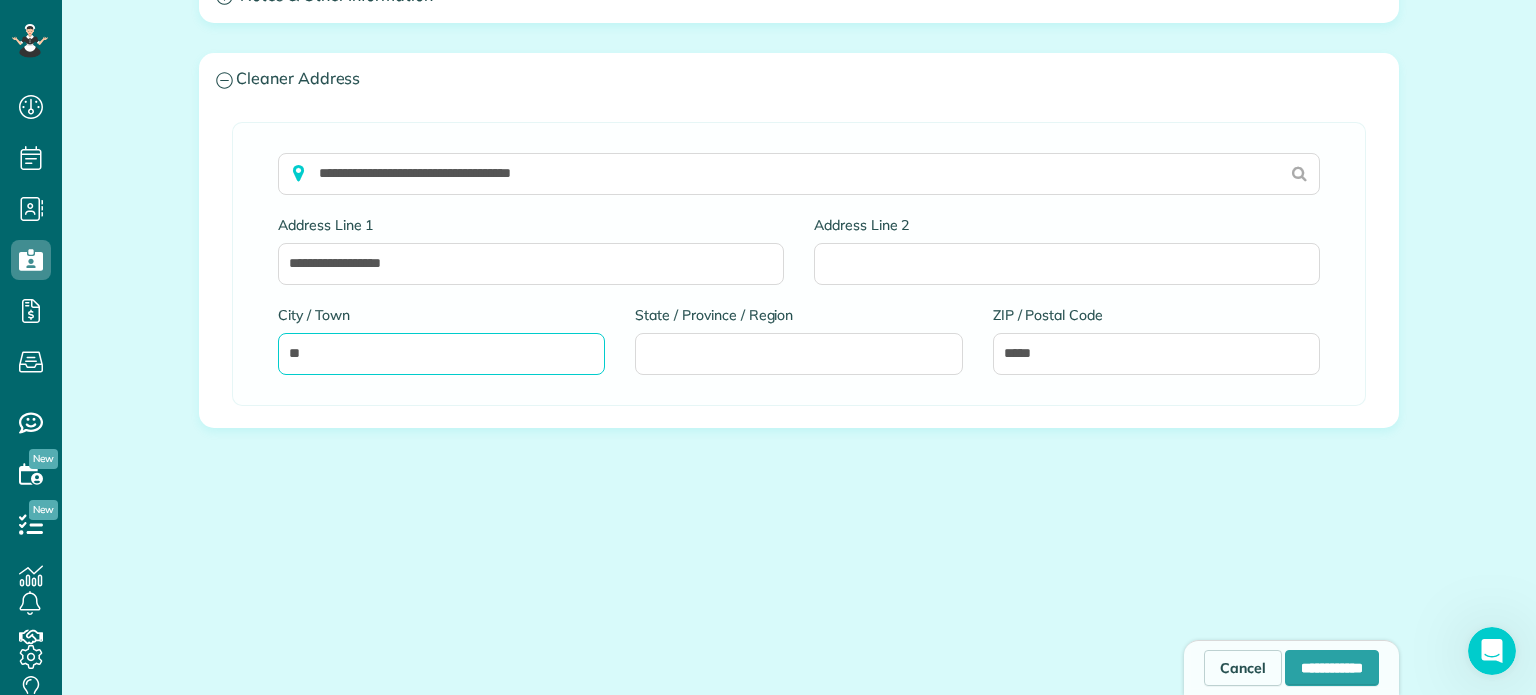 type on "*" 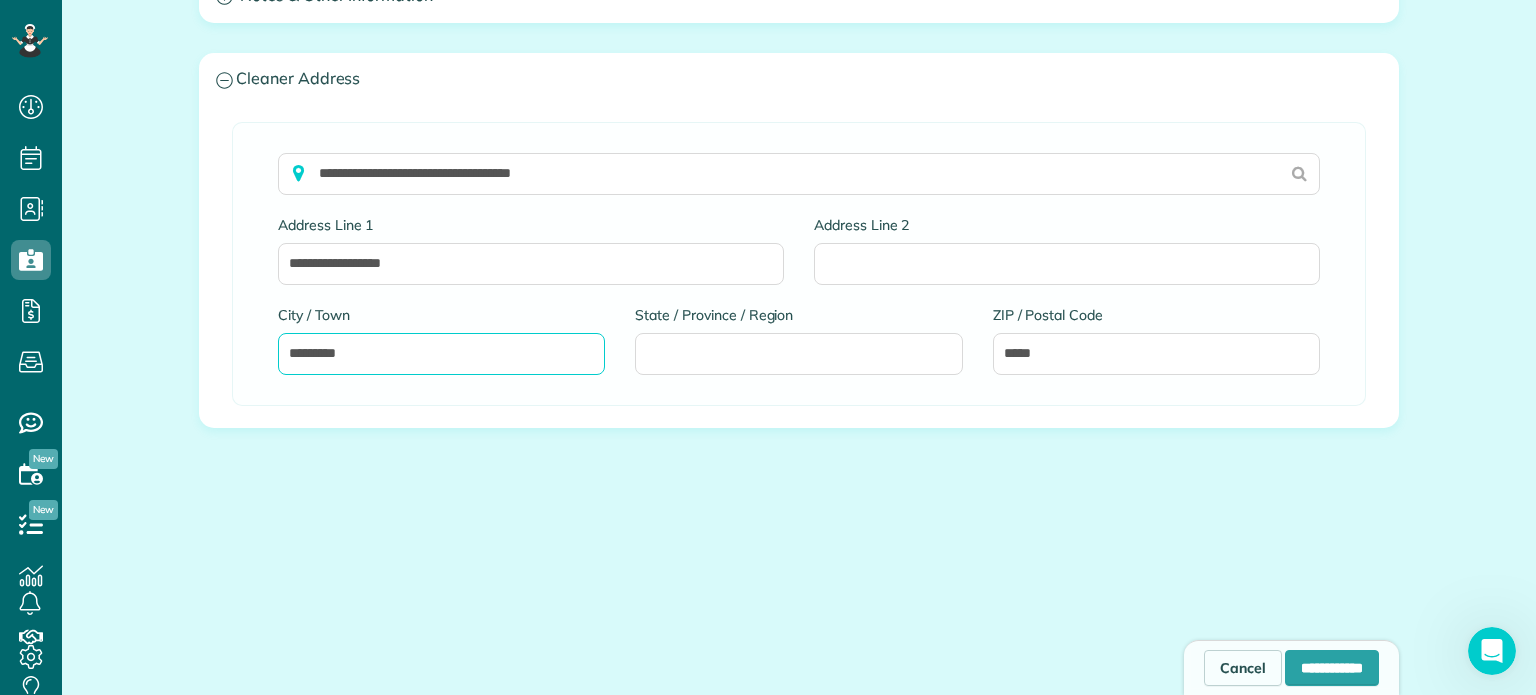 type on "*********" 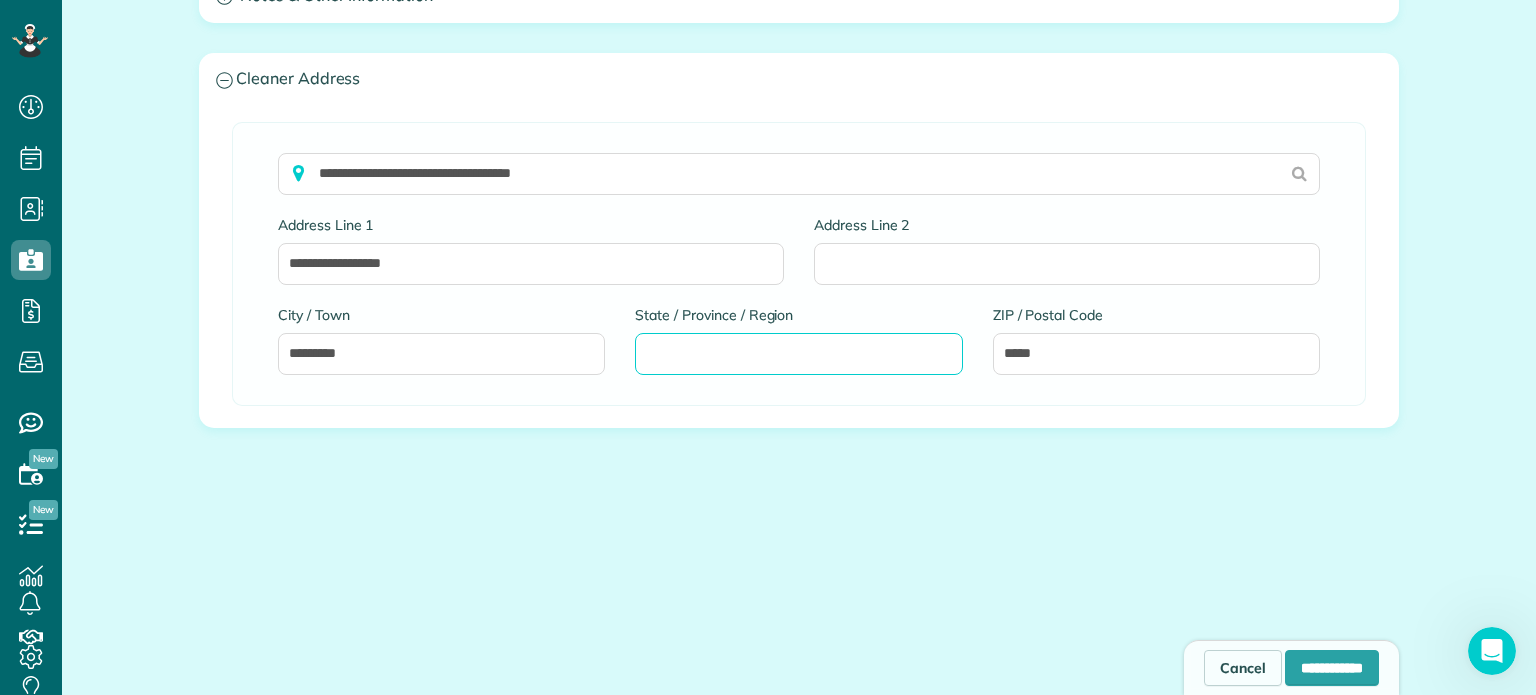 click on "State / Province / Region" at bounding box center (798, 354) 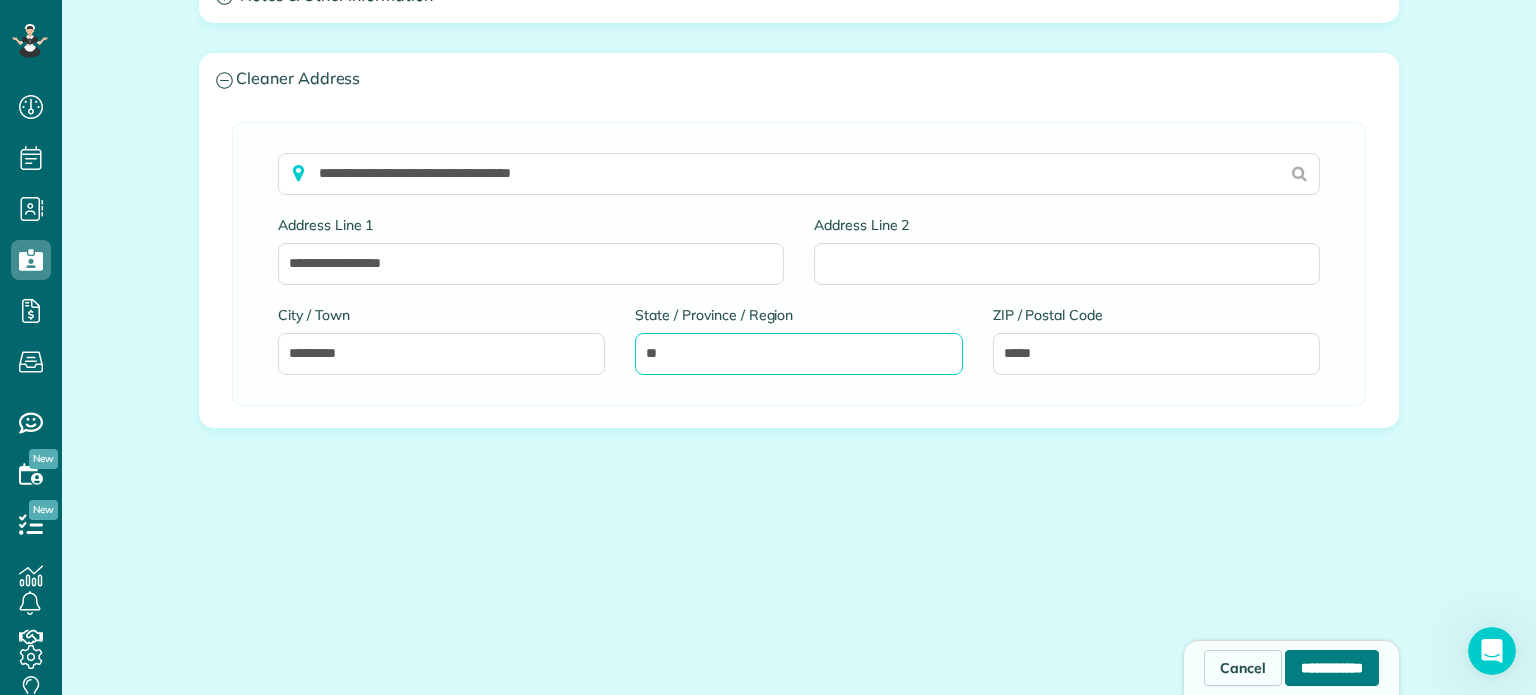 type on "**" 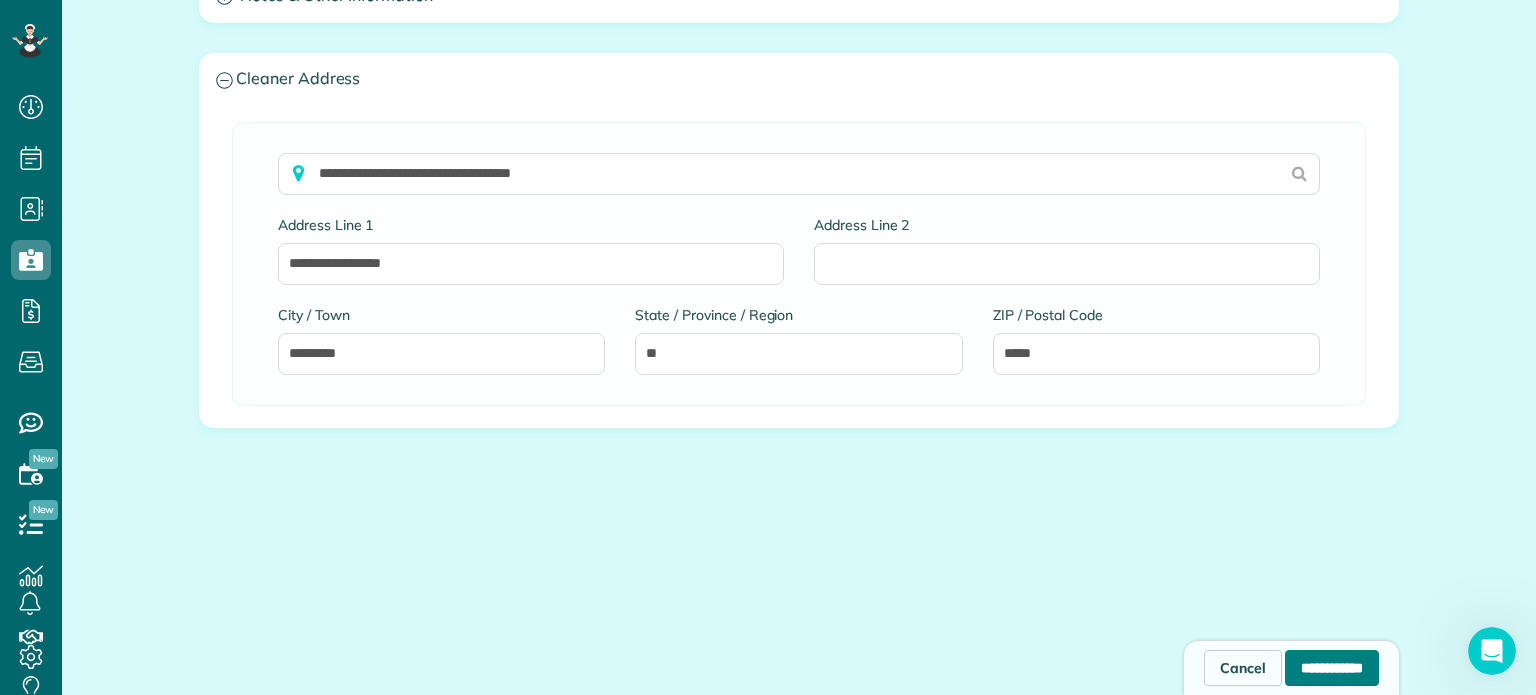 type on "*********" 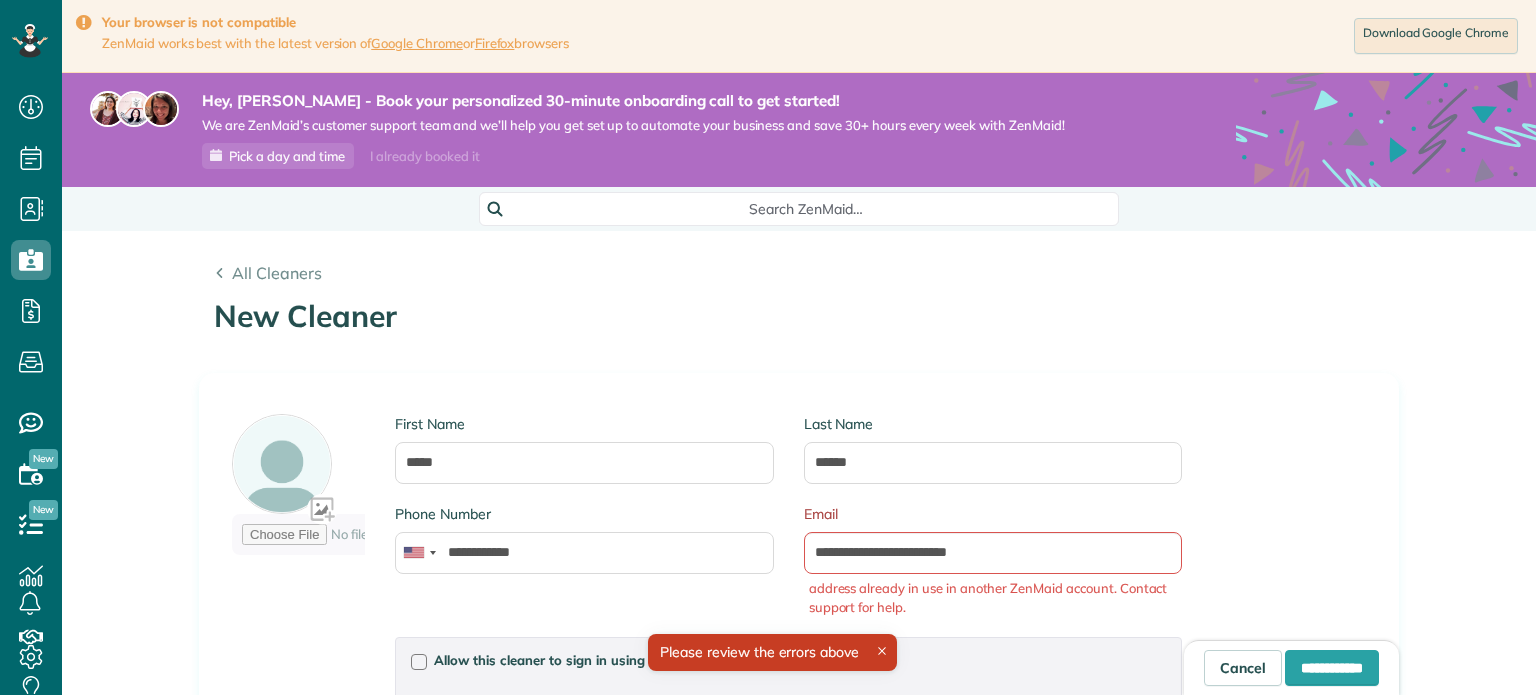 scroll, scrollTop: 0, scrollLeft: 0, axis: both 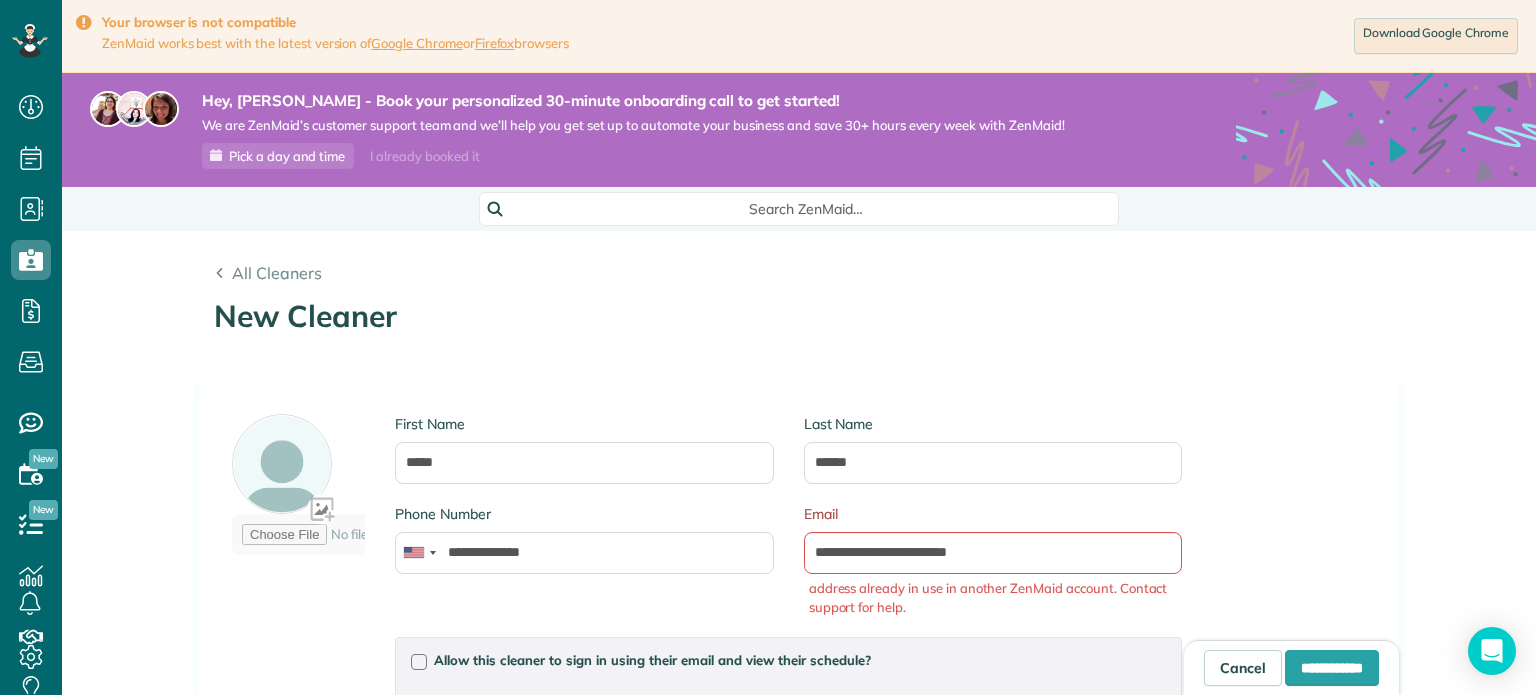 click on "**********" at bounding box center (799, 1050) 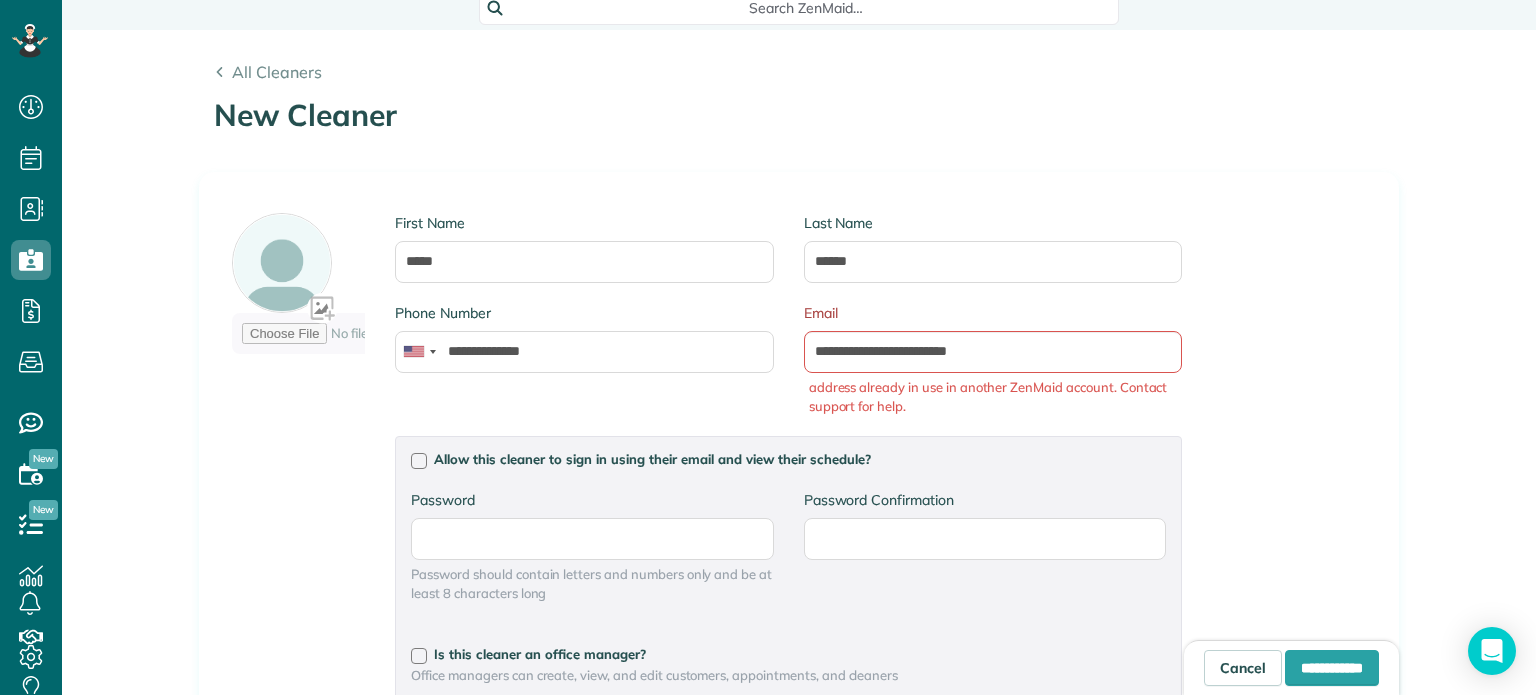 scroll, scrollTop: 193, scrollLeft: 0, axis: vertical 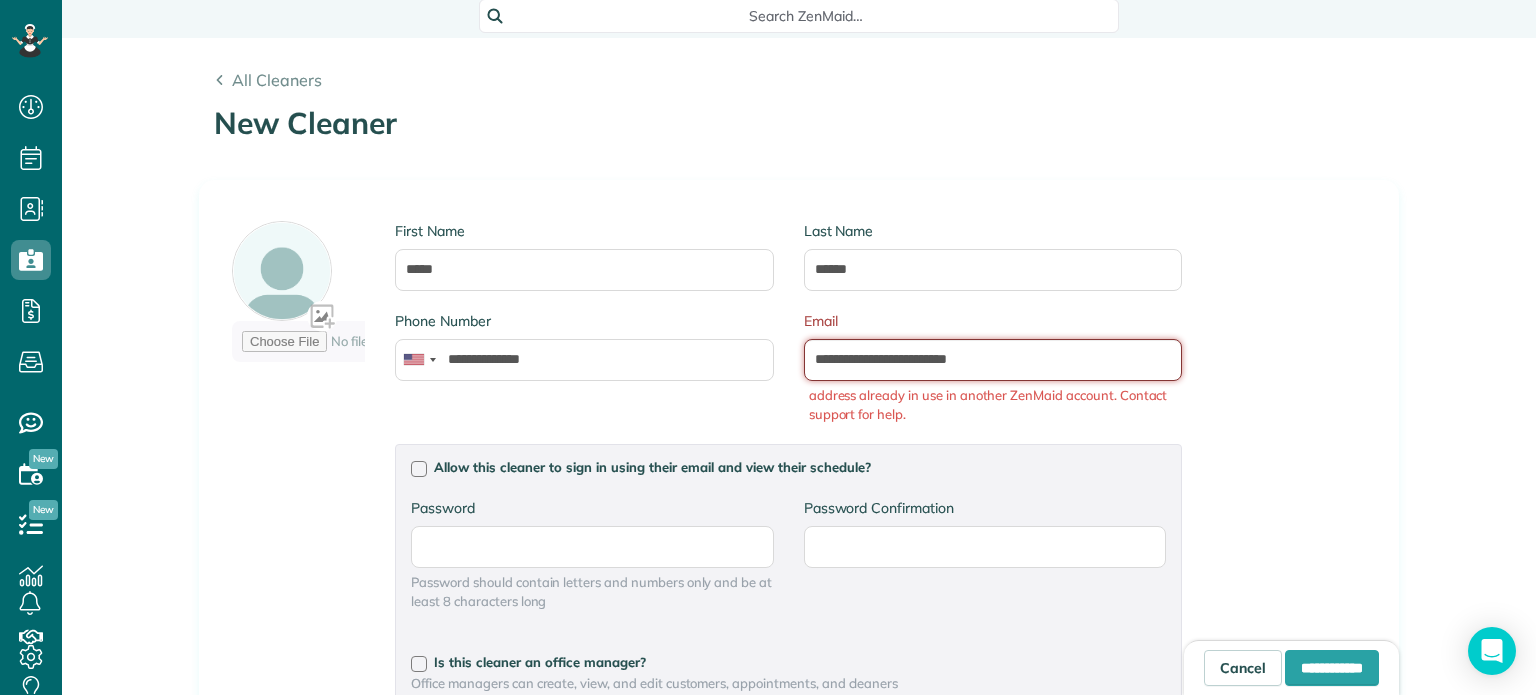 click on "**********" at bounding box center [993, 360] 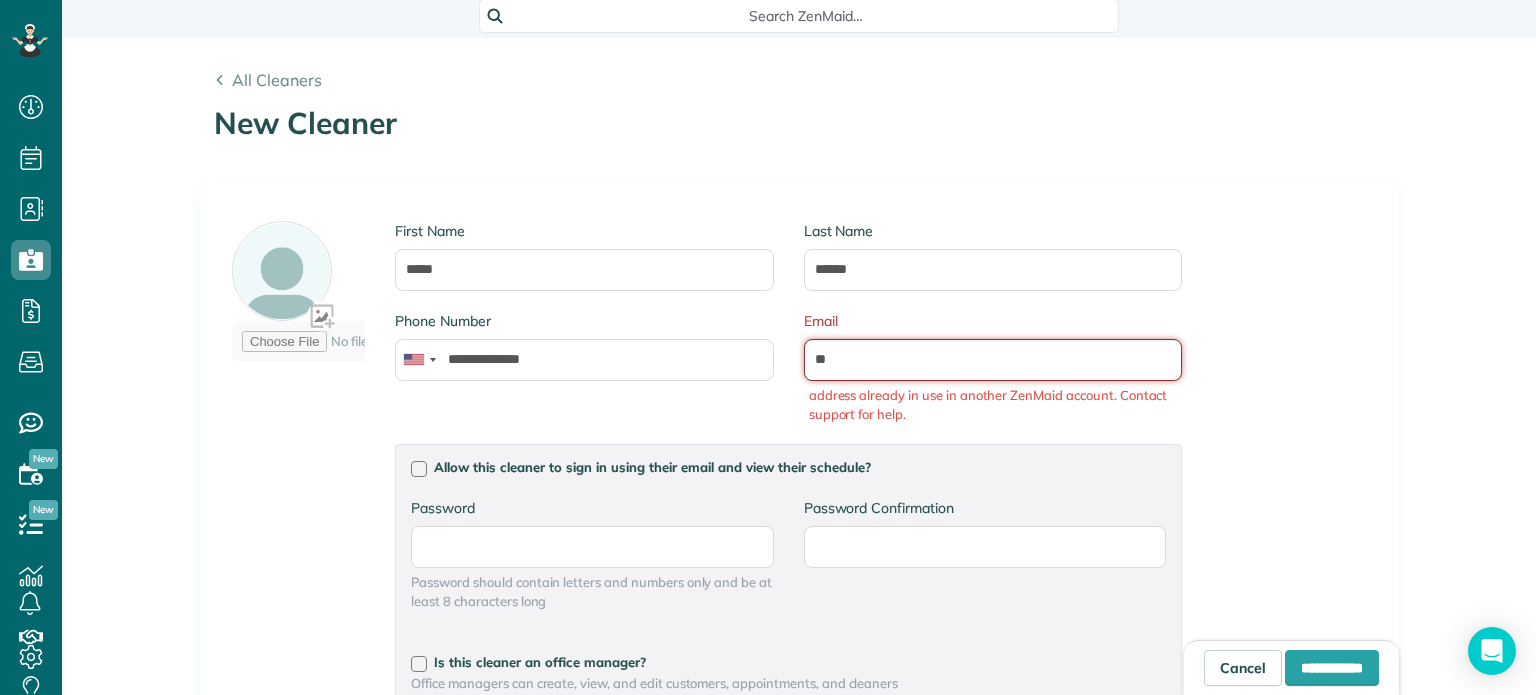 type on "*" 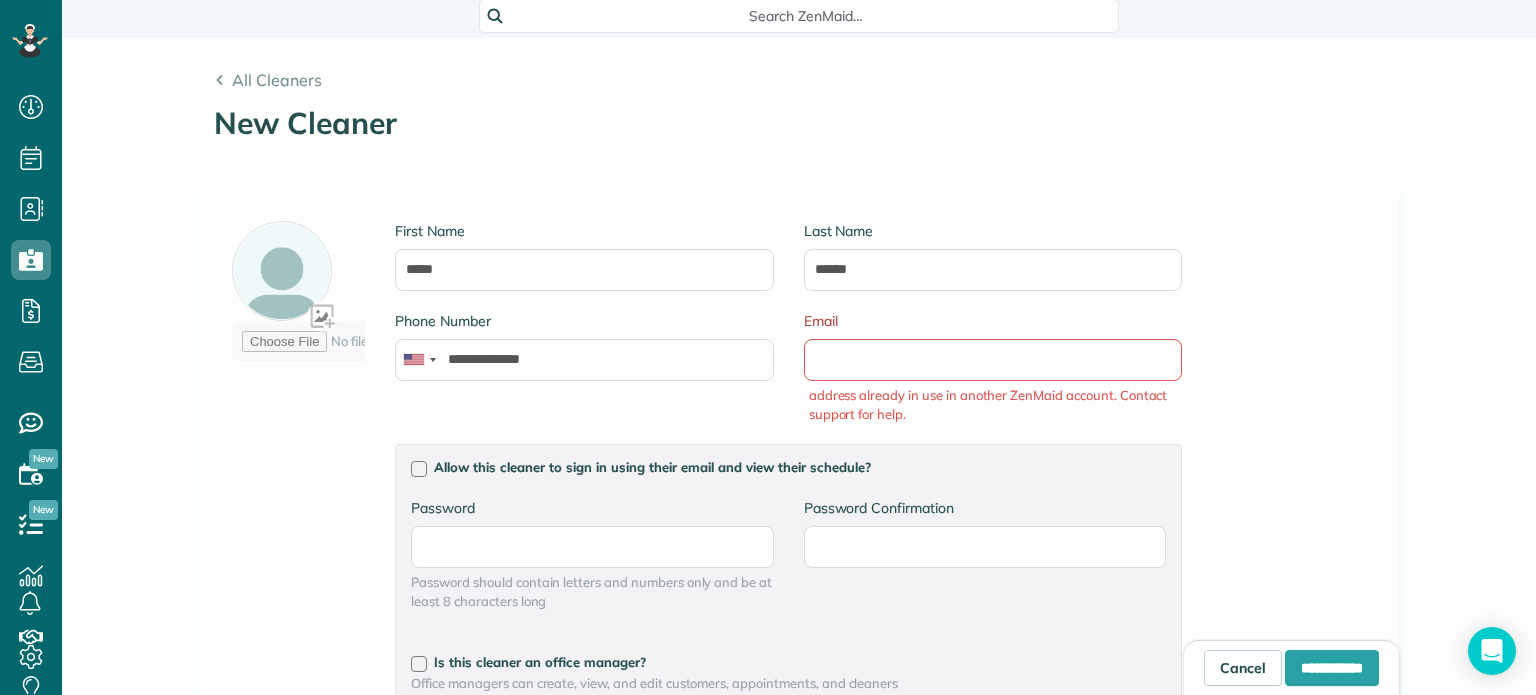 click on "**********" at bounding box center (799, 668) 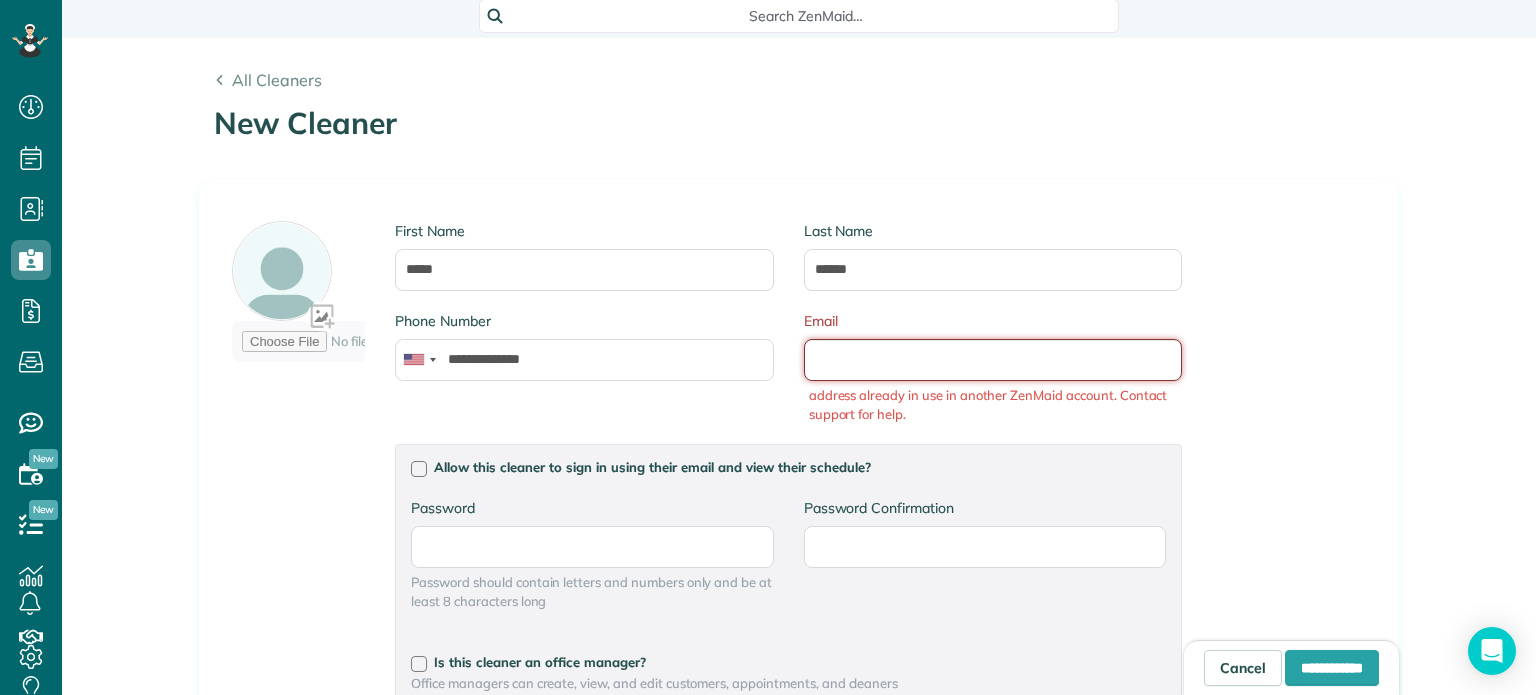 click on "Email" at bounding box center [993, 360] 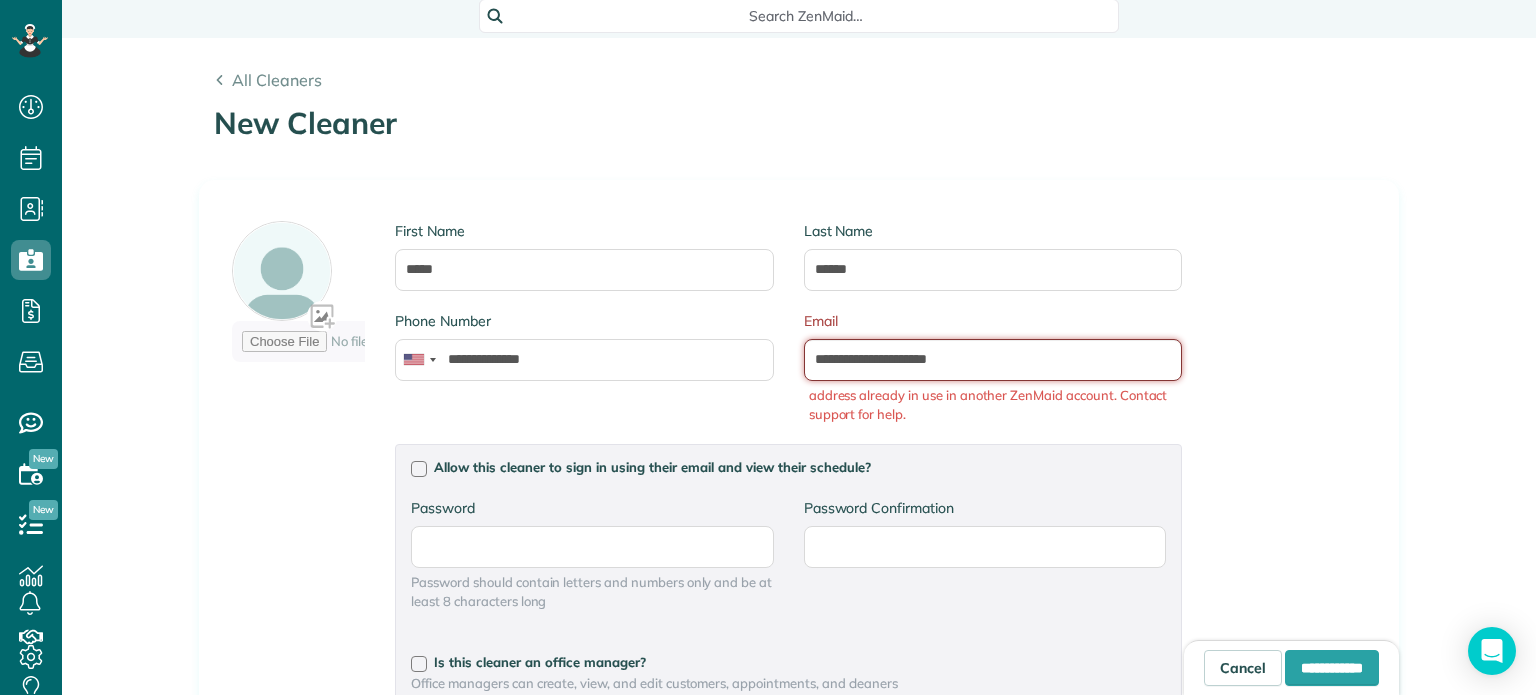 type on "**********" 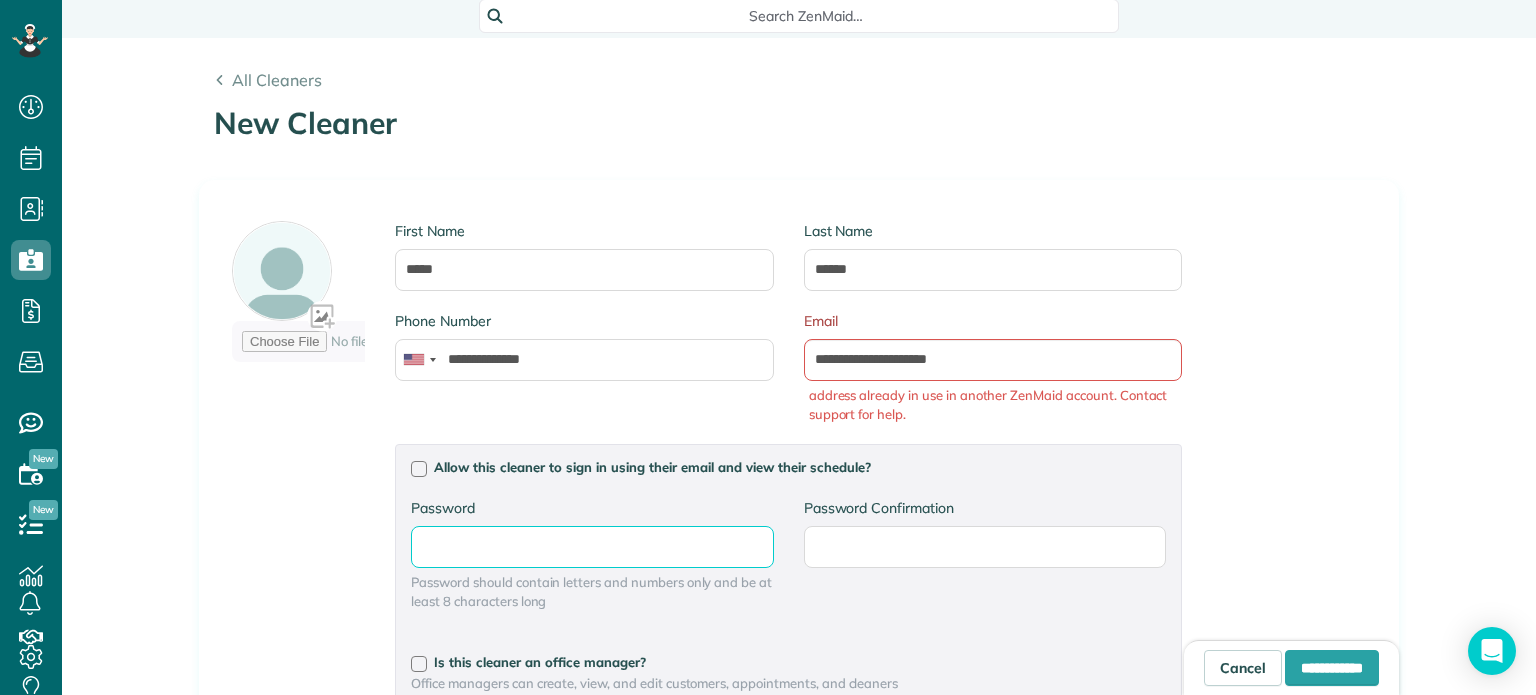 click on "Password" at bounding box center [0, 0] 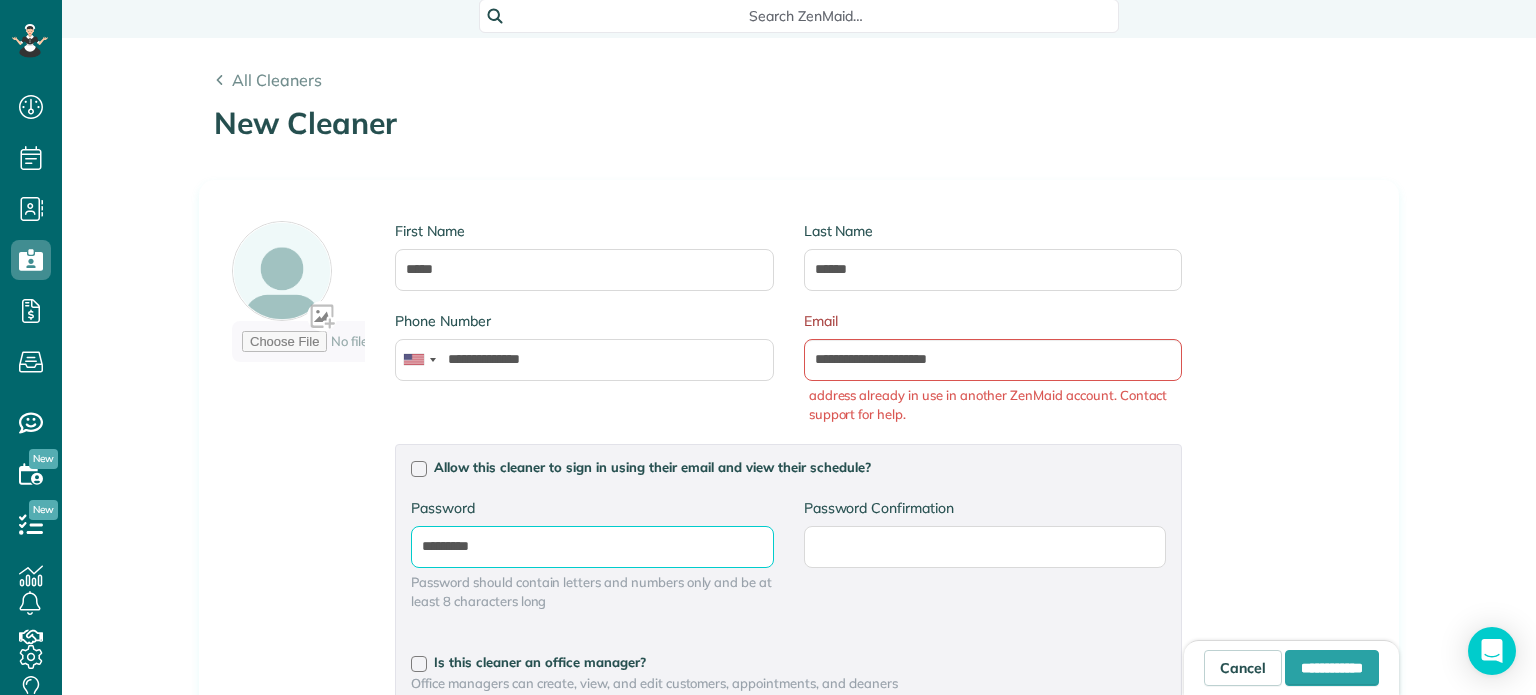 type on "*********" 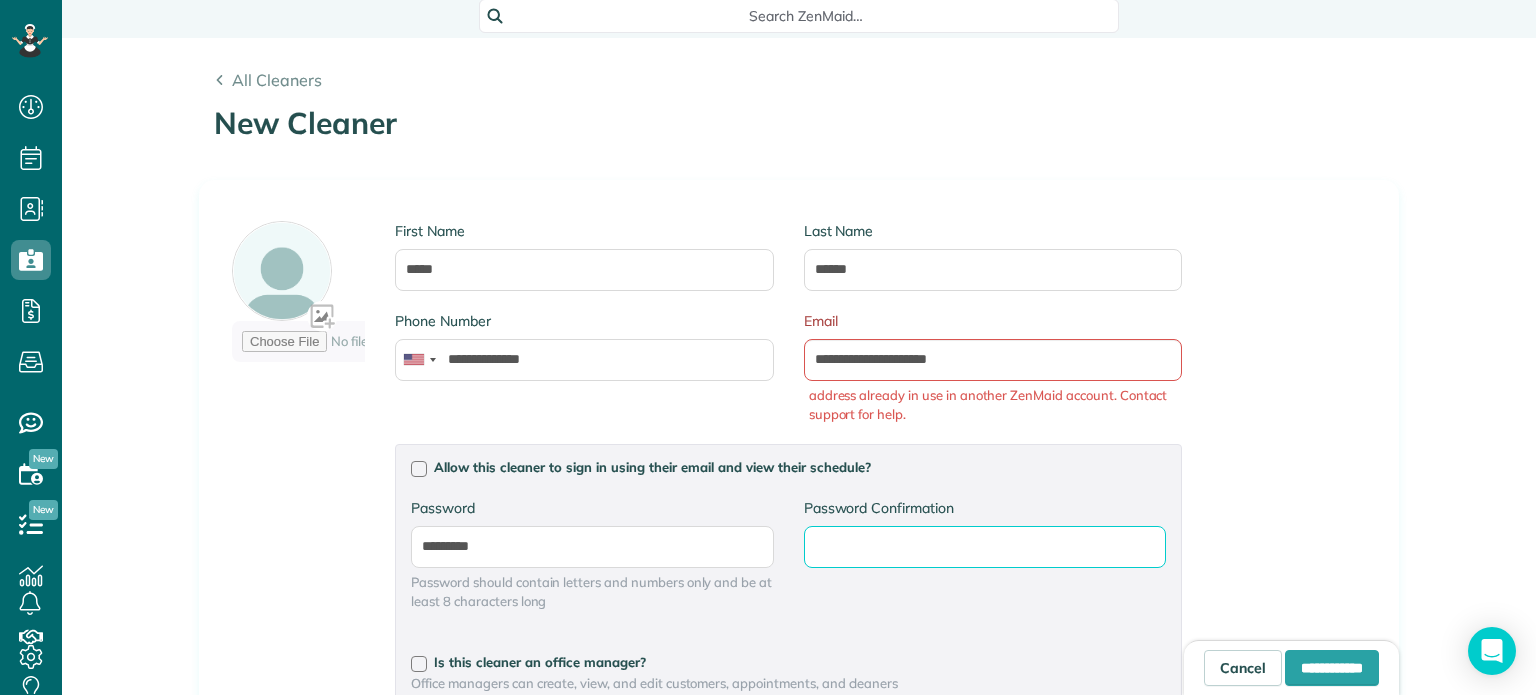 click on "Password Confirmation" at bounding box center [0, 0] 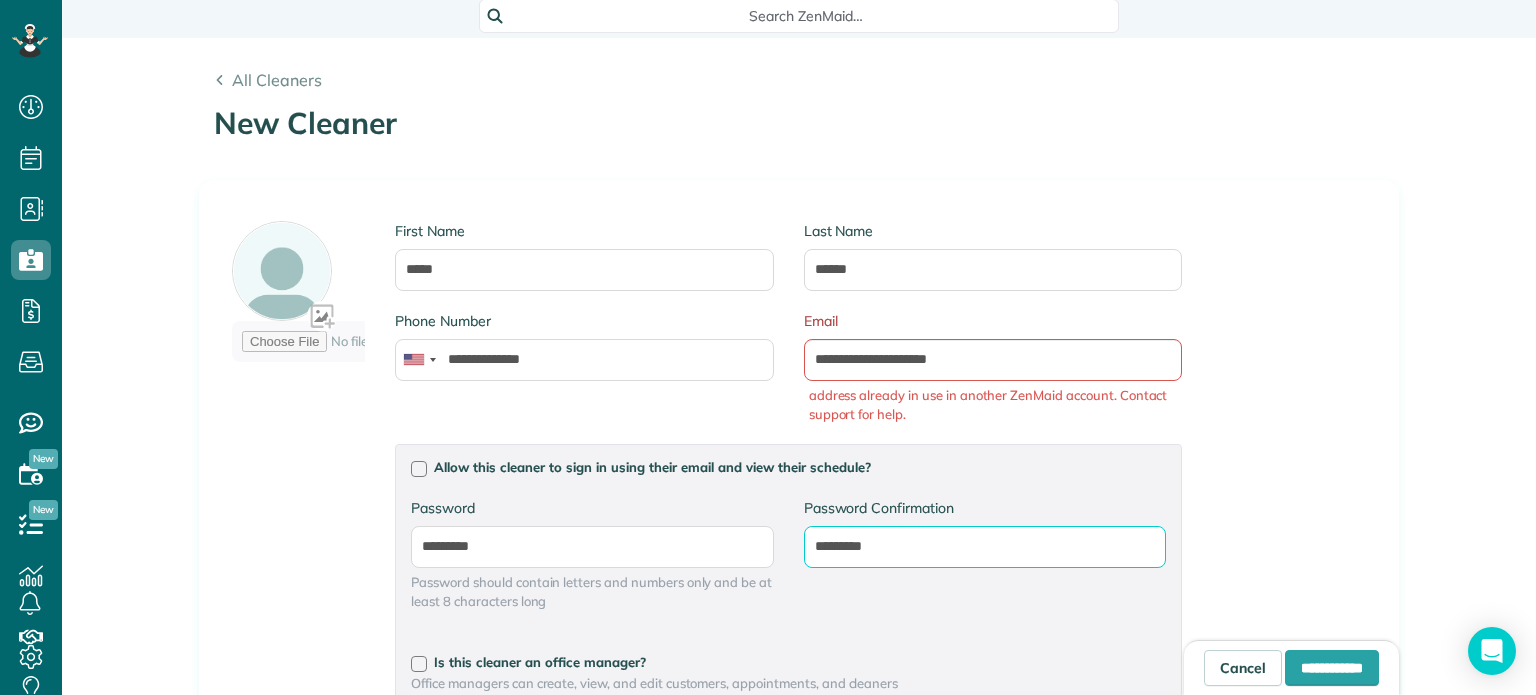 type on "*********" 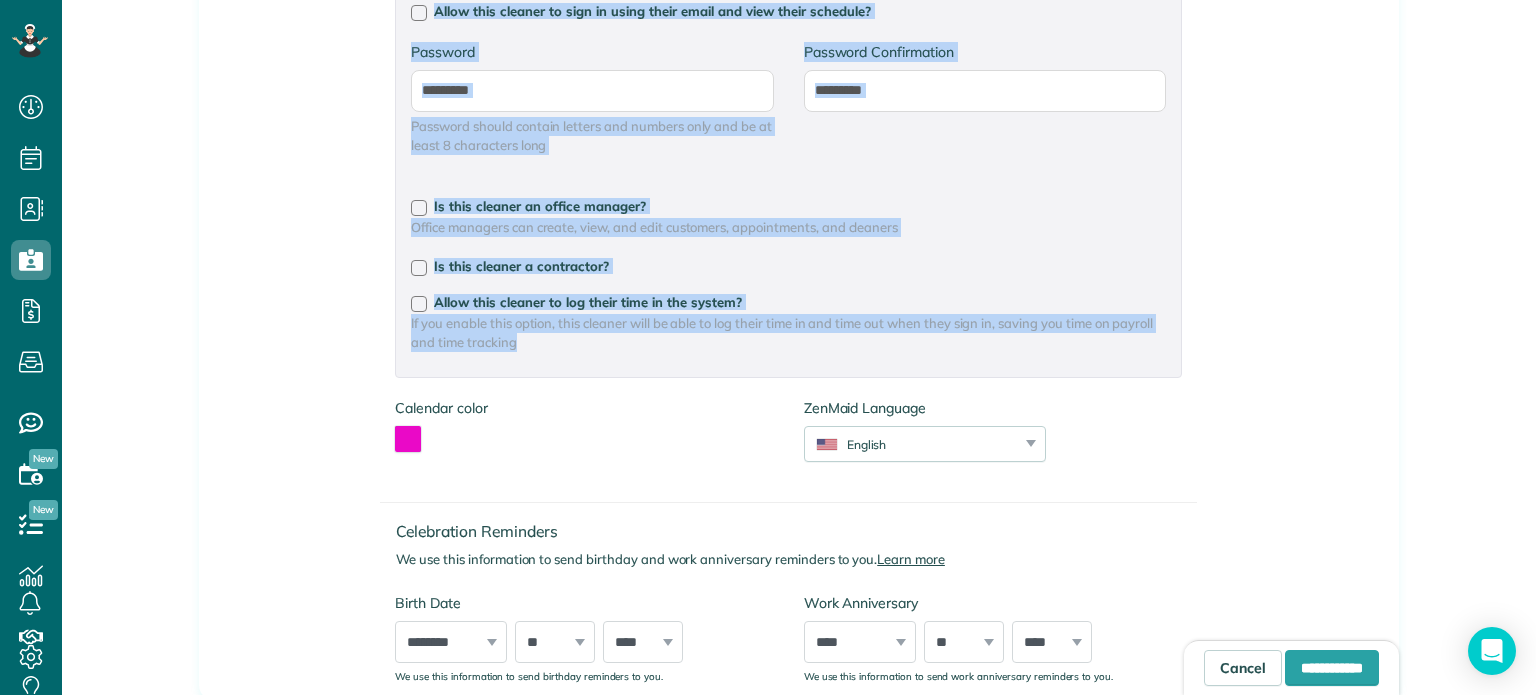 scroll, scrollTop: 648, scrollLeft: 0, axis: vertical 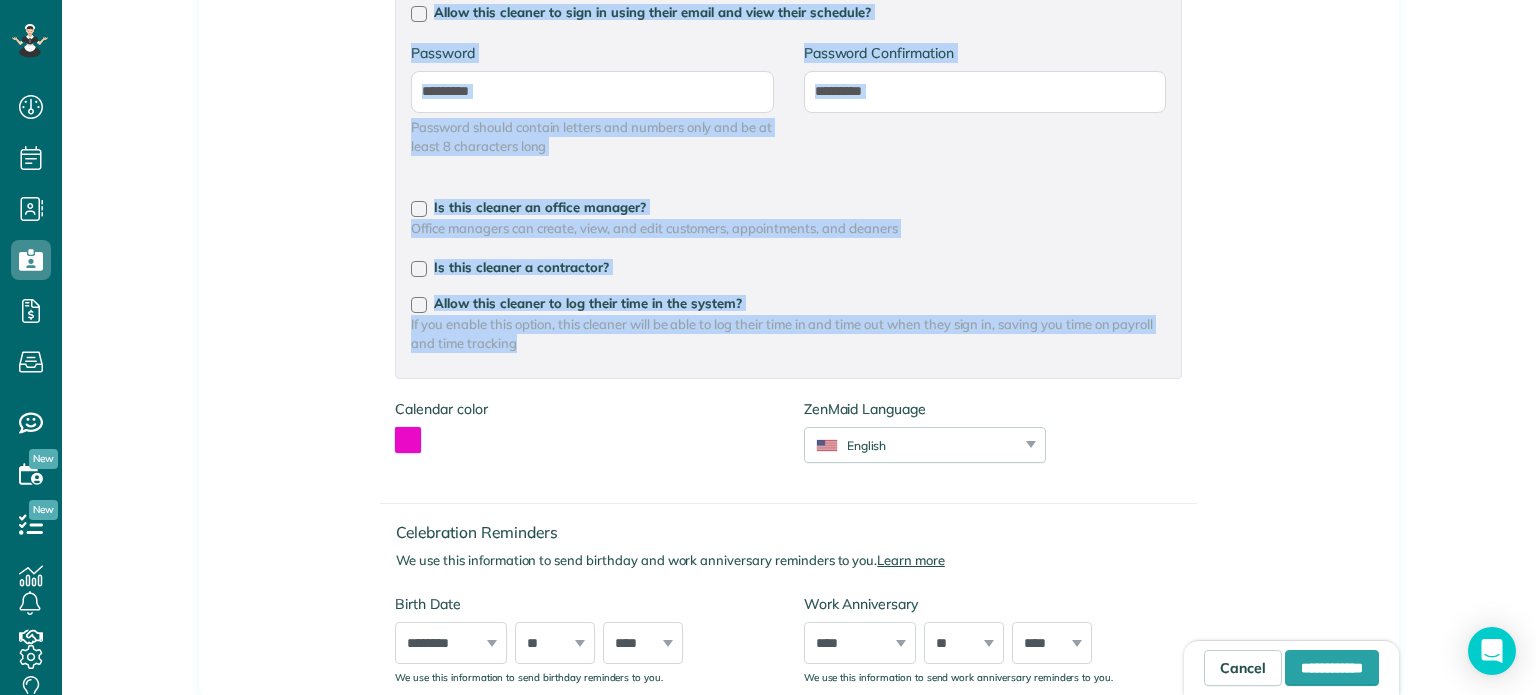 drag, startPoint x: 1535, startPoint y: 256, endPoint x: 1532, endPoint y: 426, distance: 170.02647 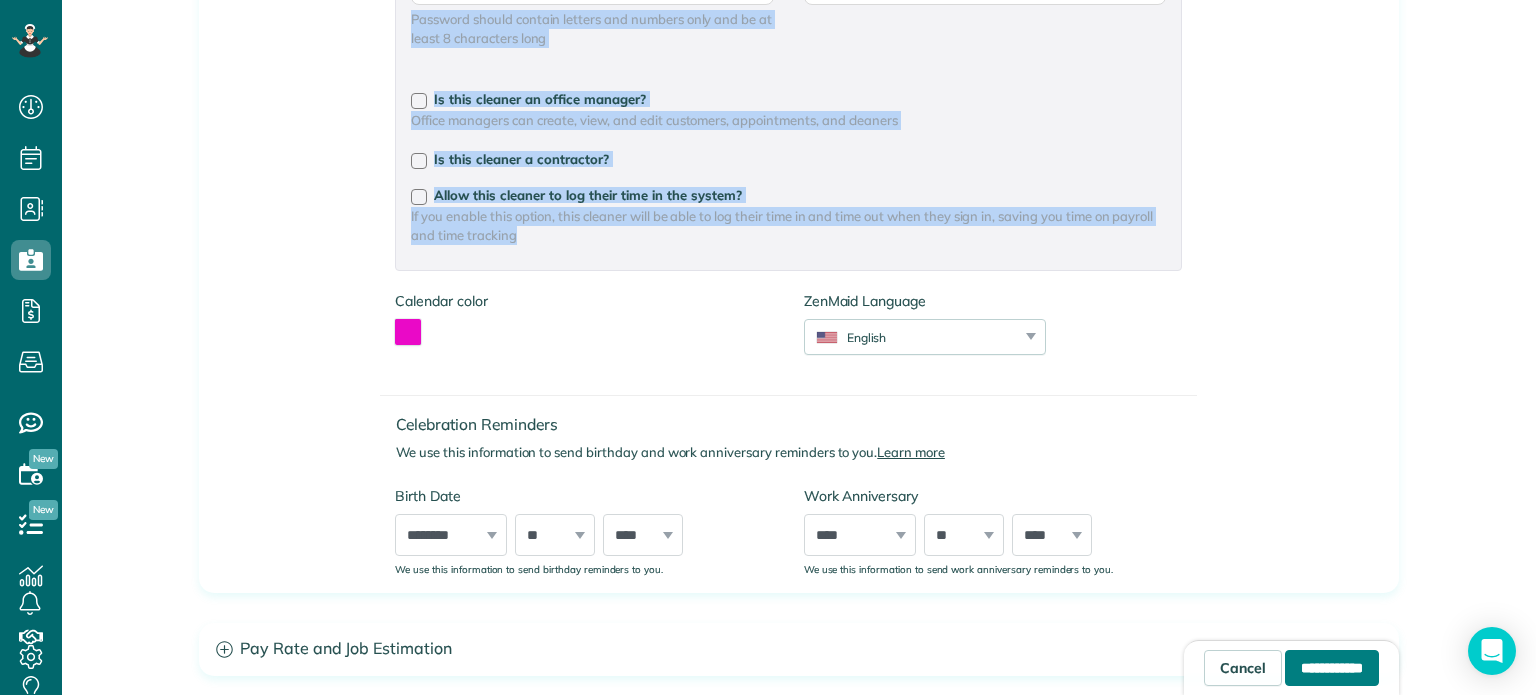 click on "**********" at bounding box center [1332, 668] 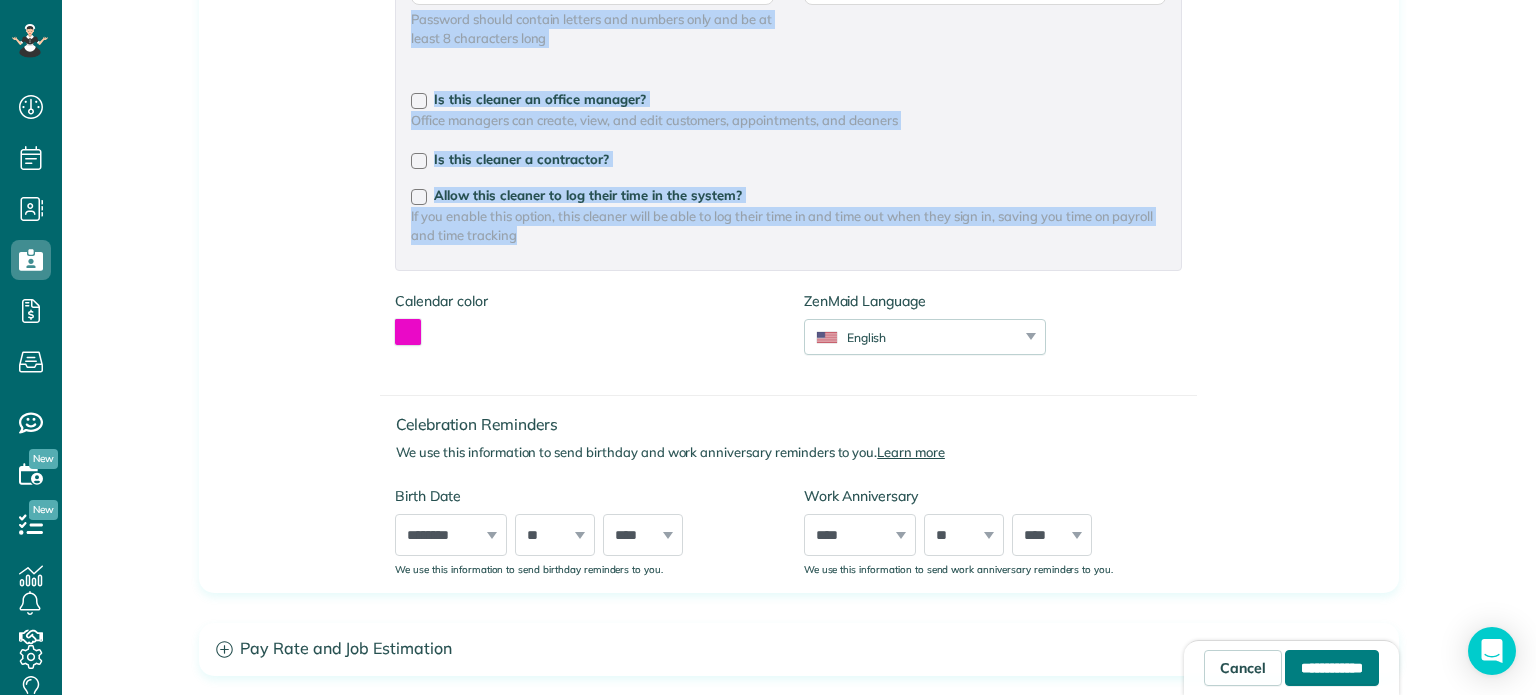 type on "**********" 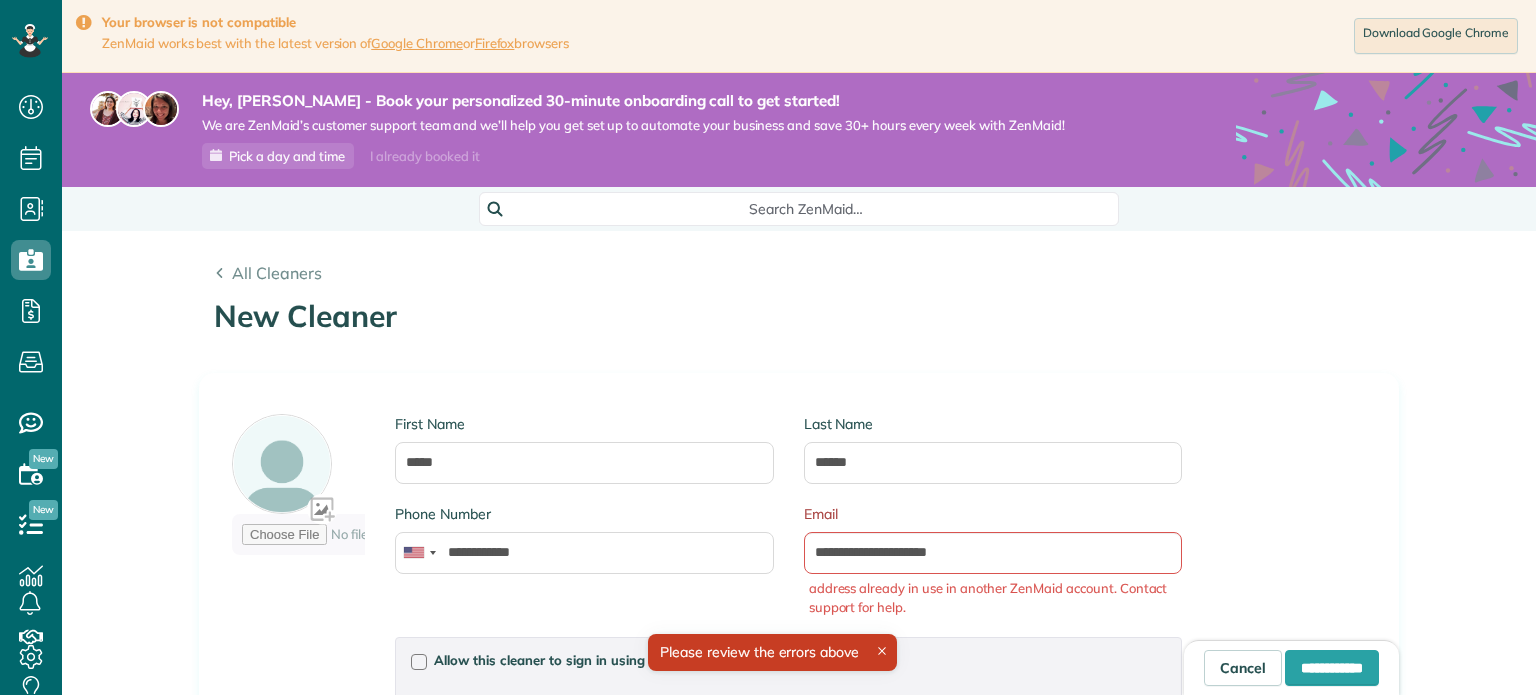 type on "**********" 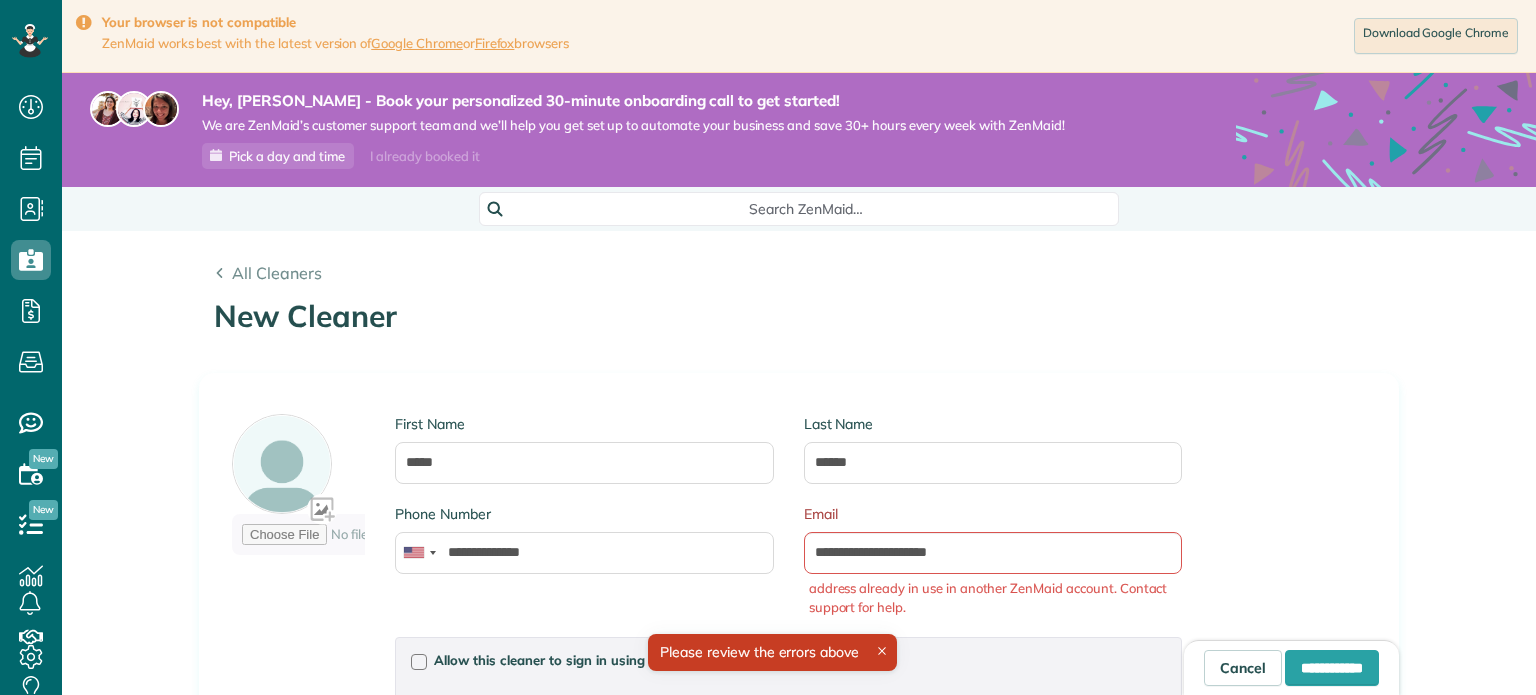 scroll, scrollTop: 0, scrollLeft: 0, axis: both 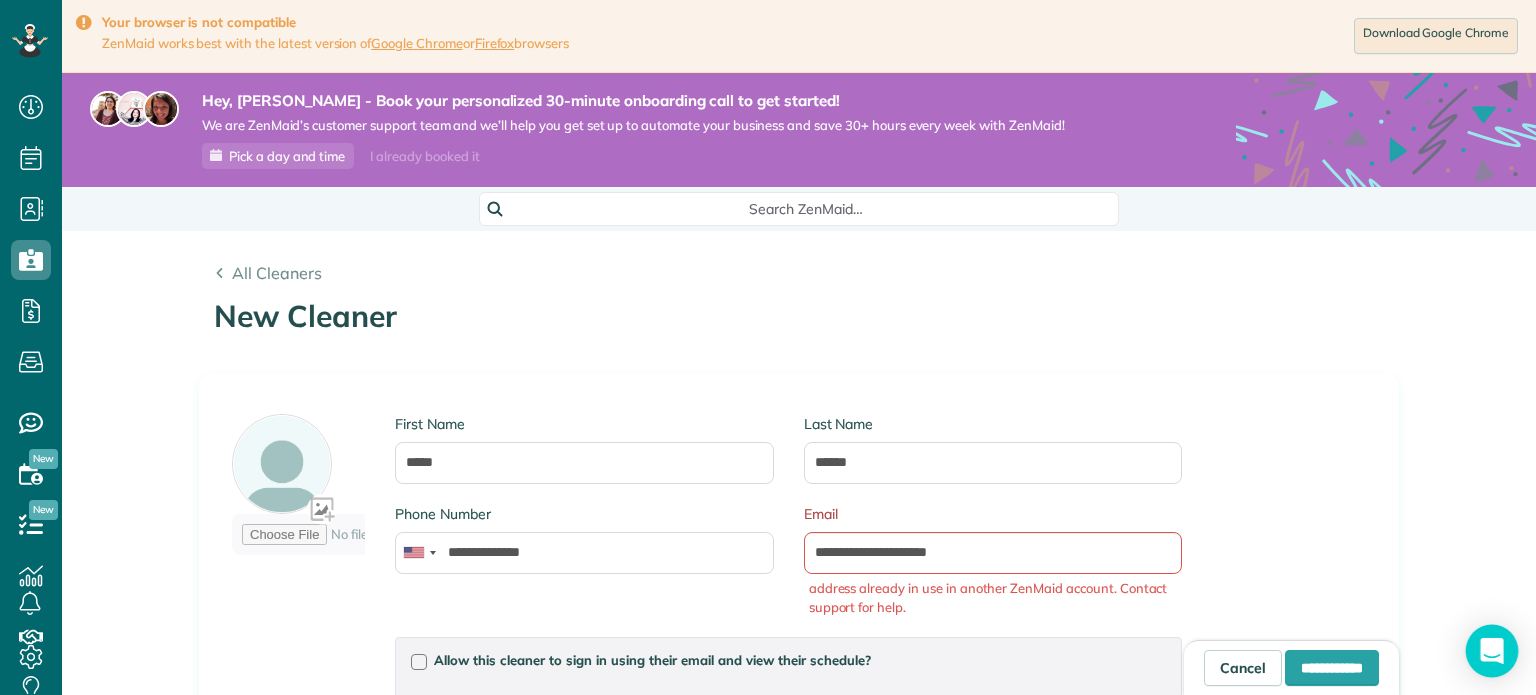 click 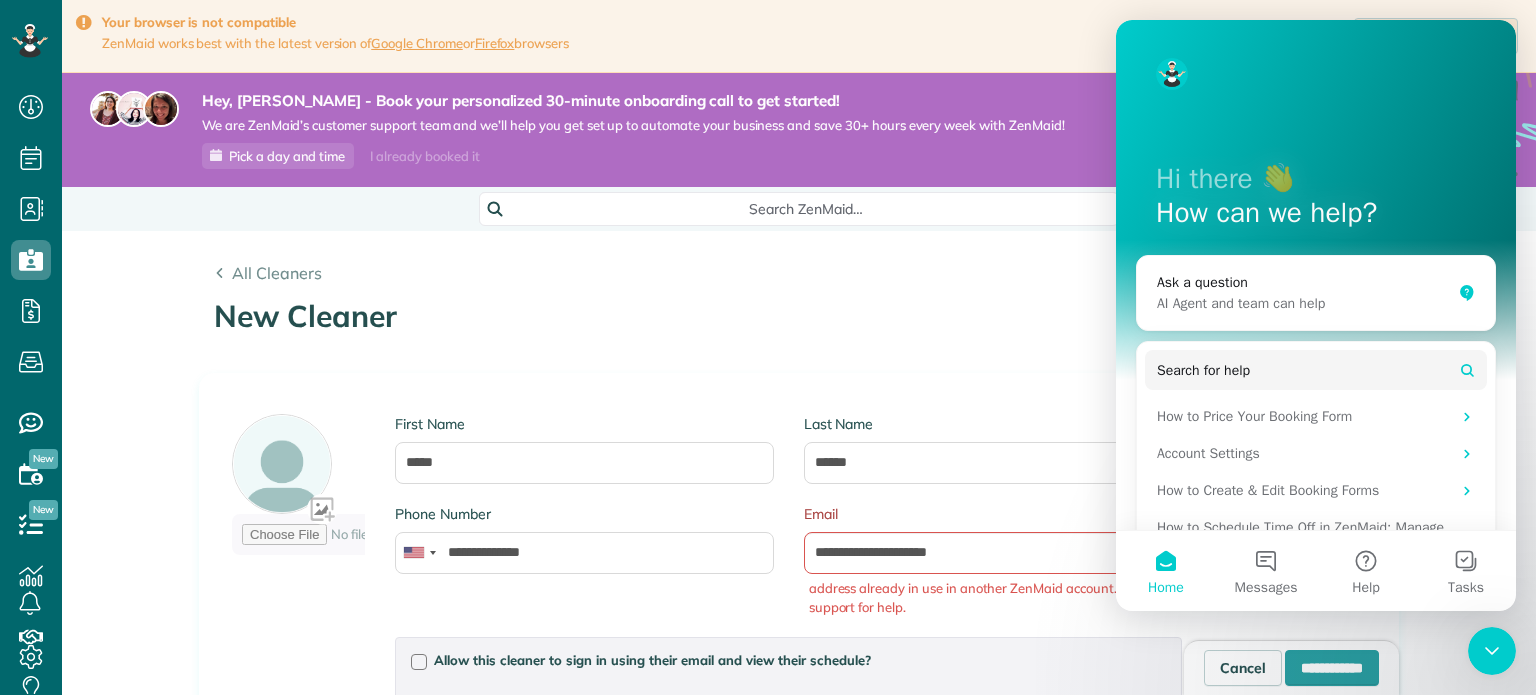 scroll, scrollTop: 0, scrollLeft: 0, axis: both 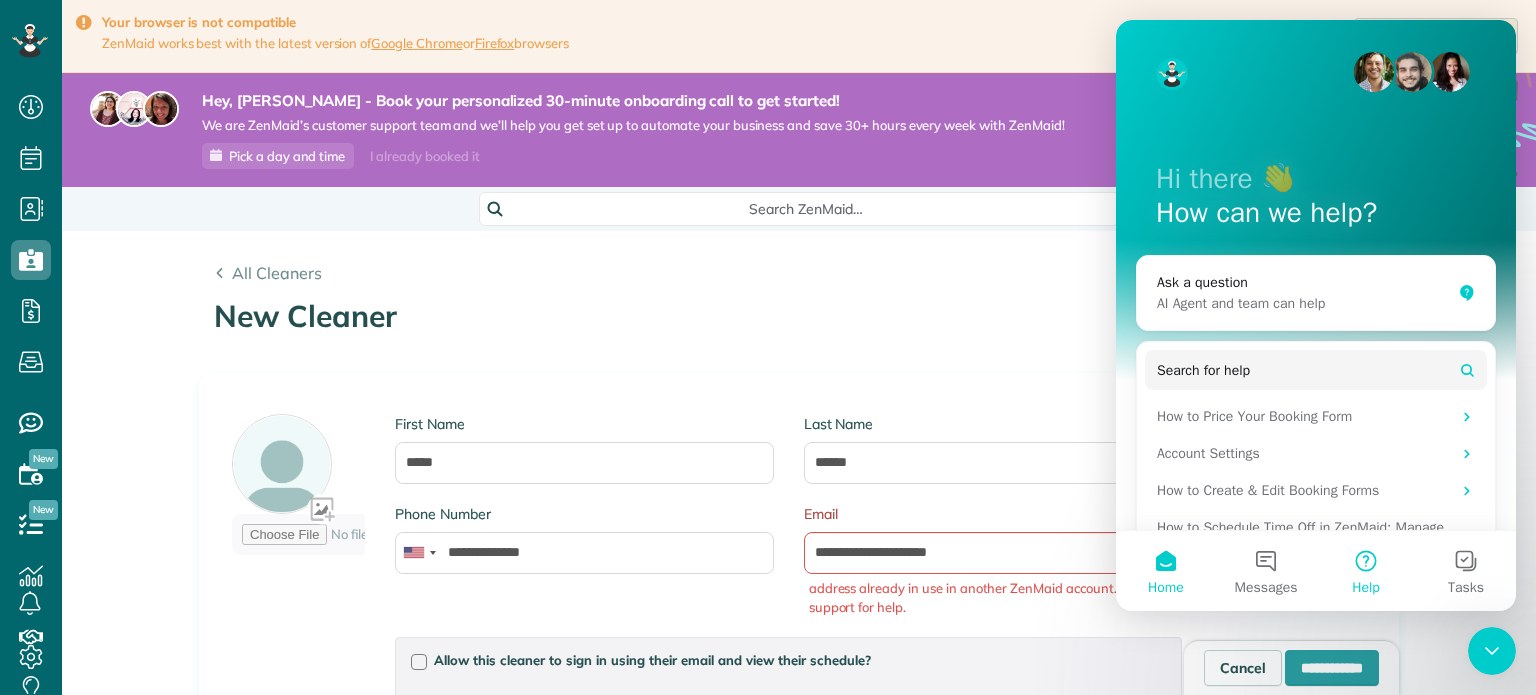 click on "Help" at bounding box center (1366, 588) 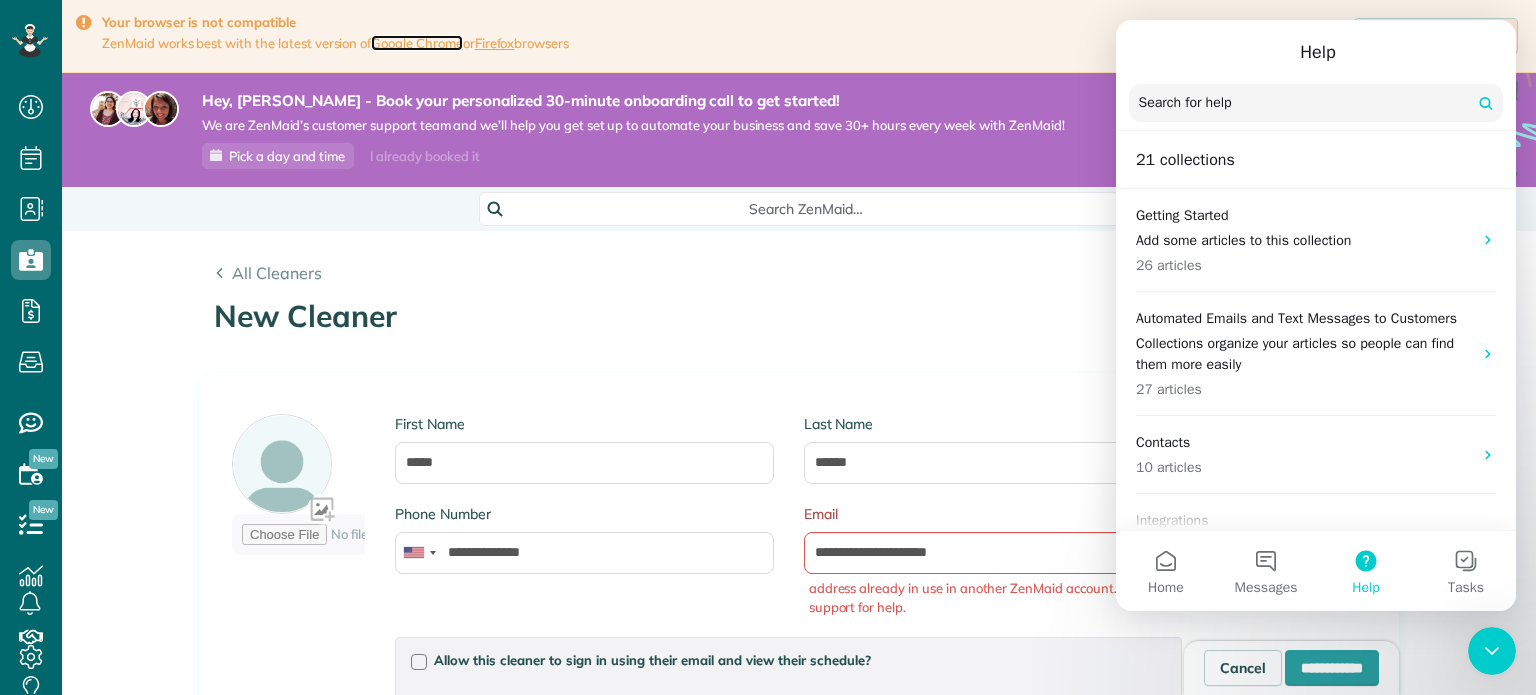click on "Google Chrome" at bounding box center (417, 43) 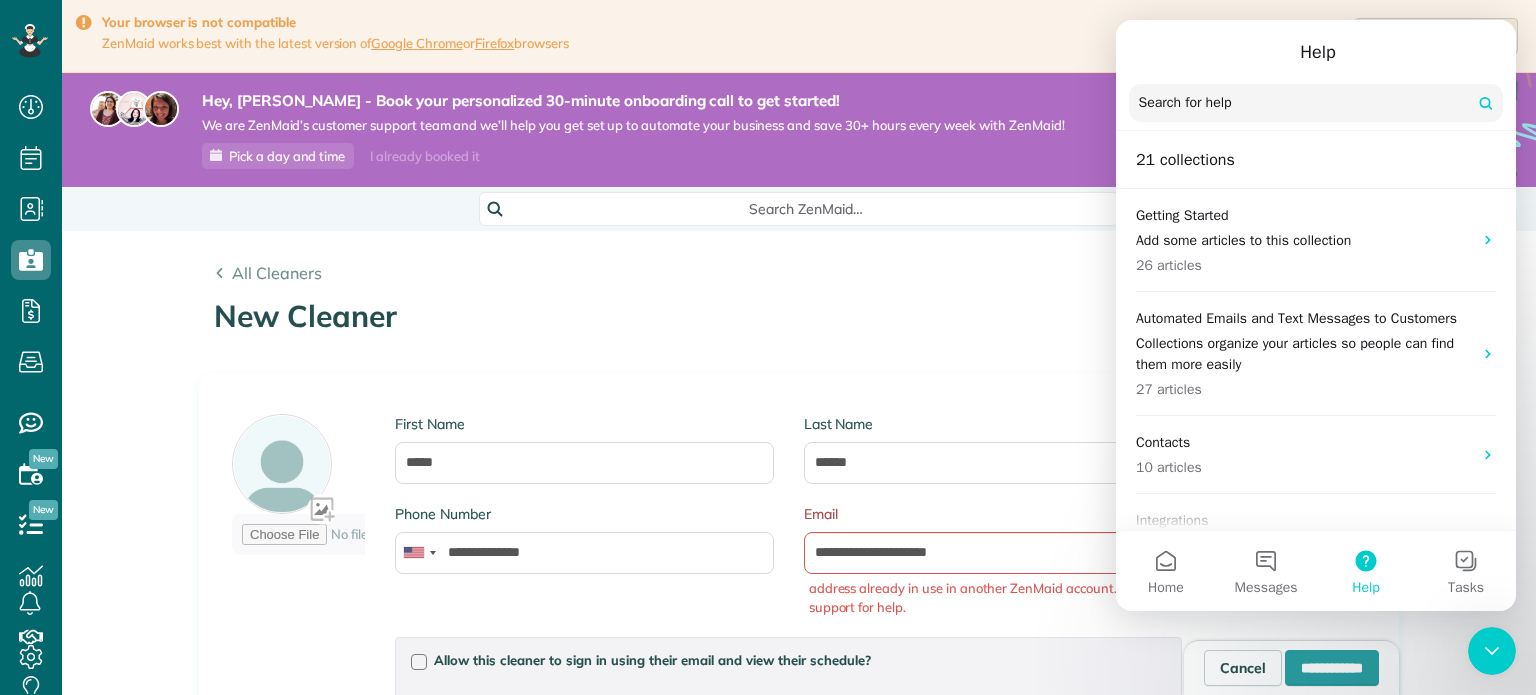 click at bounding box center (1492, 651) 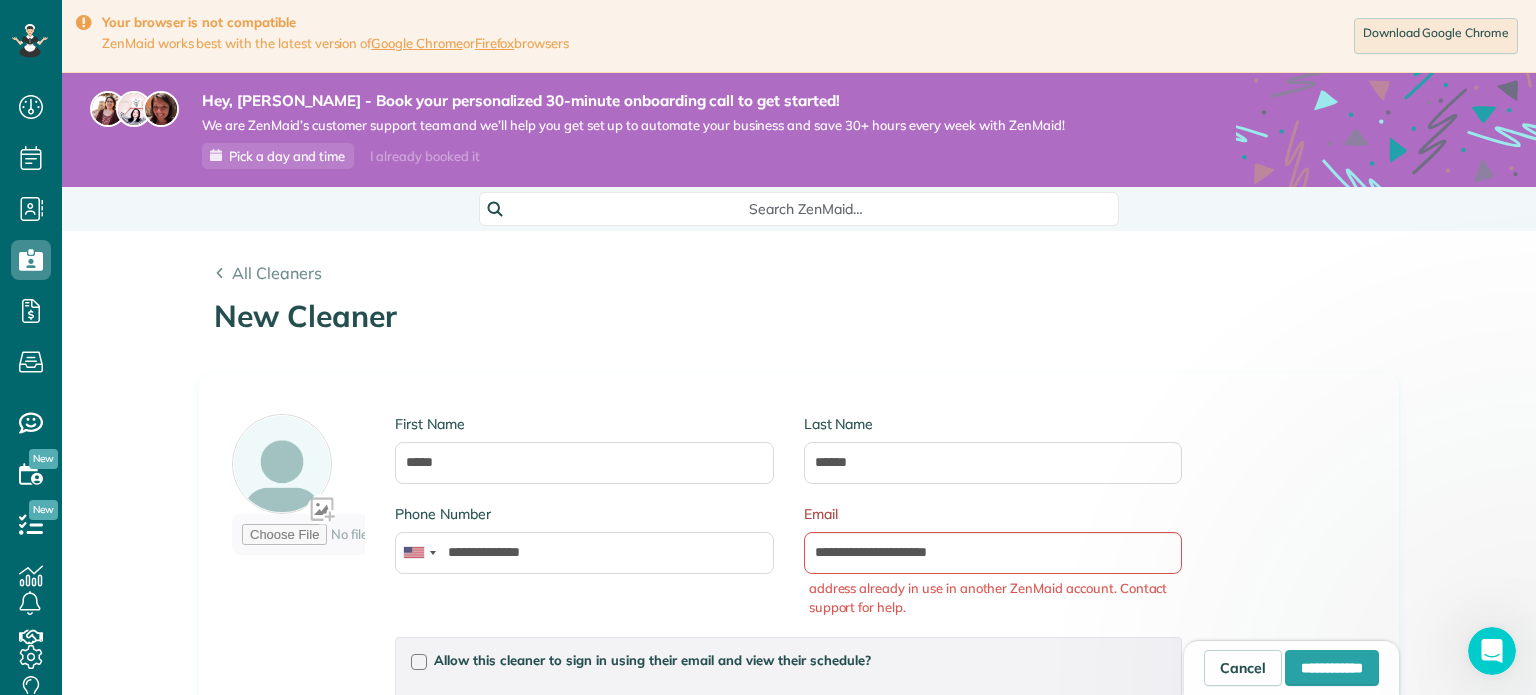 scroll, scrollTop: 0, scrollLeft: 0, axis: both 